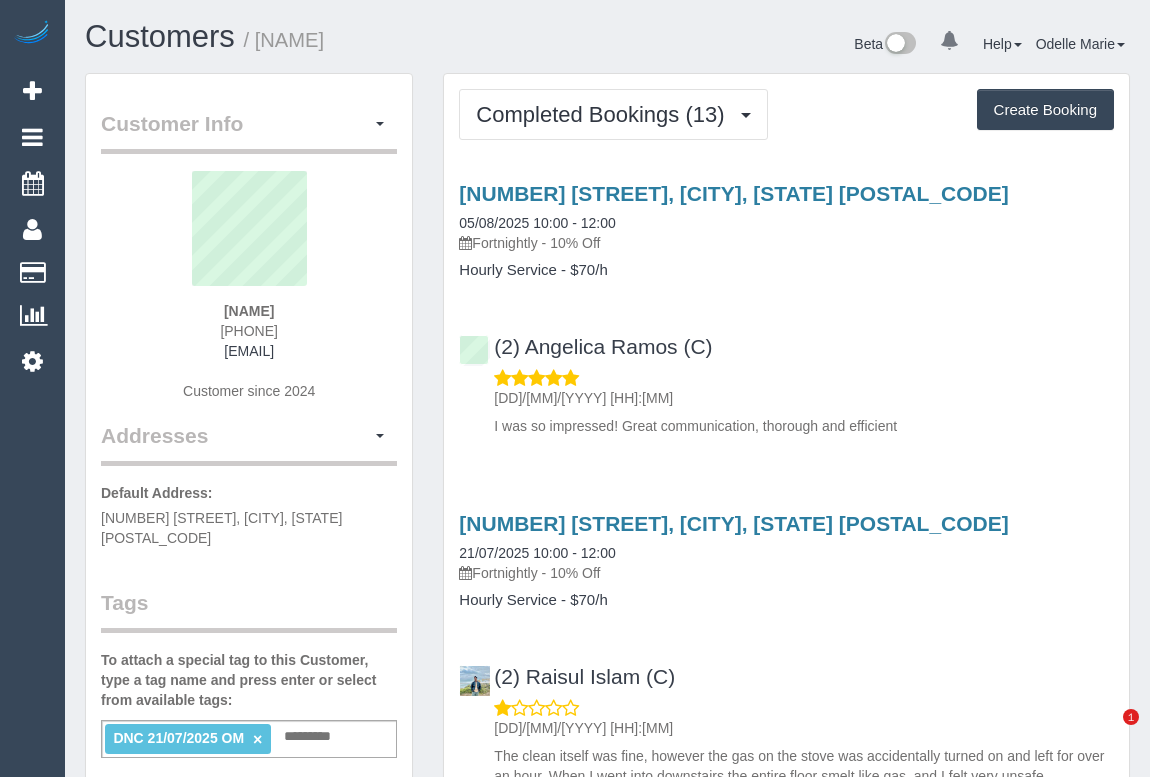 scroll, scrollTop: 0, scrollLeft: 0, axis: both 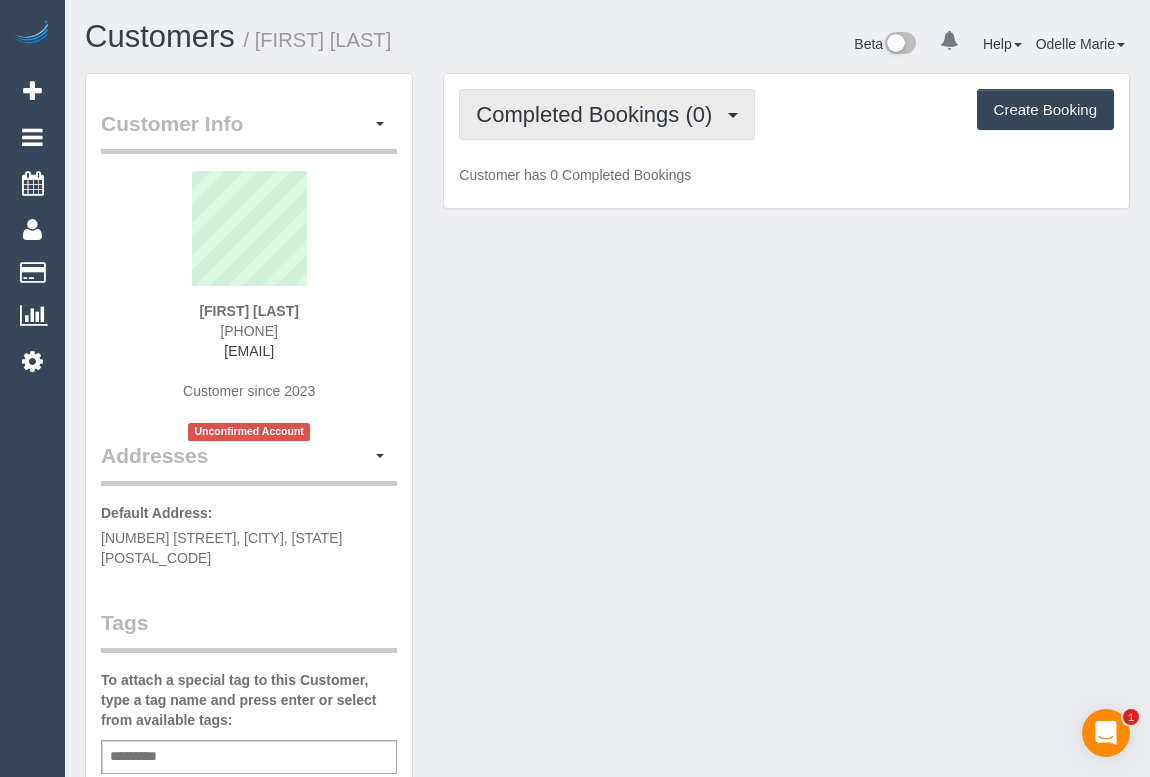 click on "Completed Bookings (0)" at bounding box center [599, 114] 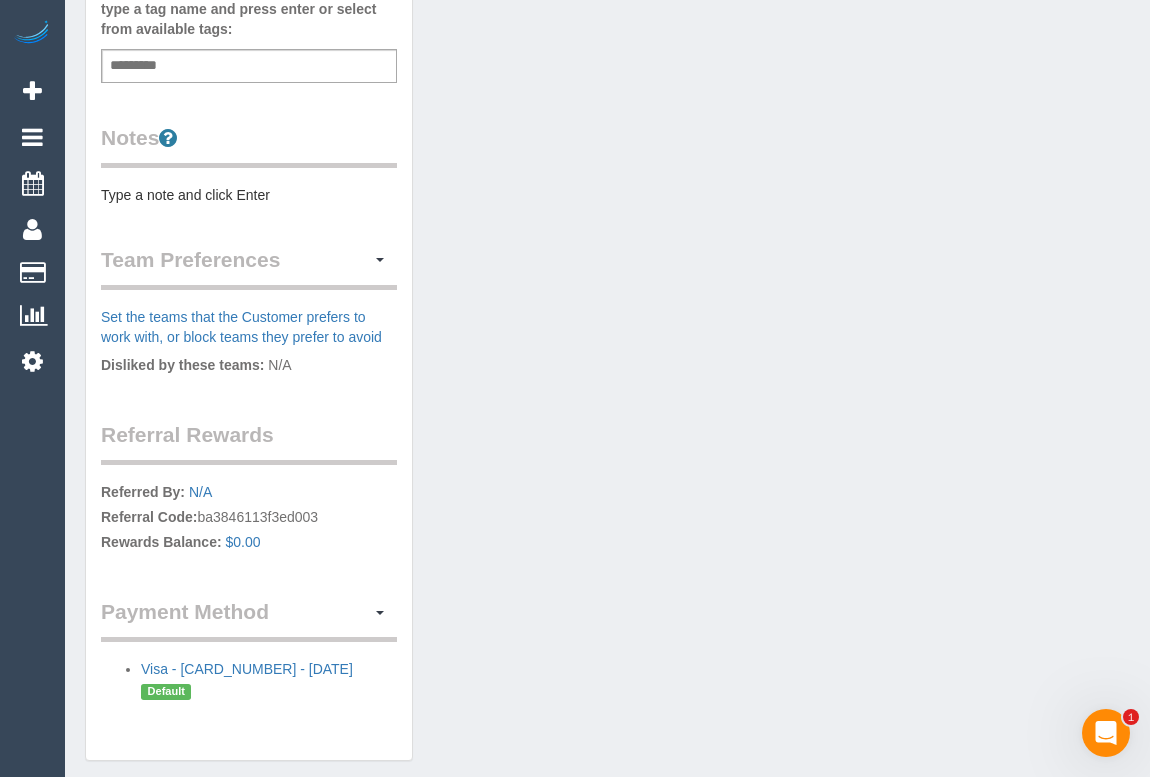 scroll, scrollTop: 721, scrollLeft: 0, axis: vertical 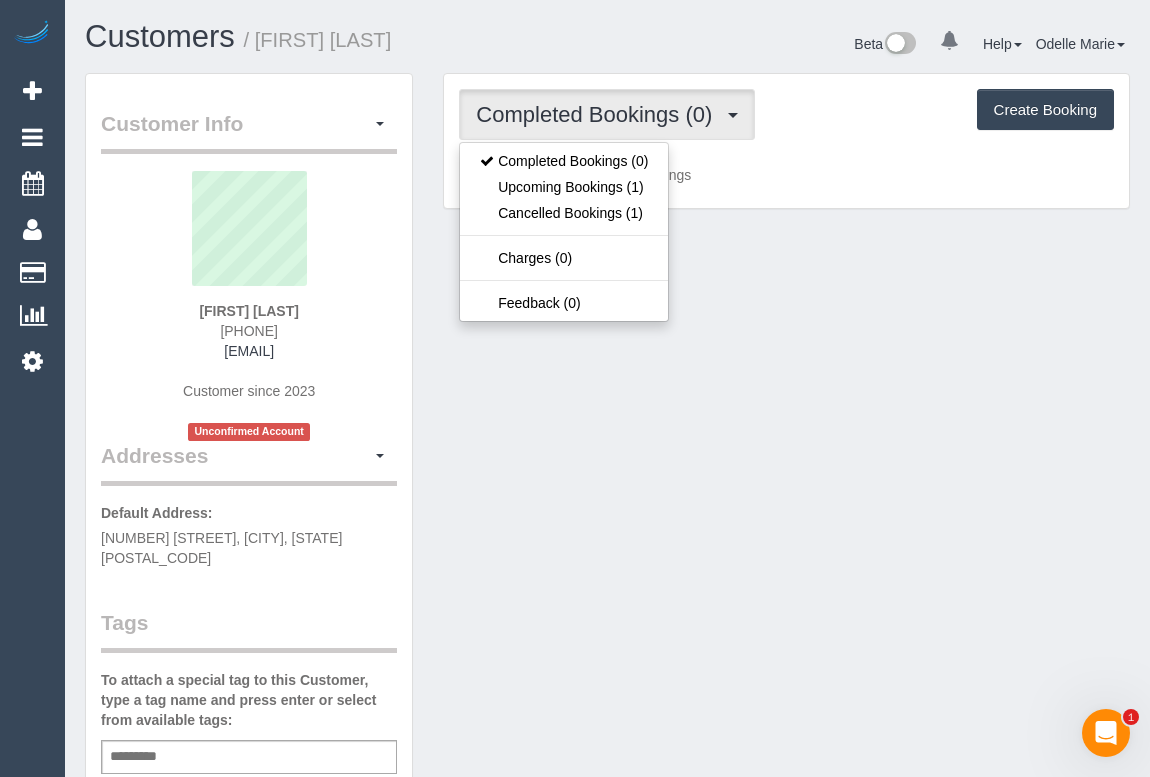 click on "Customers
/ Sadi Sayar" at bounding box center (339, 37) 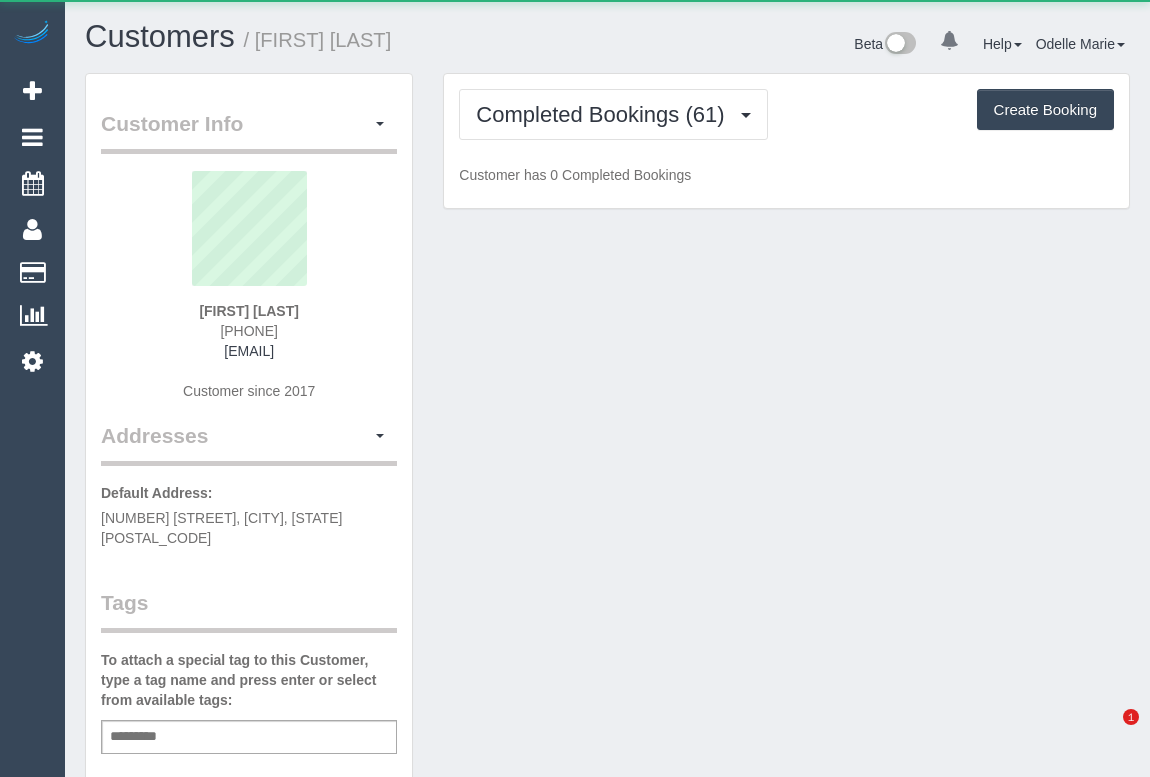 scroll, scrollTop: 0, scrollLeft: 0, axis: both 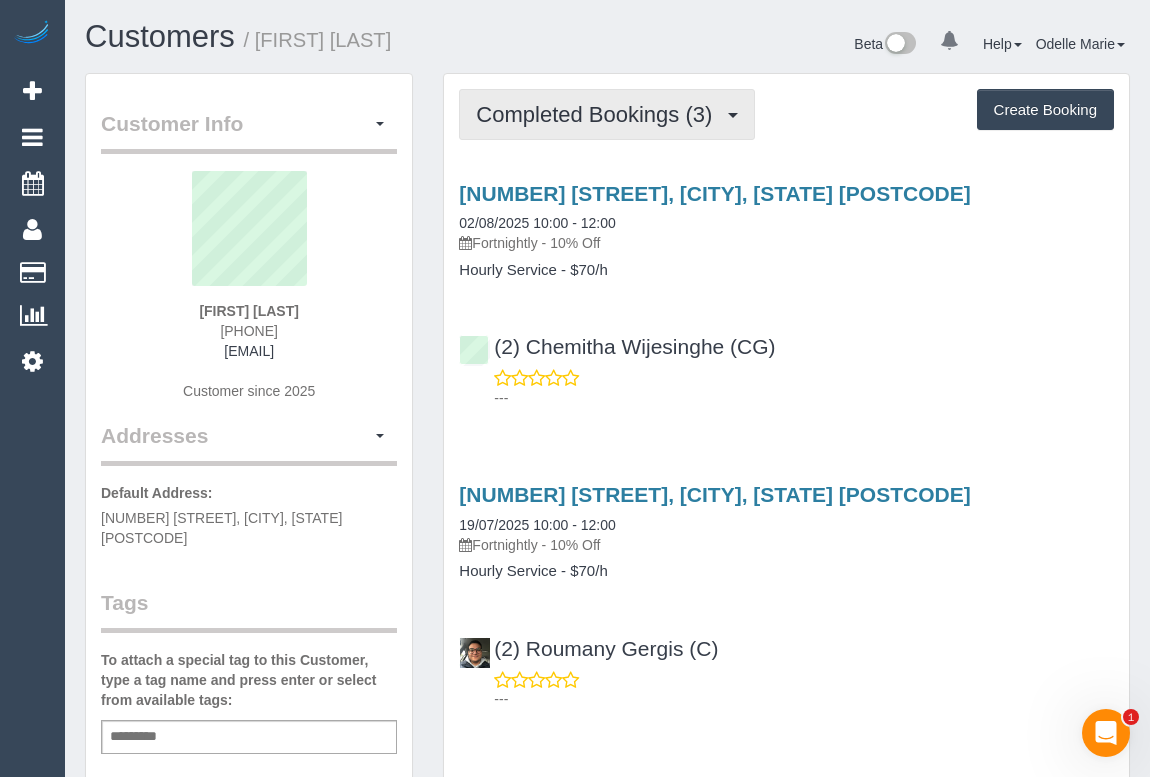 click on "Completed Bookings (3)" at bounding box center [599, 114] 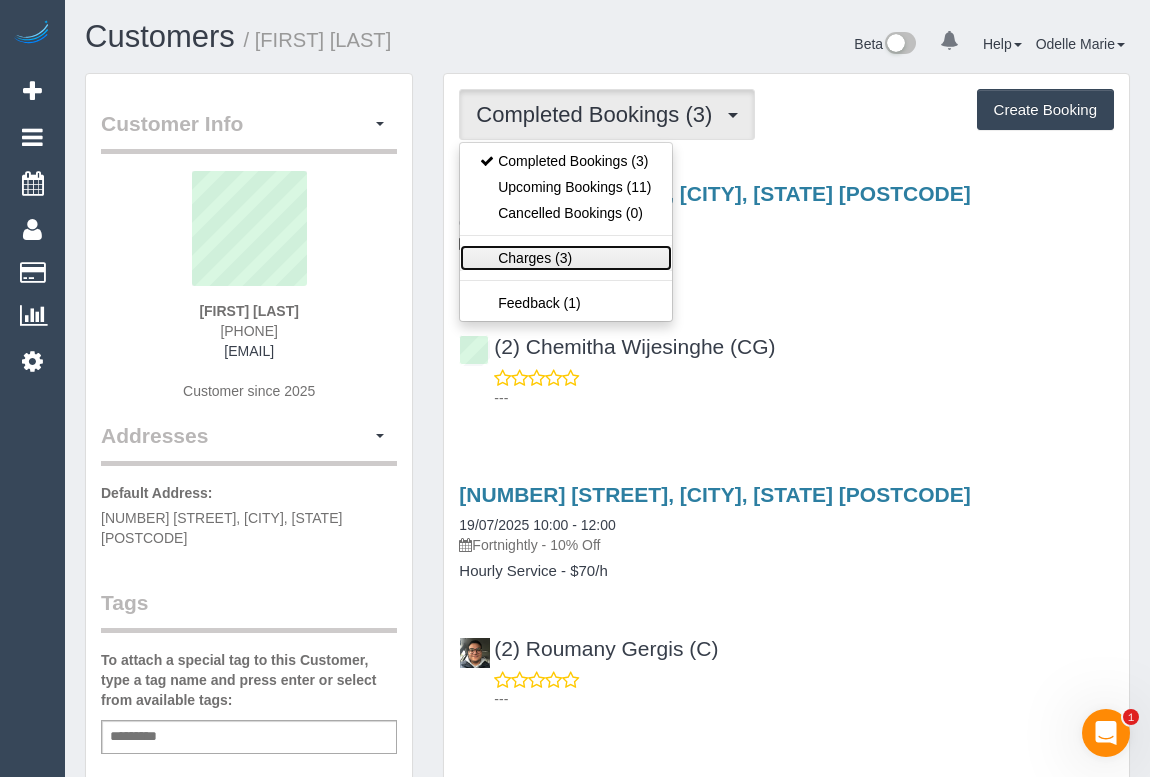 click on "Charges (3)" at bounding box center [565, 258] 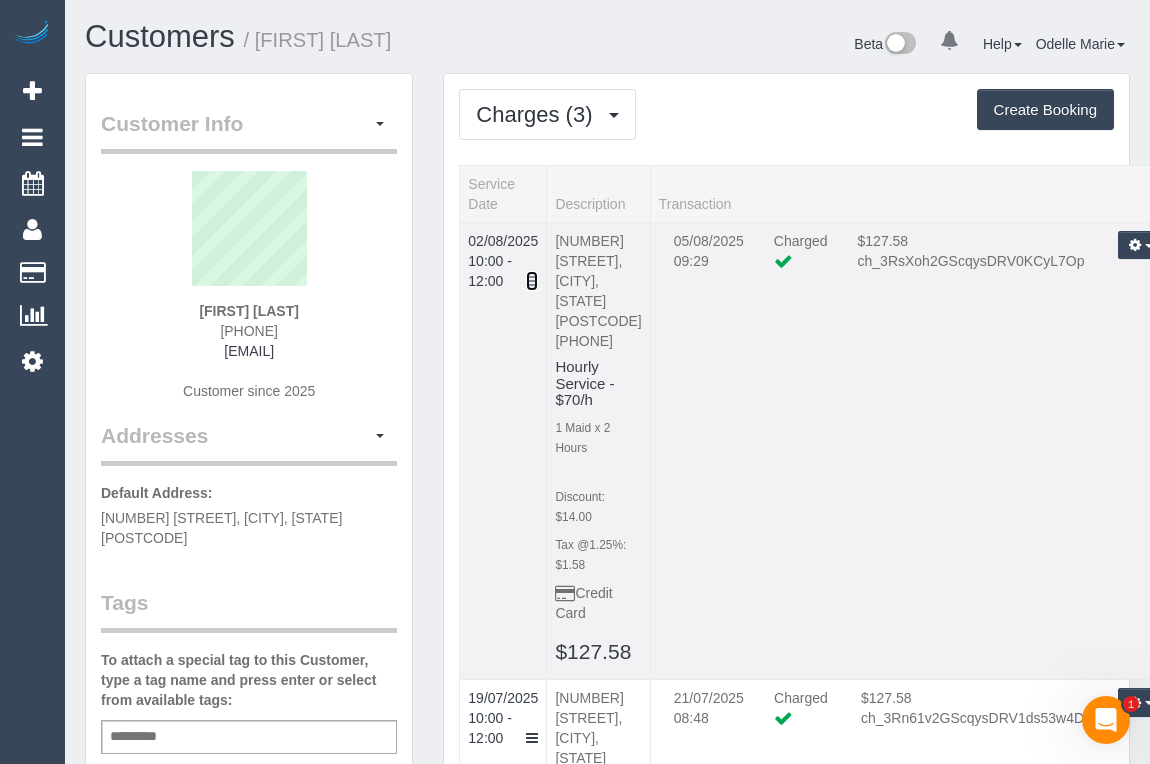 click at bounding box center [532, 281] 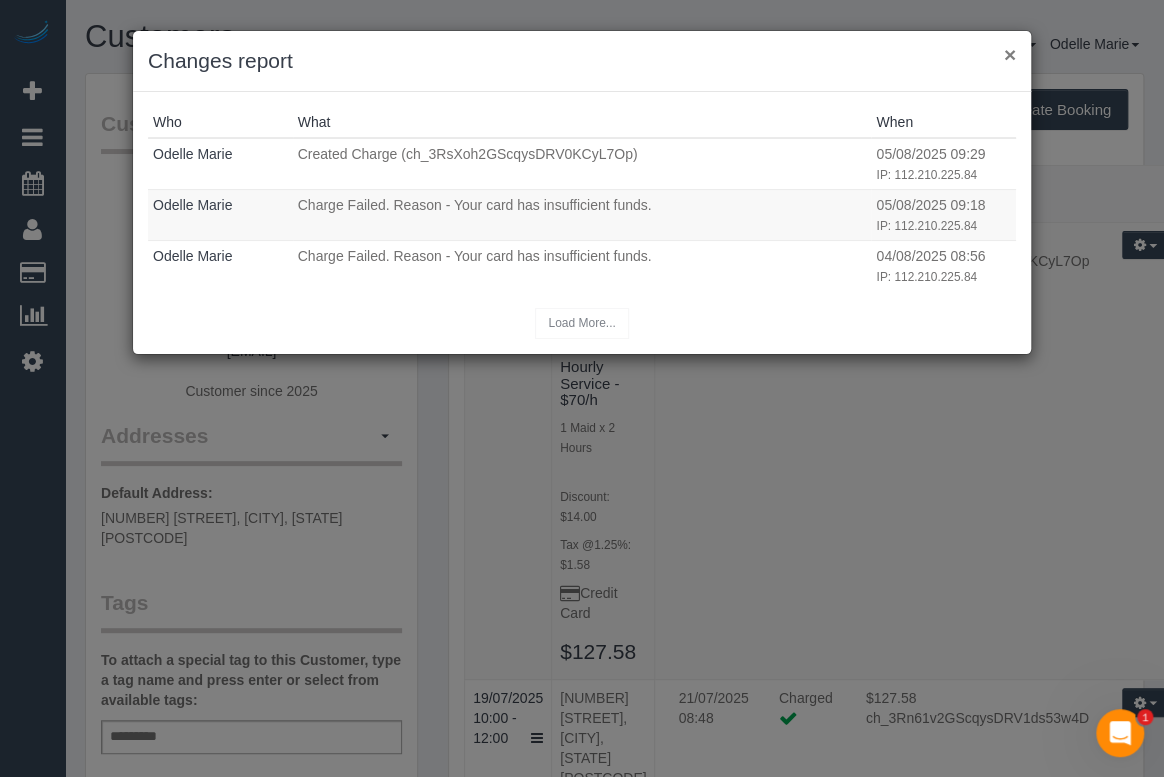 click on "×" at bounding box center [1010, 54] 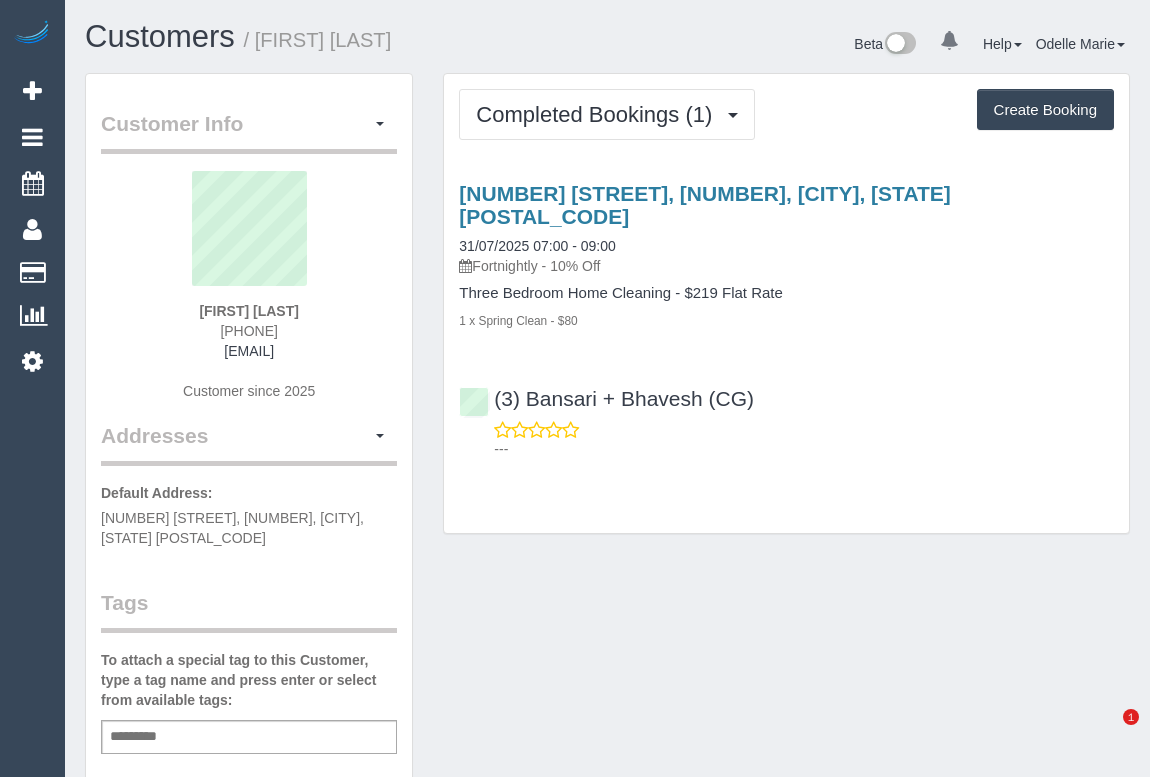 scroll, scrollTop: 0, scrollLeft: 0, axis: both 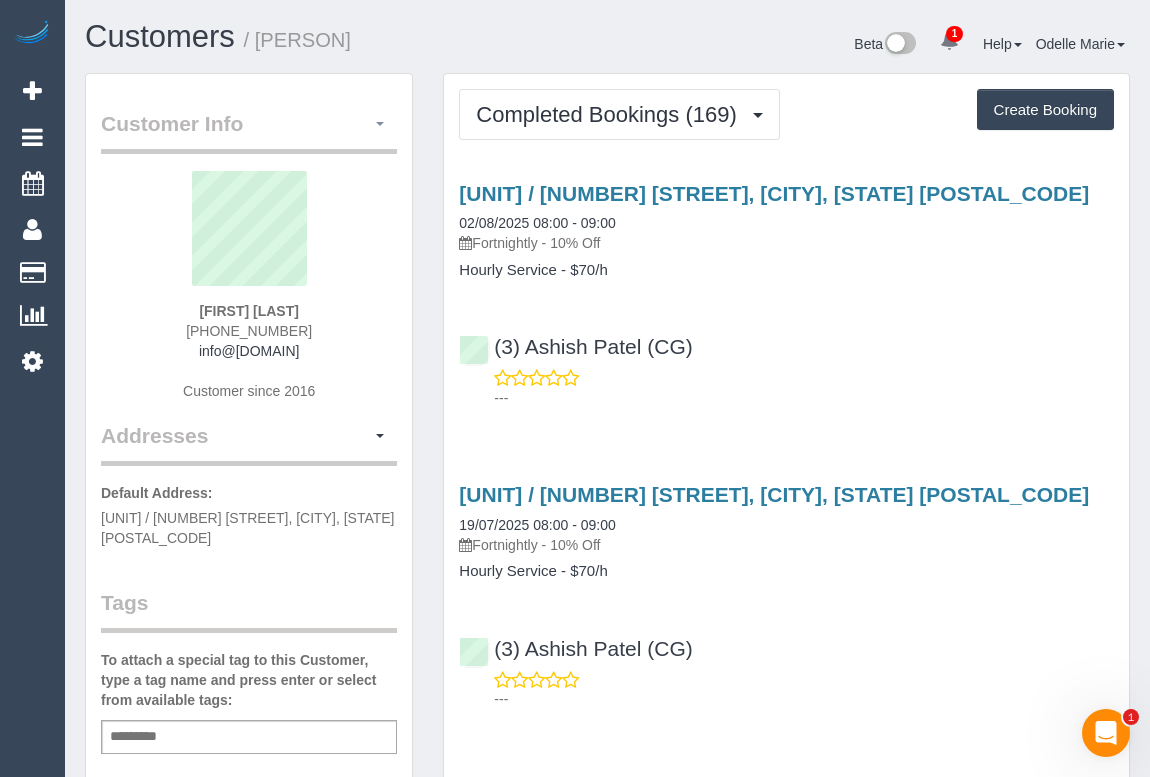 click at bounding box center [380, 124] 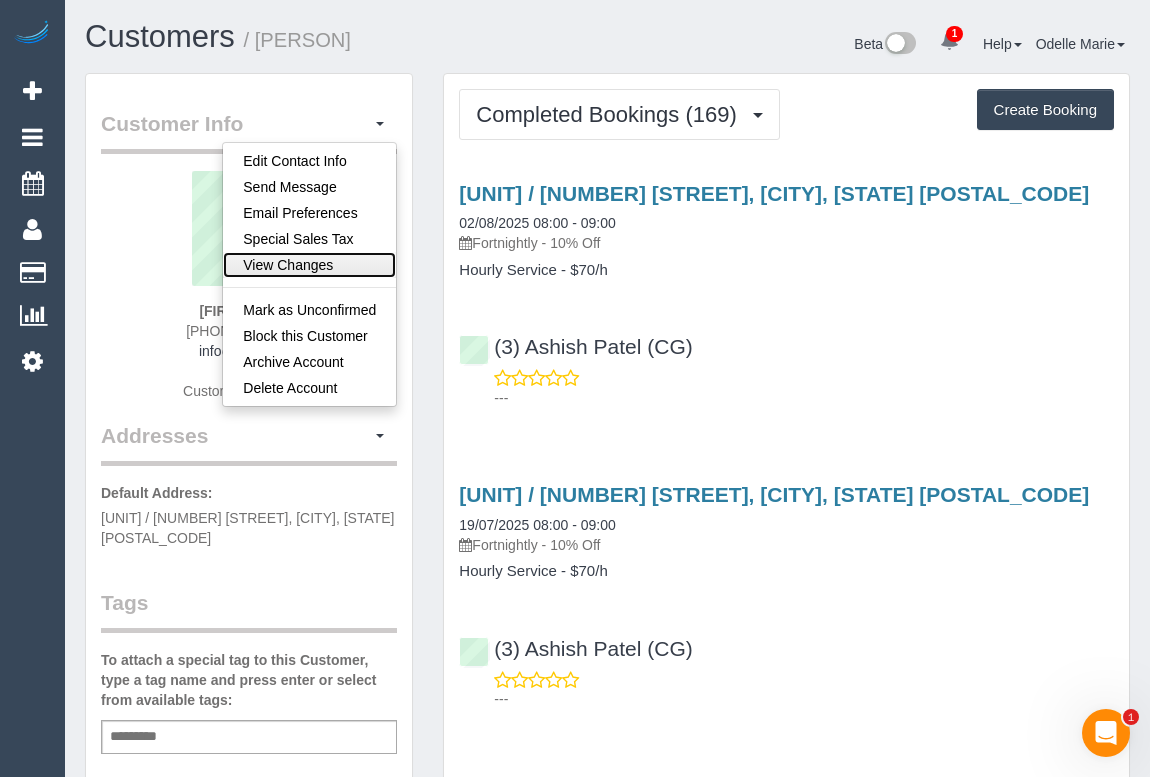 click on "View Changes" at bounding box center [309, 265] 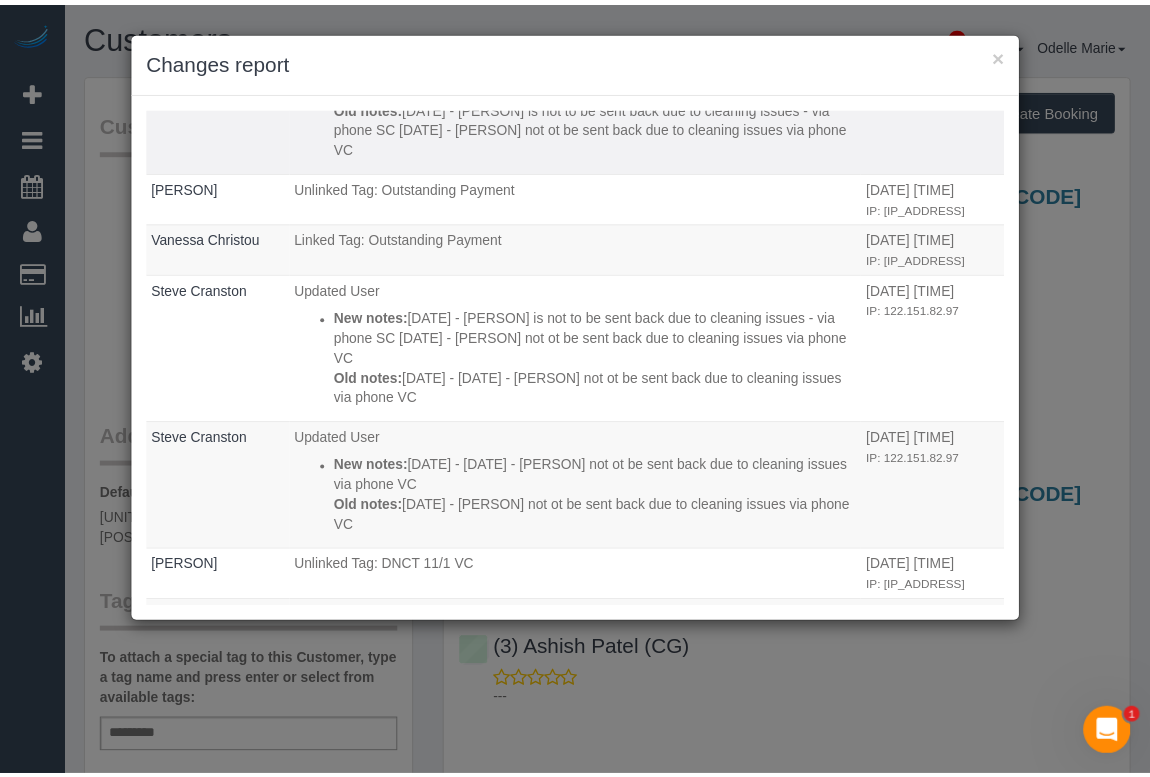 scroll, scrollTop: 636, scrollLeft: 0, axis: vertical 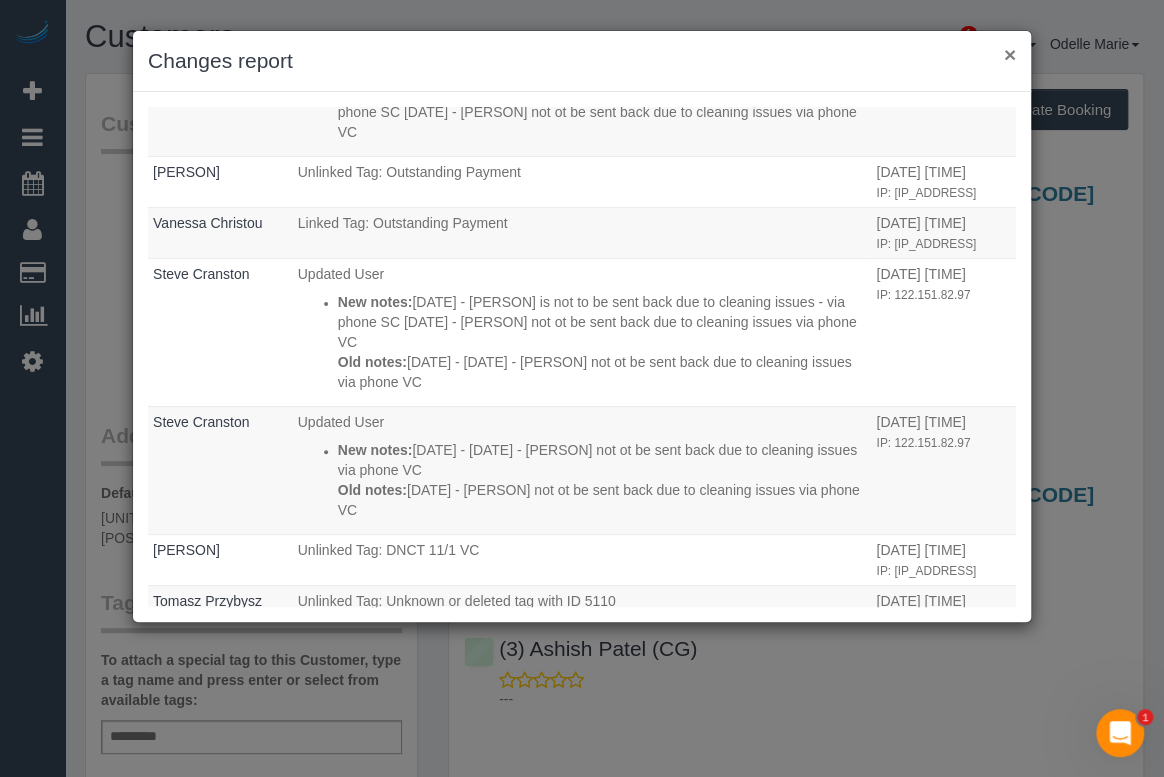 click on "×" at bounding box center (1010, 54) 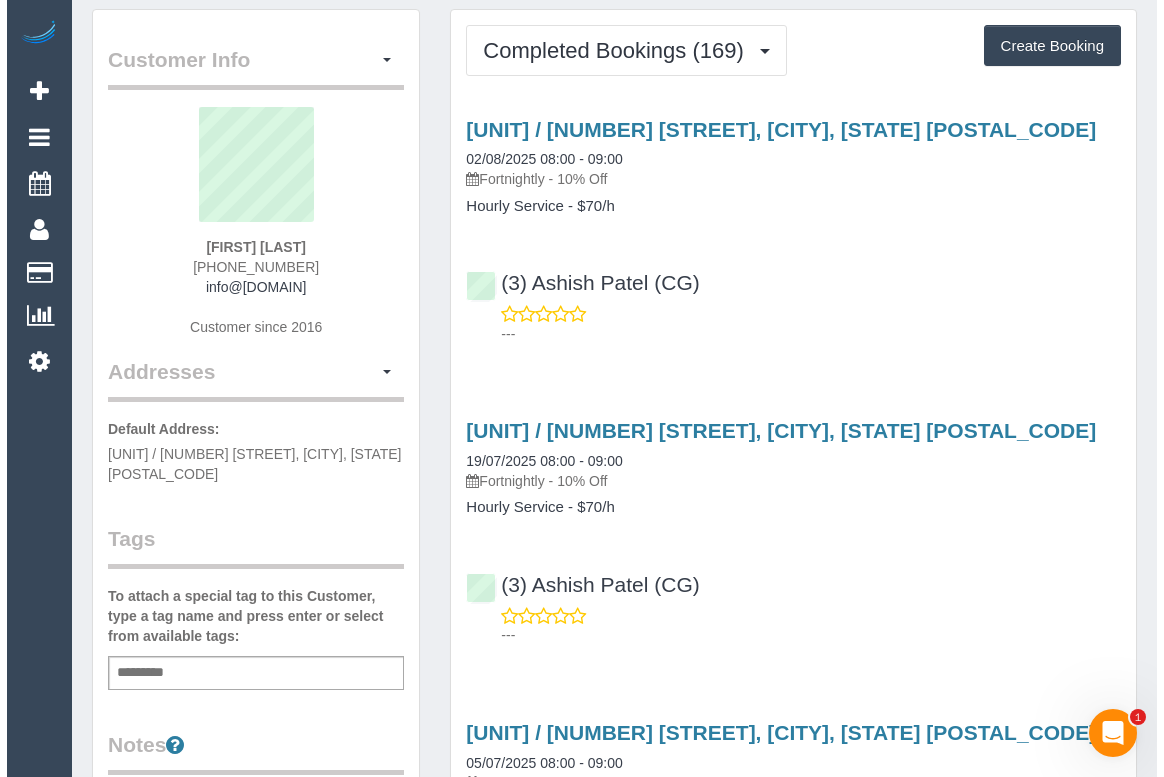 scroll, scrollTop: 0, scrollLeft: 0, axis: both 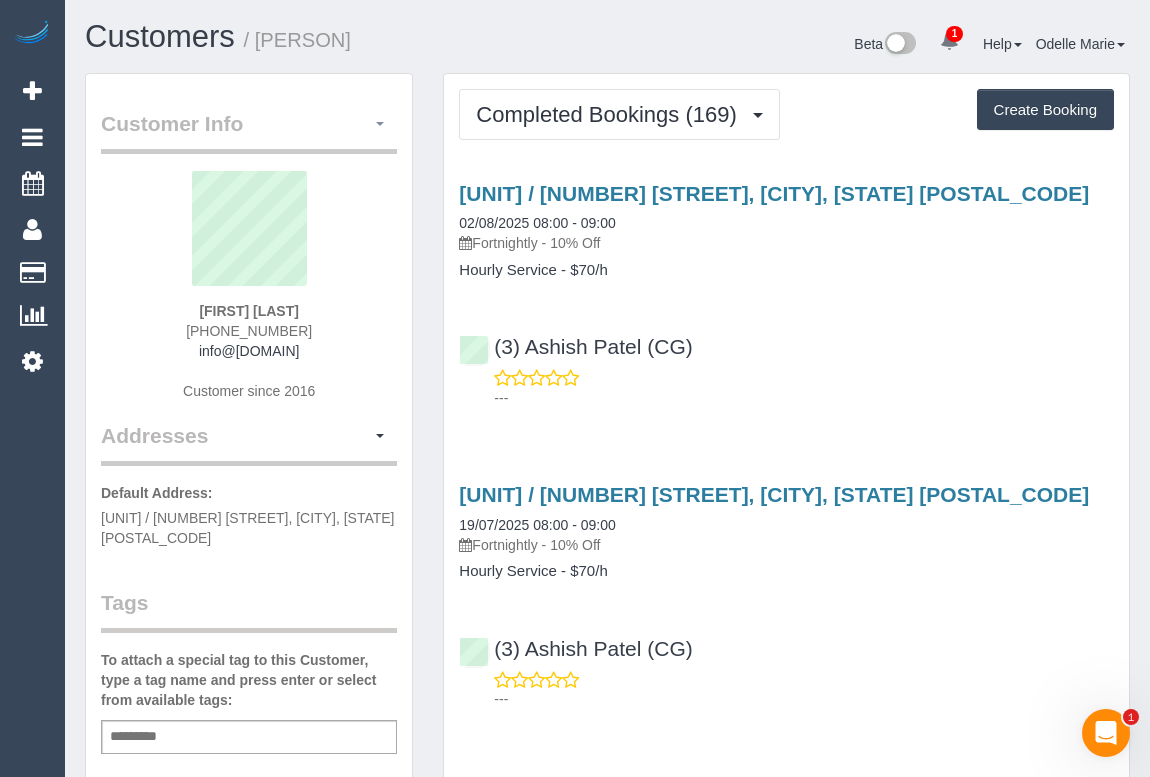 click at bounding box center [380, 124] 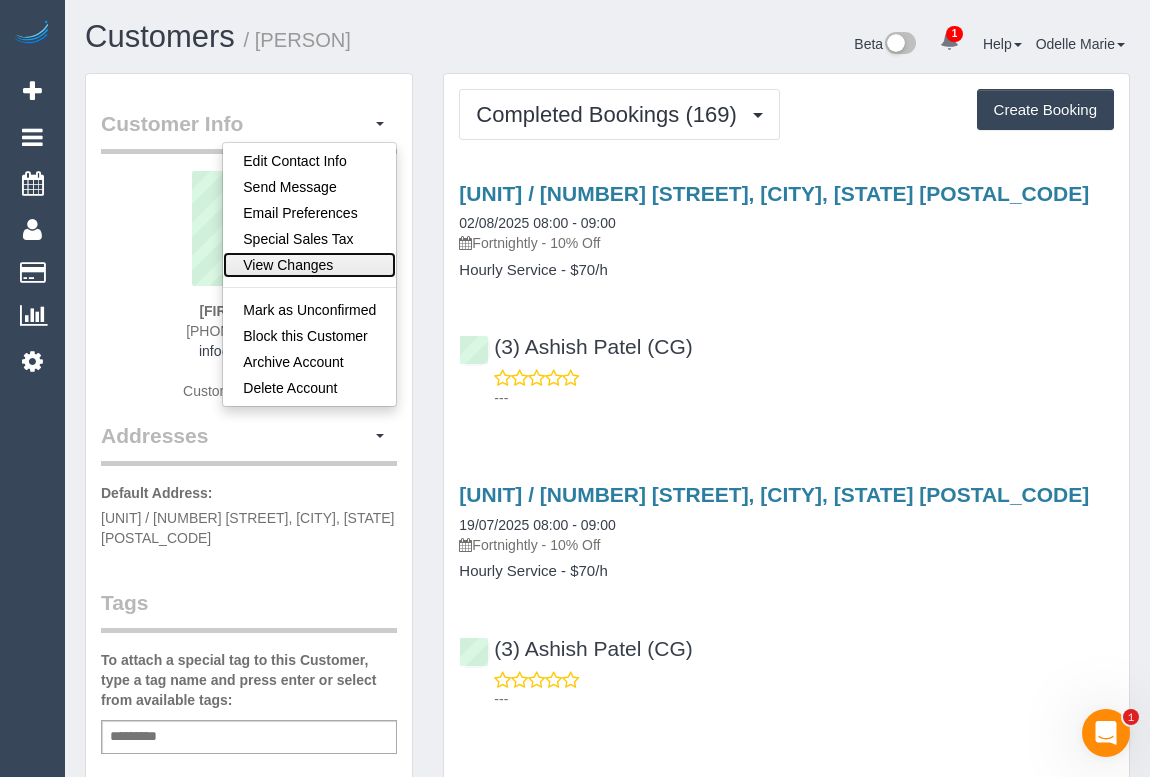 click on "View Changes" at bounding box center [309, 265] 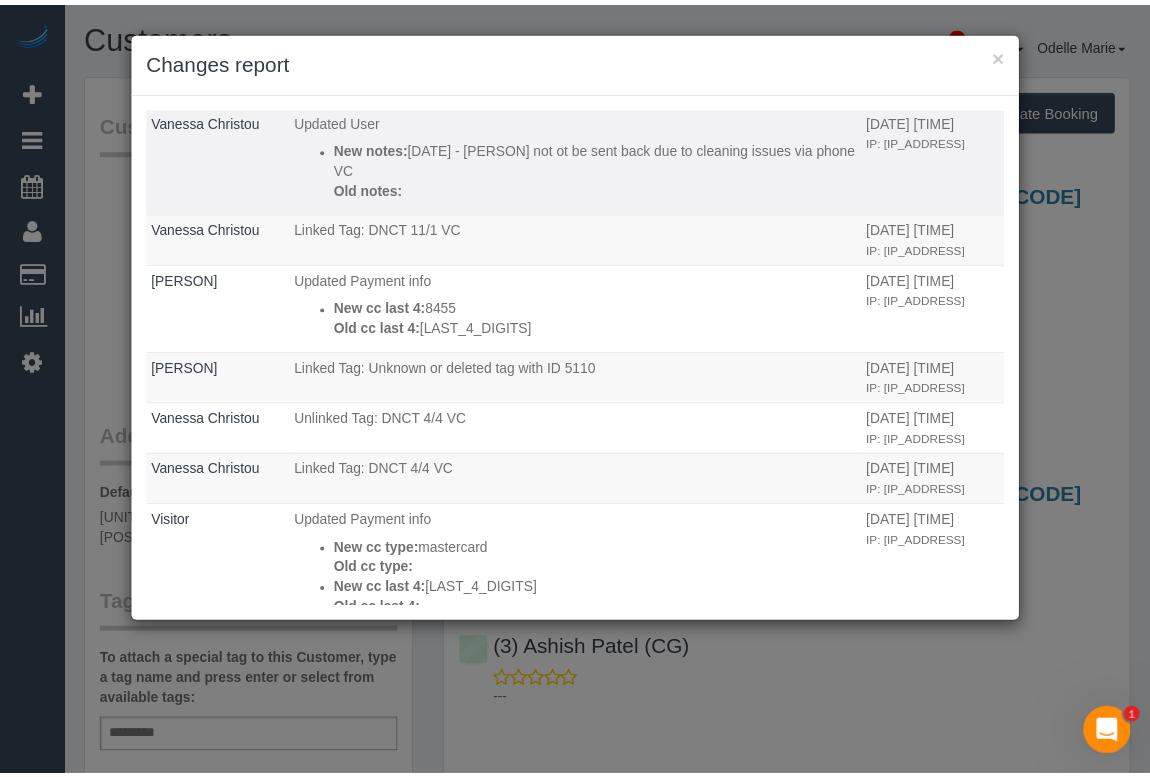 scroll, scrollTop: 1181, scrollLeft: 0, axis: vertical 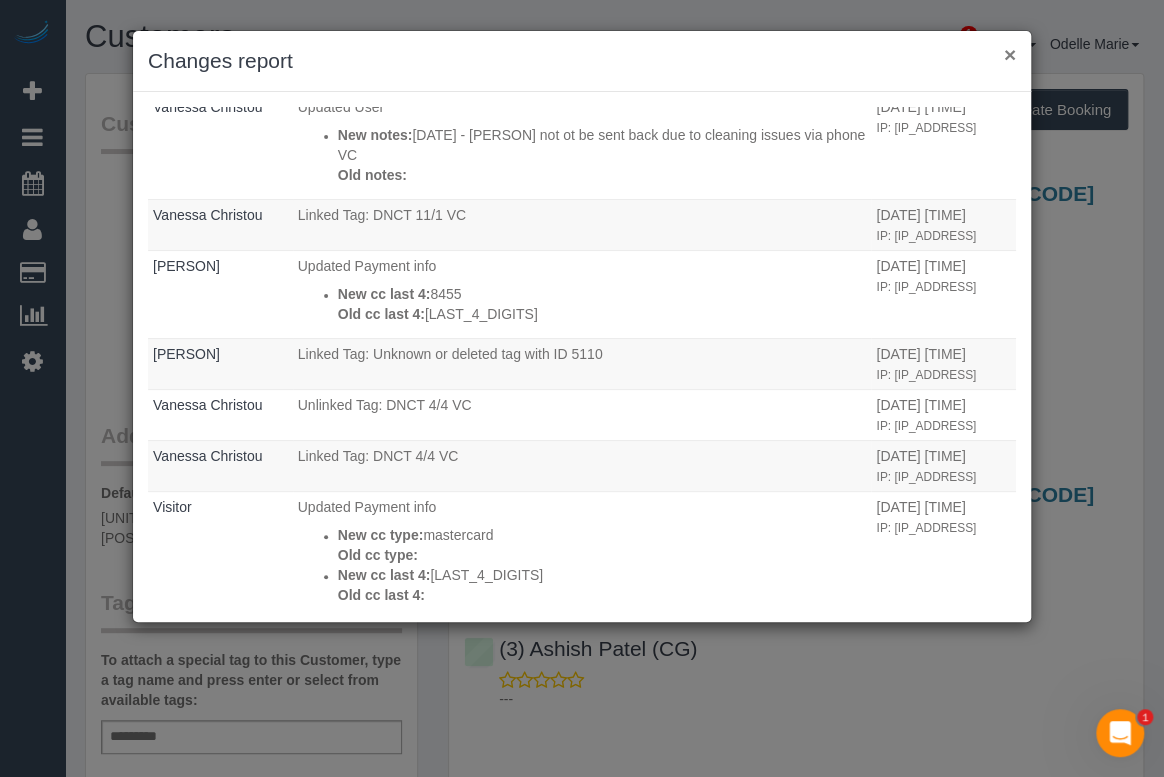 click on "×" at bounding box center [1010, 54] 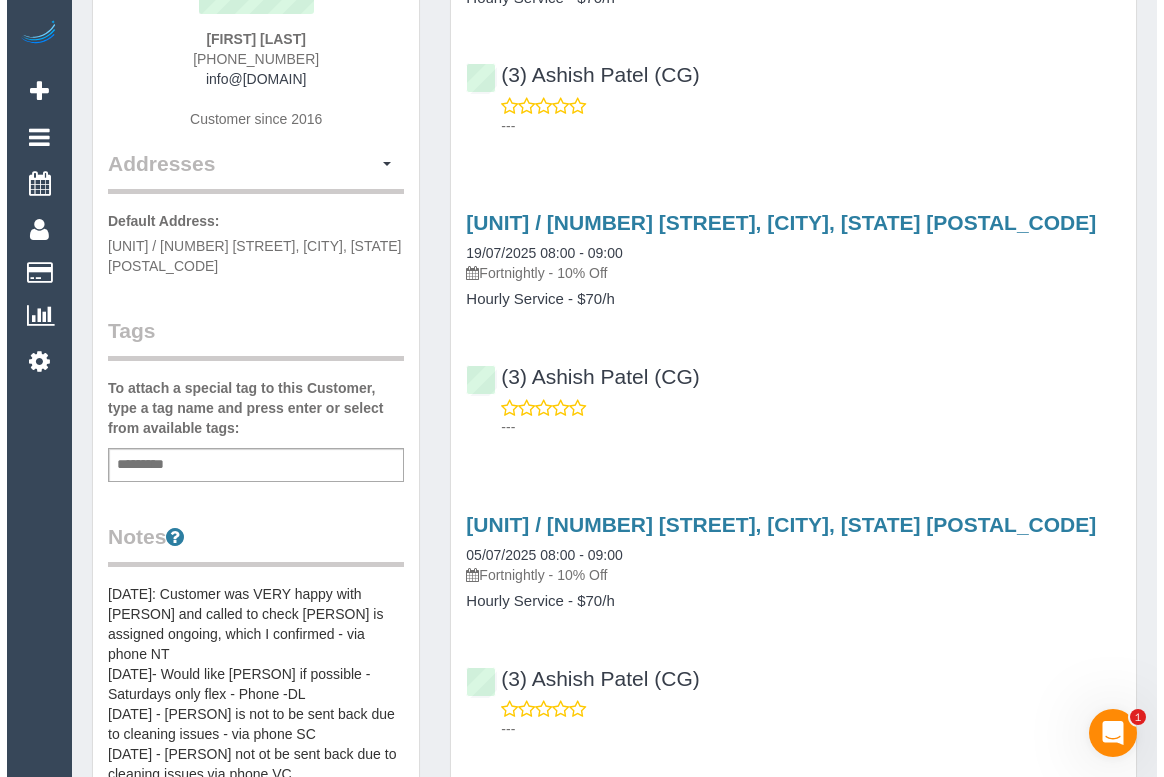 scroll, scrollTop: 0, scrollLeft: 0, axis: both 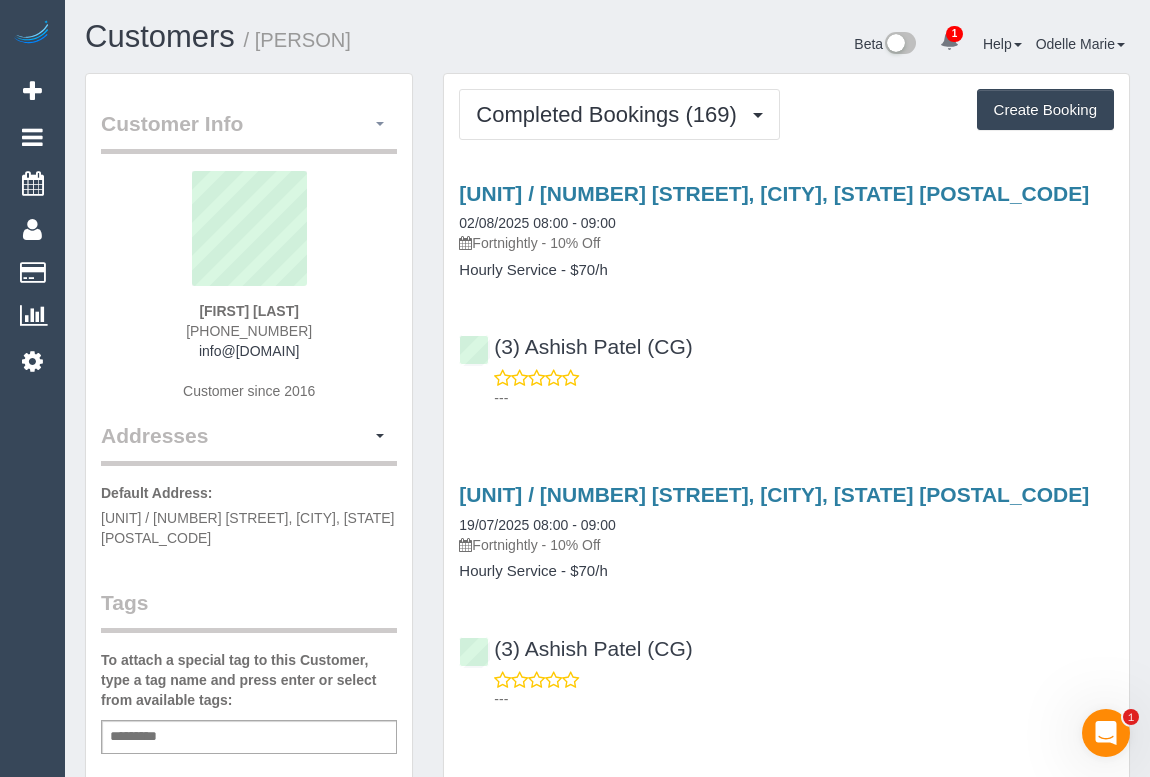 click at bounding box center (380, 124) 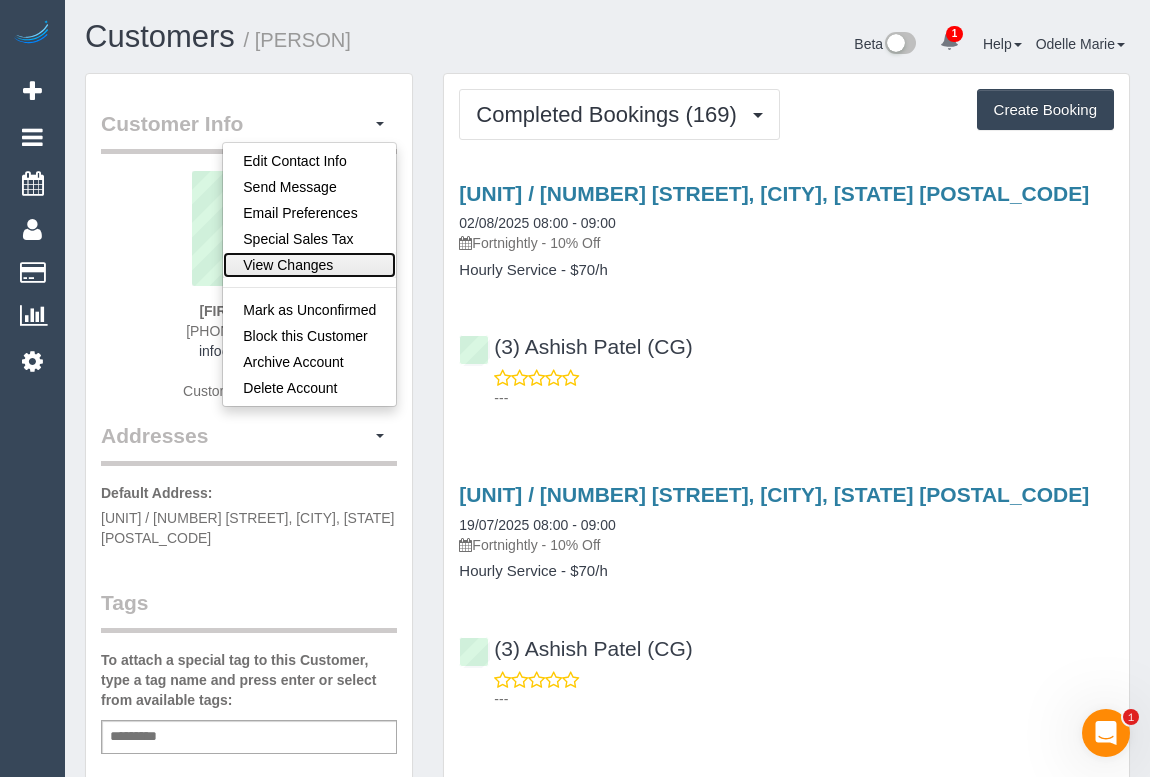 click on "View Changes" at bounding box center [309, 265] 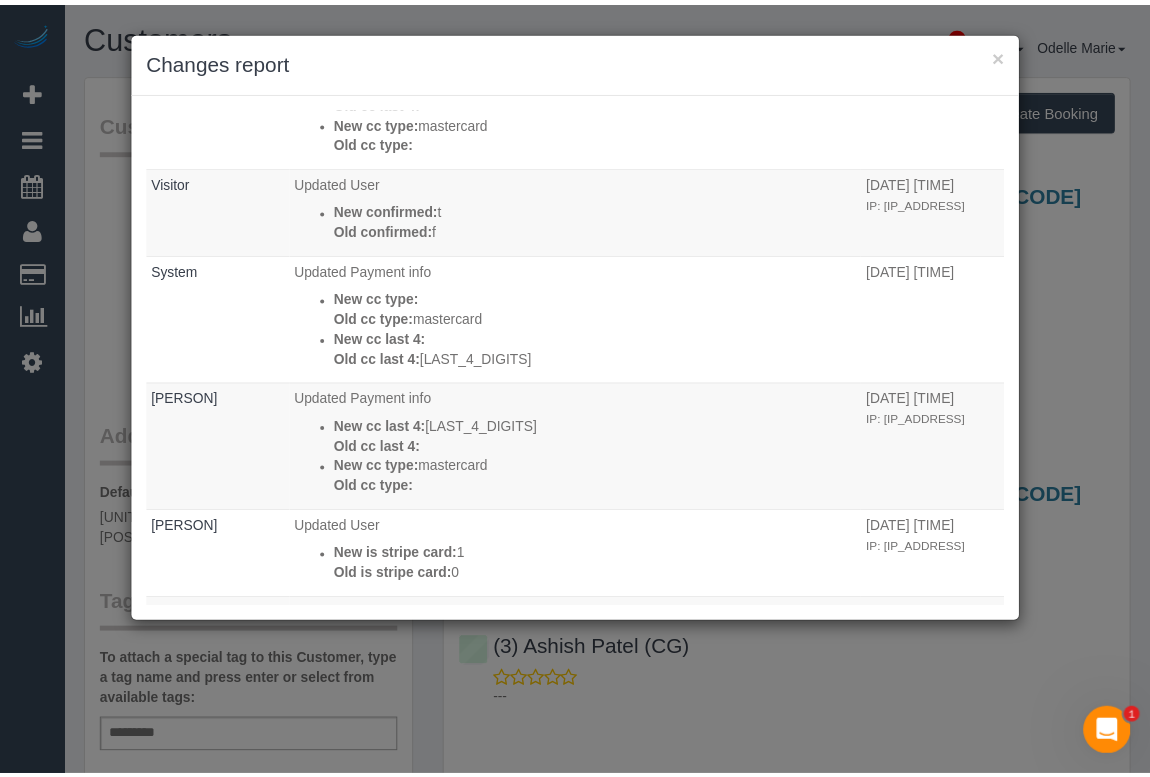 scroll, scrollTop: 4416, scrollLeft: 0, axis: vertical 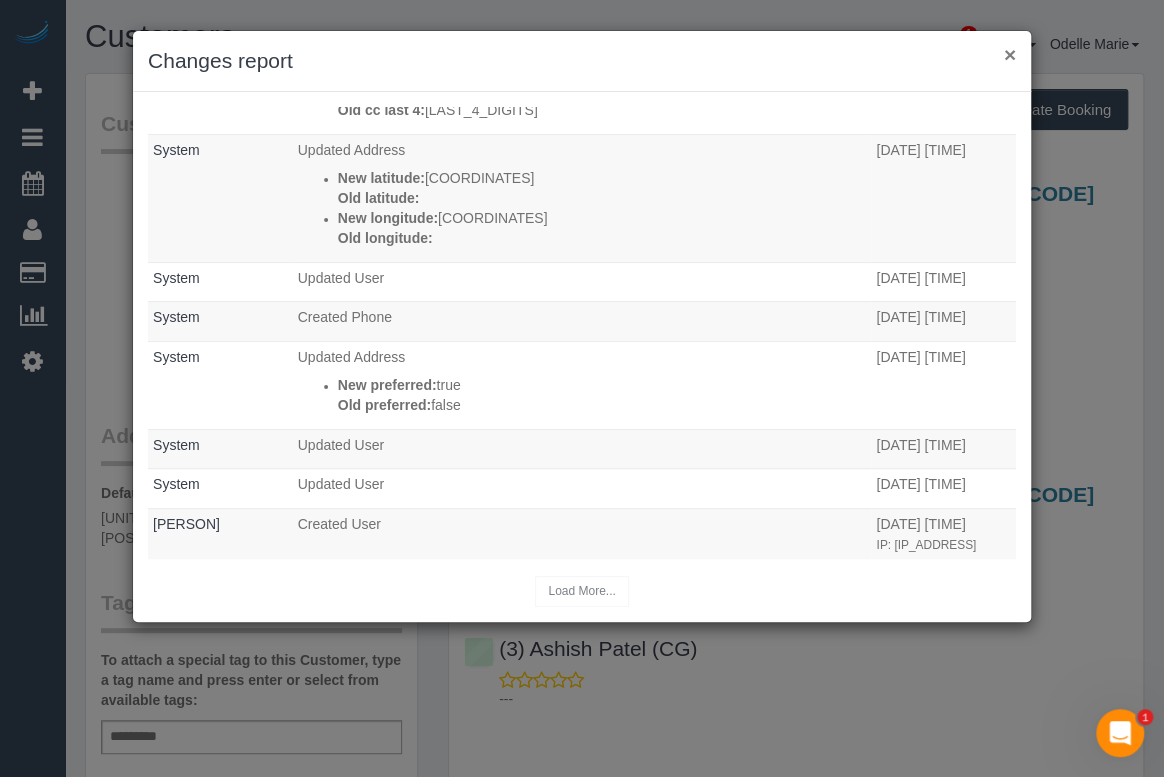 click on "×" at bounding box center [1010, 54] 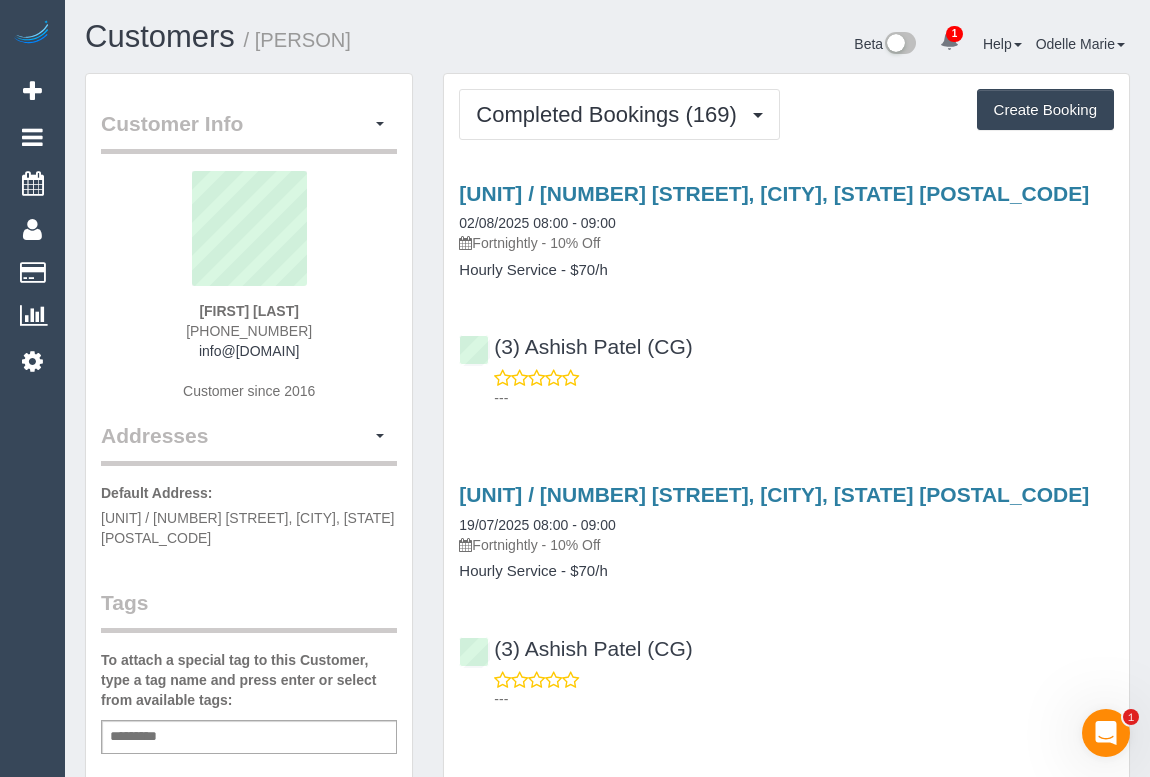 click on "Completed Bookings (169)
Completed Bookings (169)
Upcoming Bookings (11)
Cancelled Bookings (4)
Charges (165)
Feedback (7)
Create Booking
Service
Feedback" at bounding box center (786, 3911) 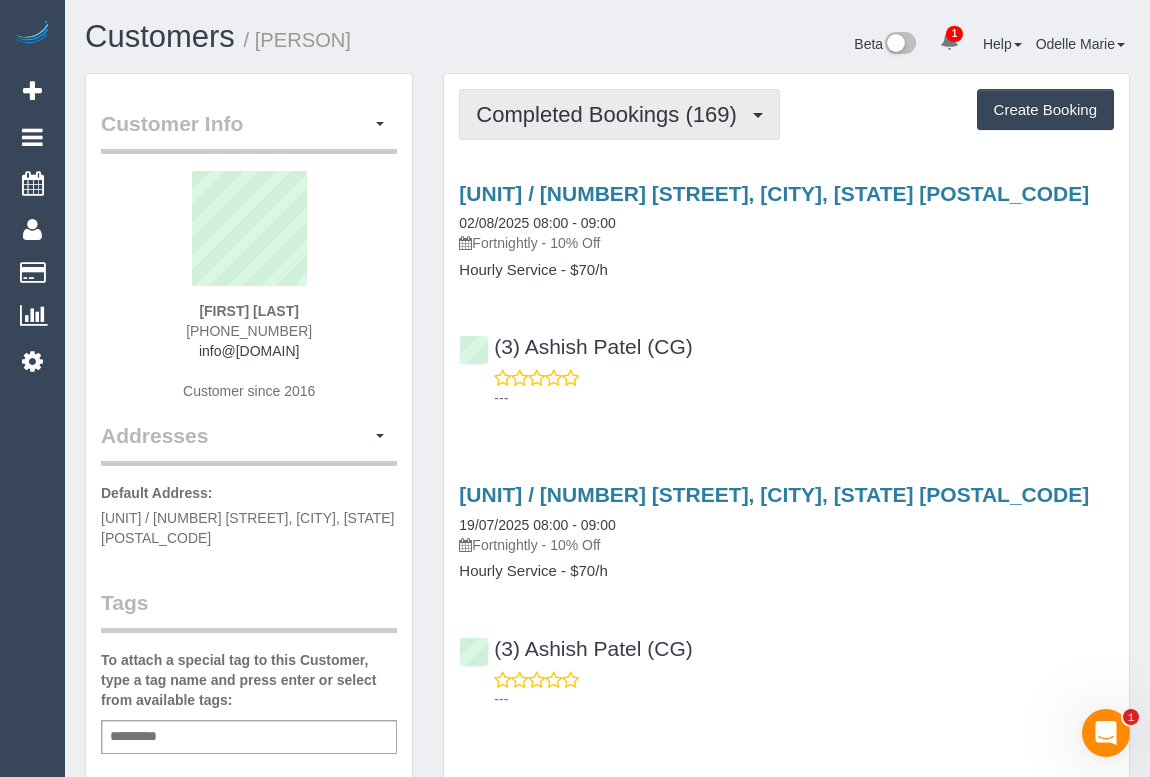 click on "Completed Bookings (169)" at bounding box center [611, 114] 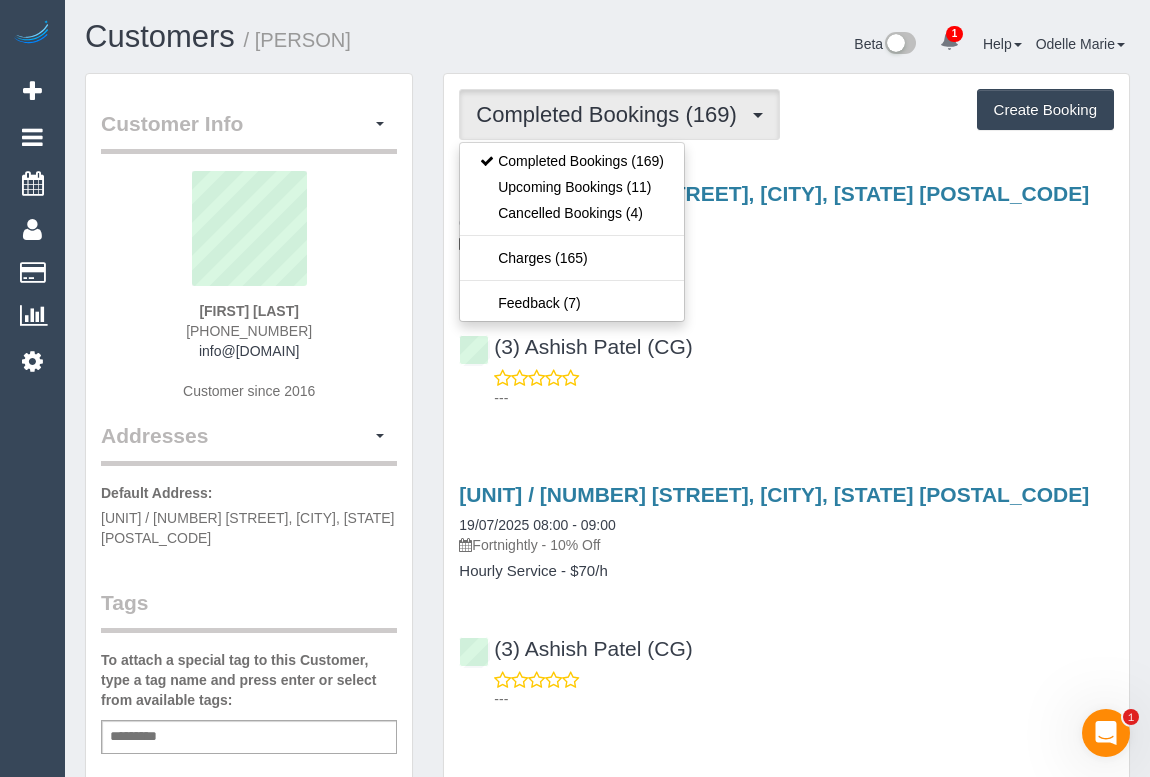 click on "A602 / 191 Powlett Street, East Melbourne, VIC 3002
02/08/2025 08:00 - 09:00
Fortnightly - 10% Off
Hourly Service - $70/h
(3) Ashish Patel (CG)
---" at bounding box center [786, 291] 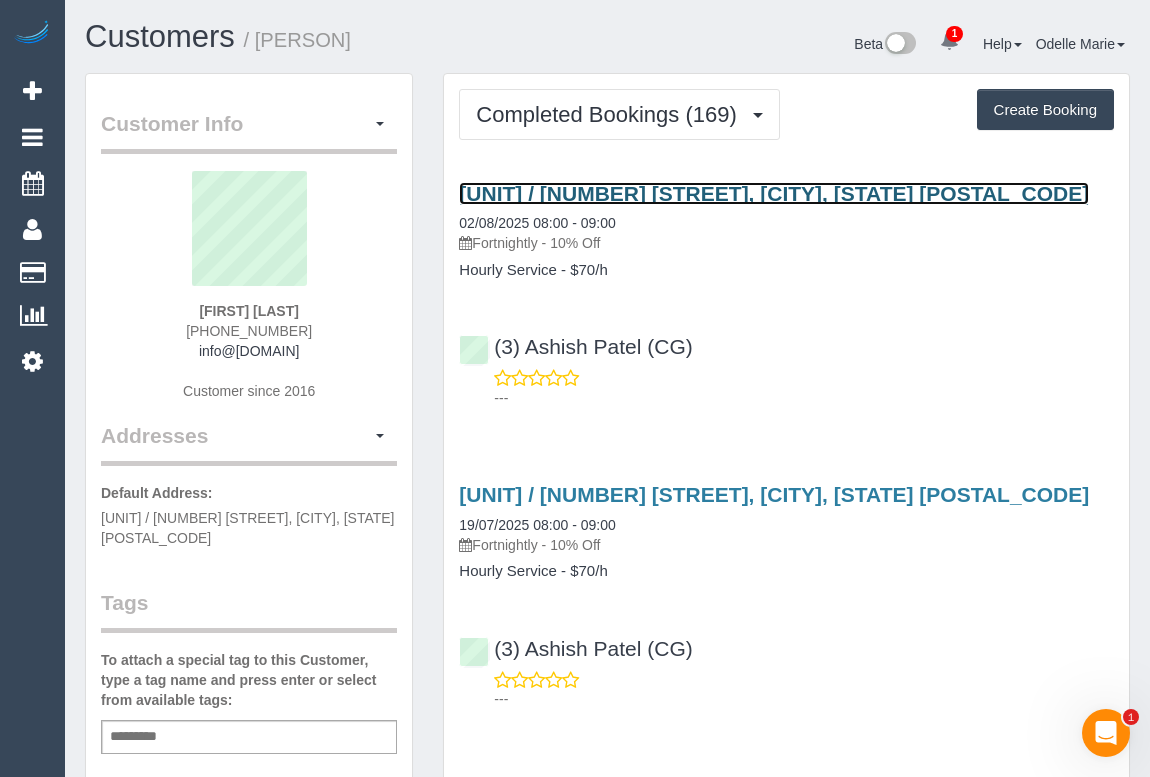 click on "A602 / 191 Powlett Street, East Melbourne, VIC 3002" at bounding box center [774, 193] 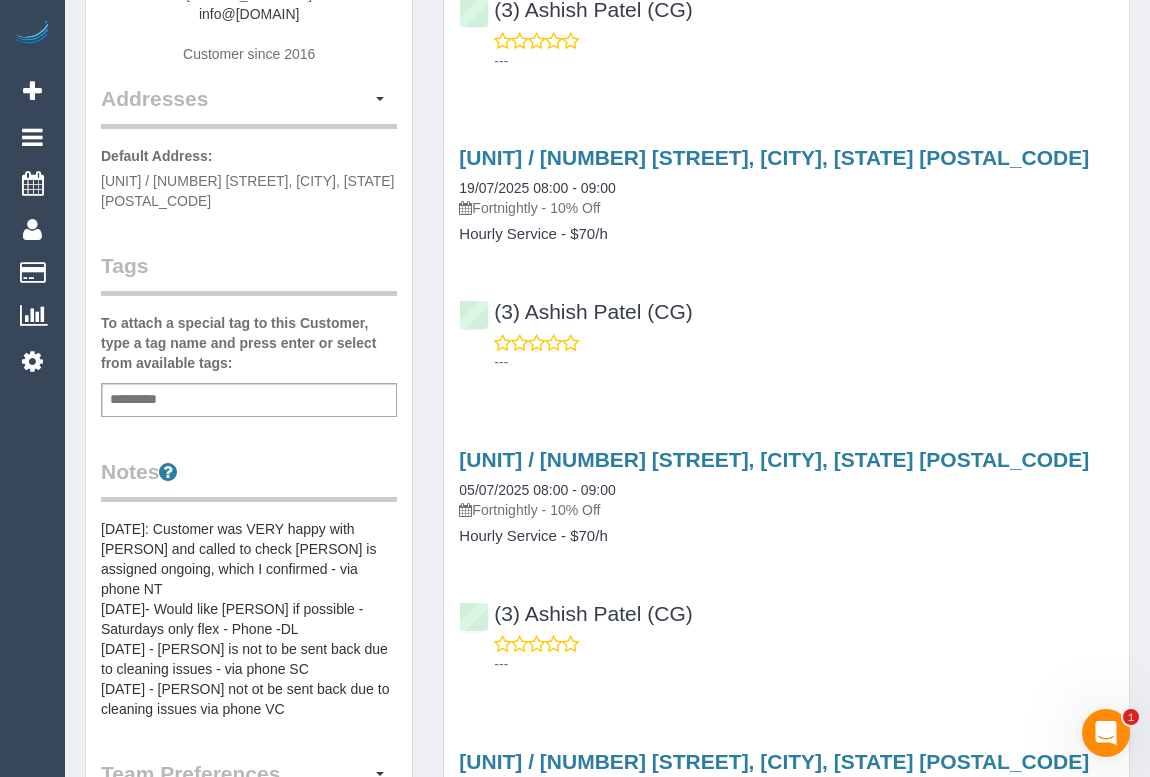 scroll, scrollTop: 0, scrollLeft: 0, axis: both 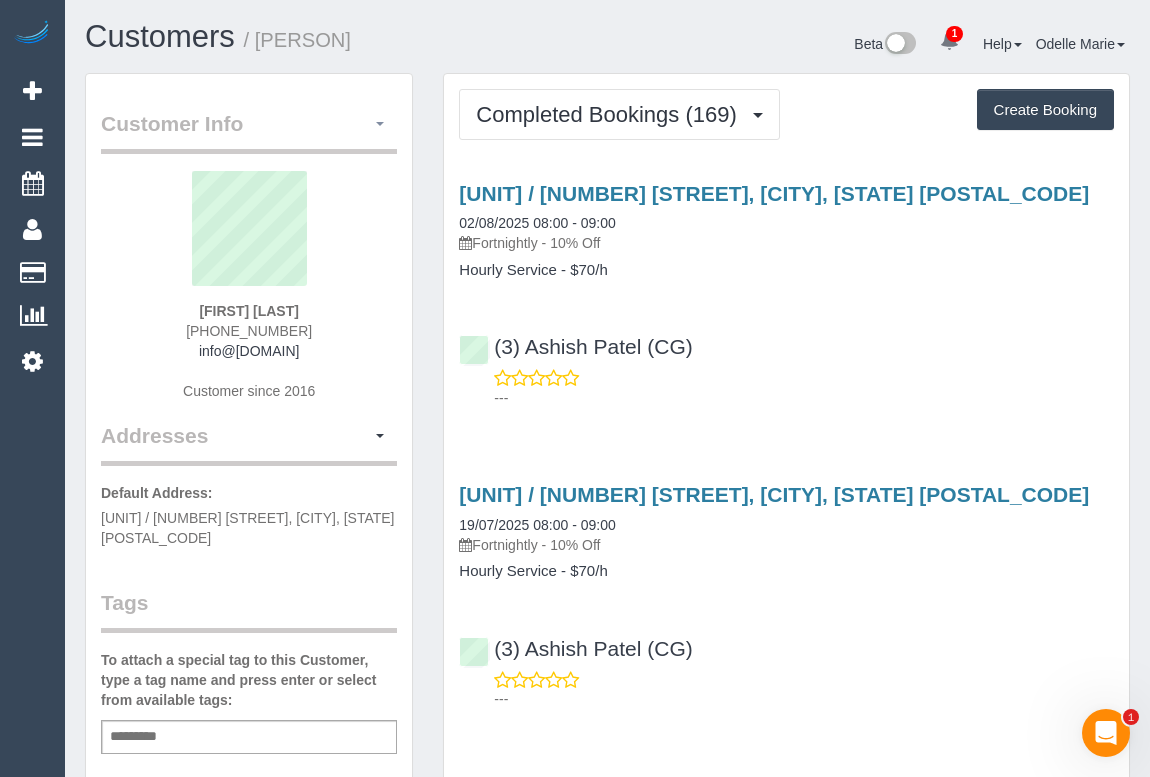 click at bounding box center [380, 124] 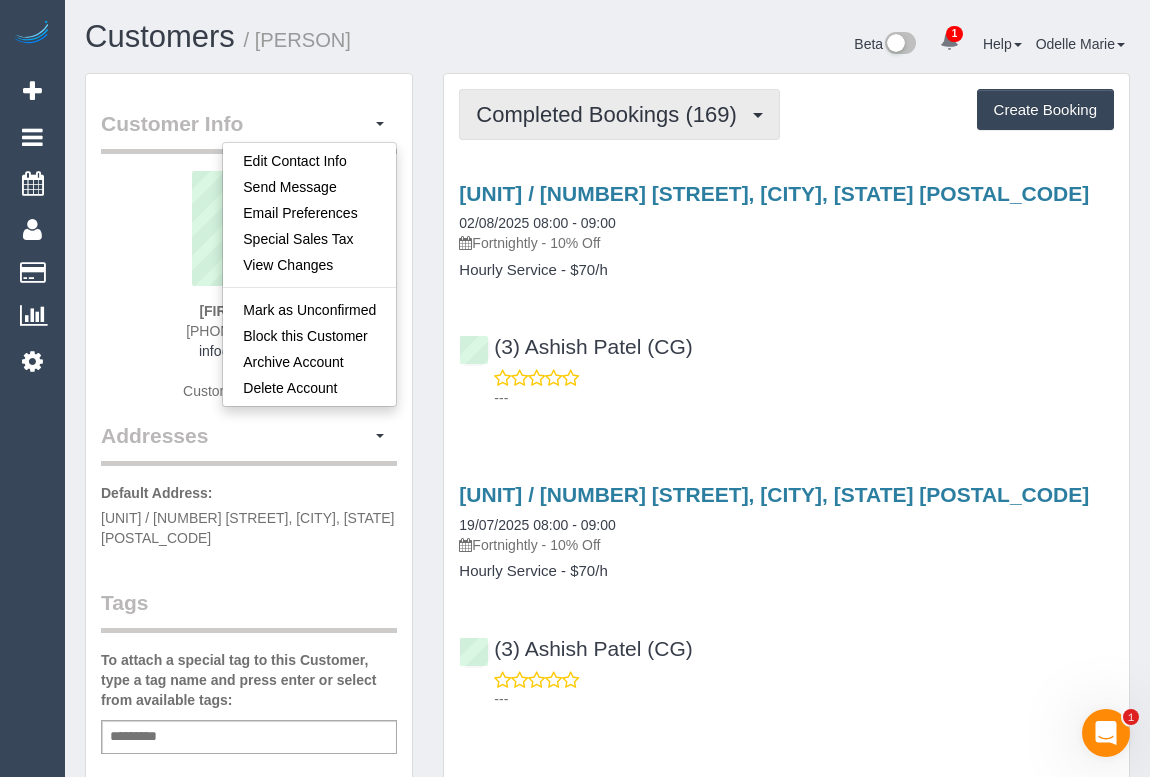 click on "Completed Bookings (169)" at bounding box center [611, 114] 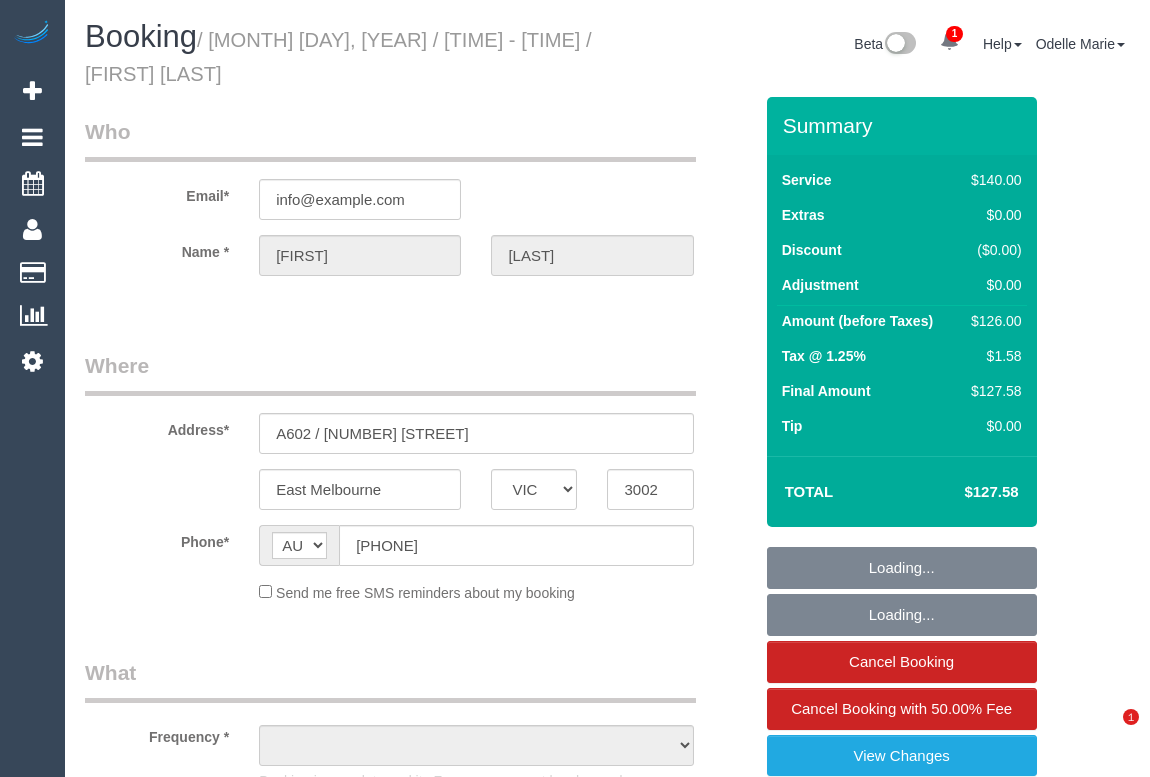 select on "VIC" 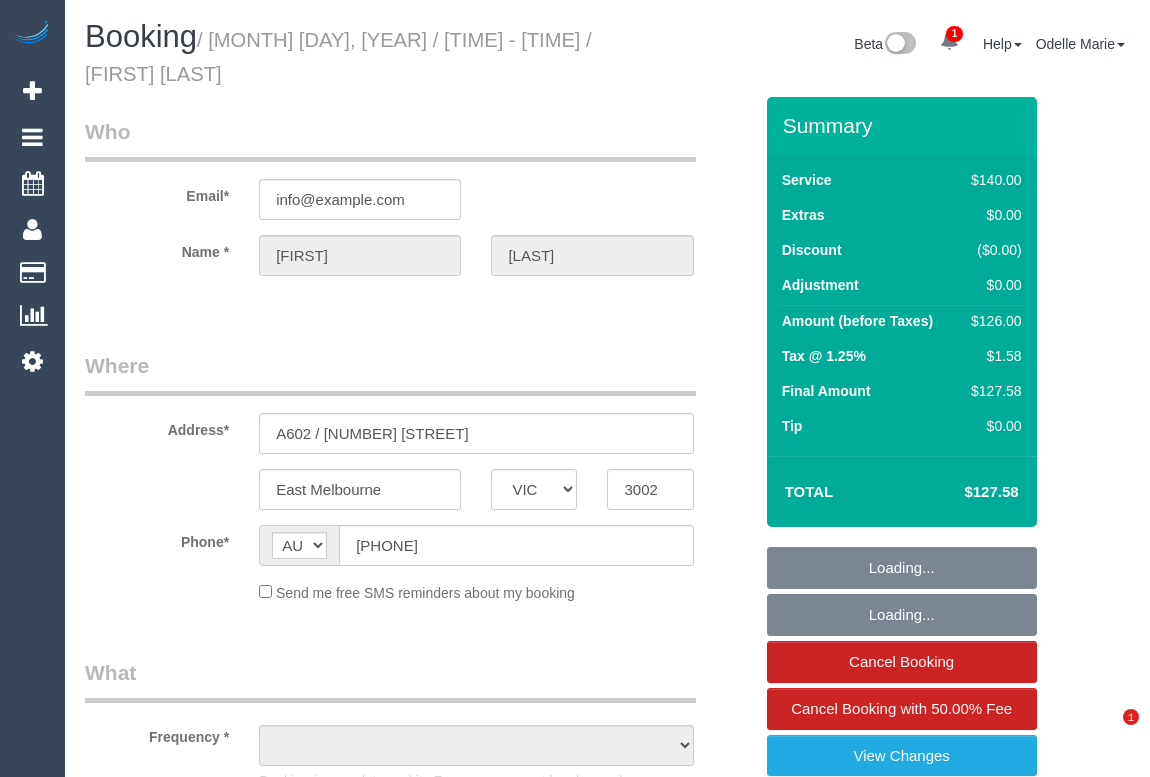 scroll, scrollTop: 0, scrollLeft: 0, axis: both 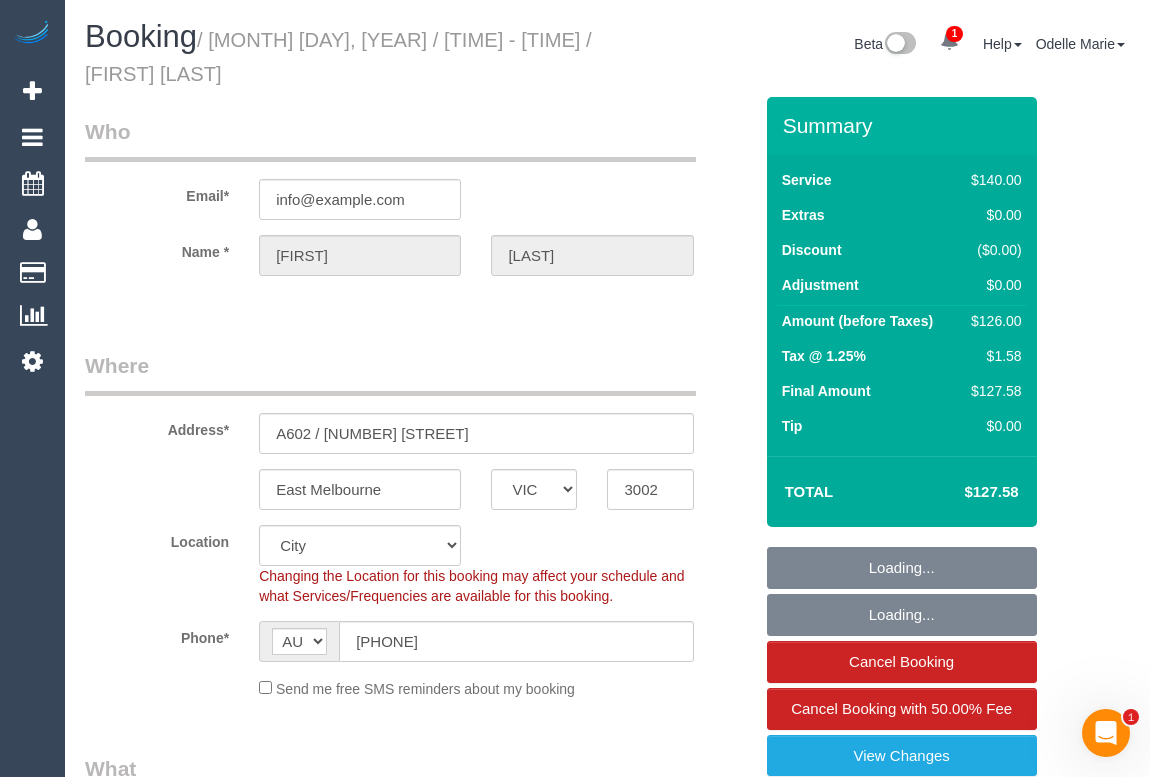 select on "object:694" 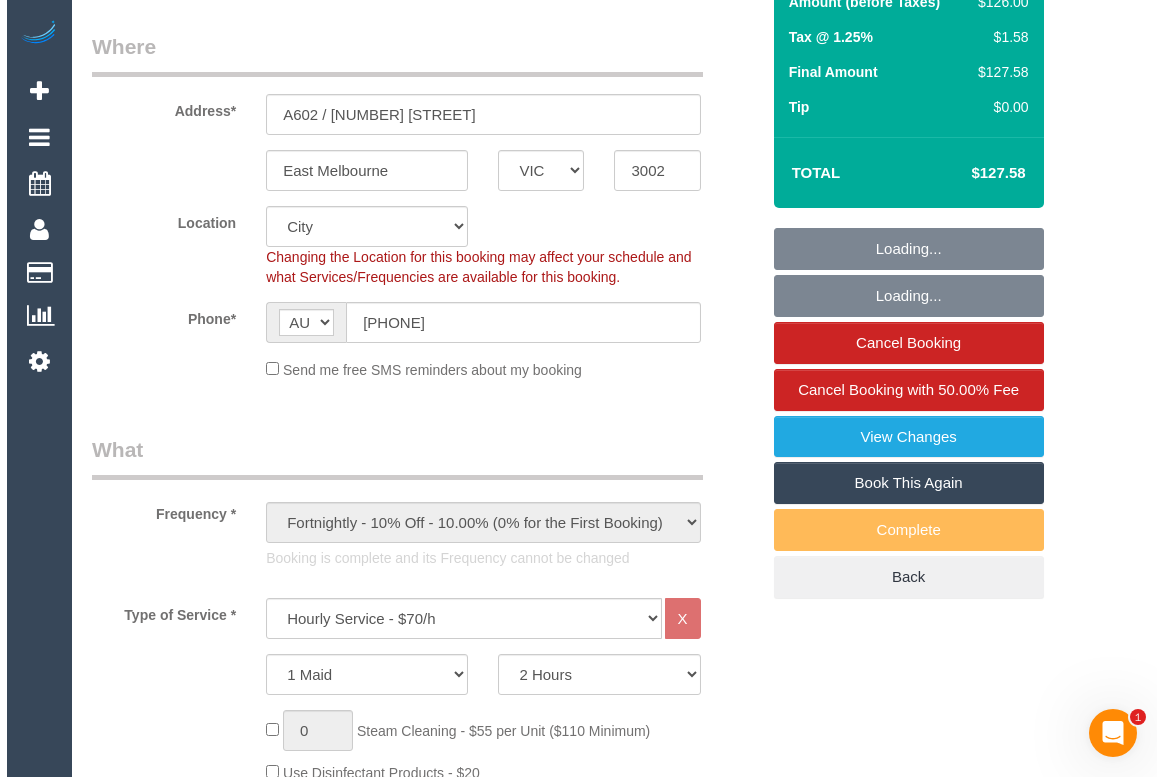 scroll, scrollTop: 363, scrollLeft: 0, axis: vertical 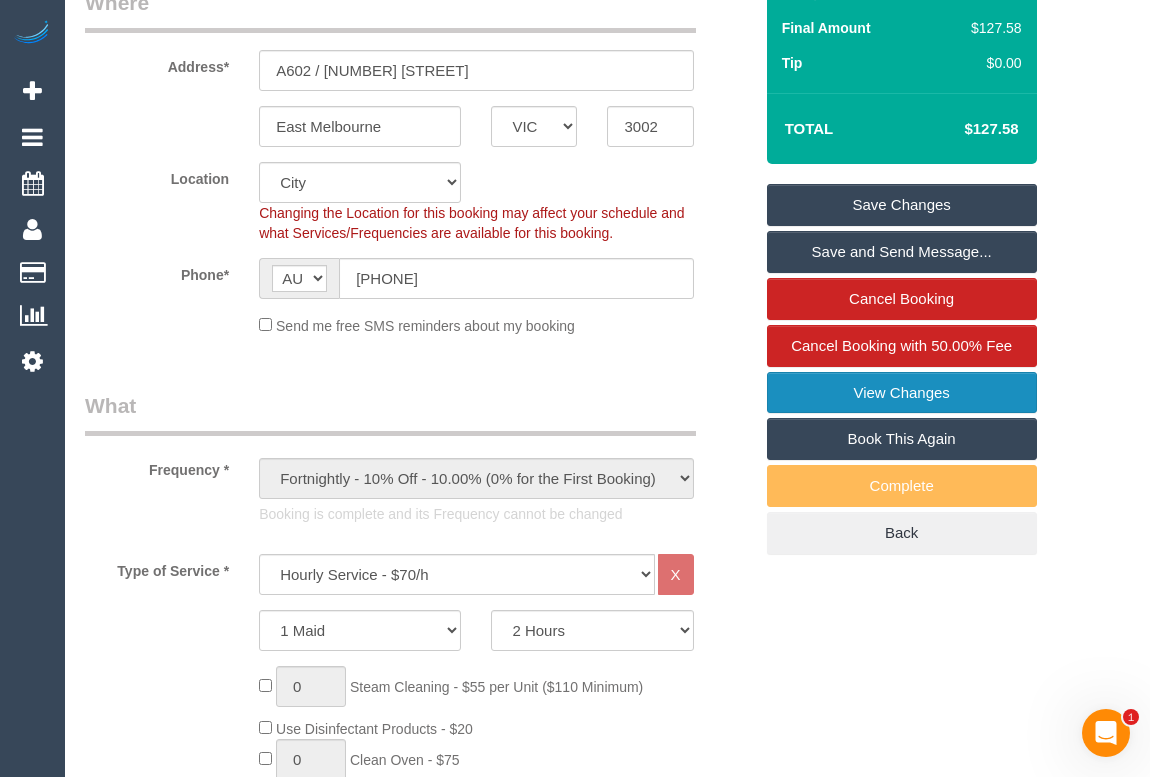 click on "View Changes" at bounding box center (902, 393) 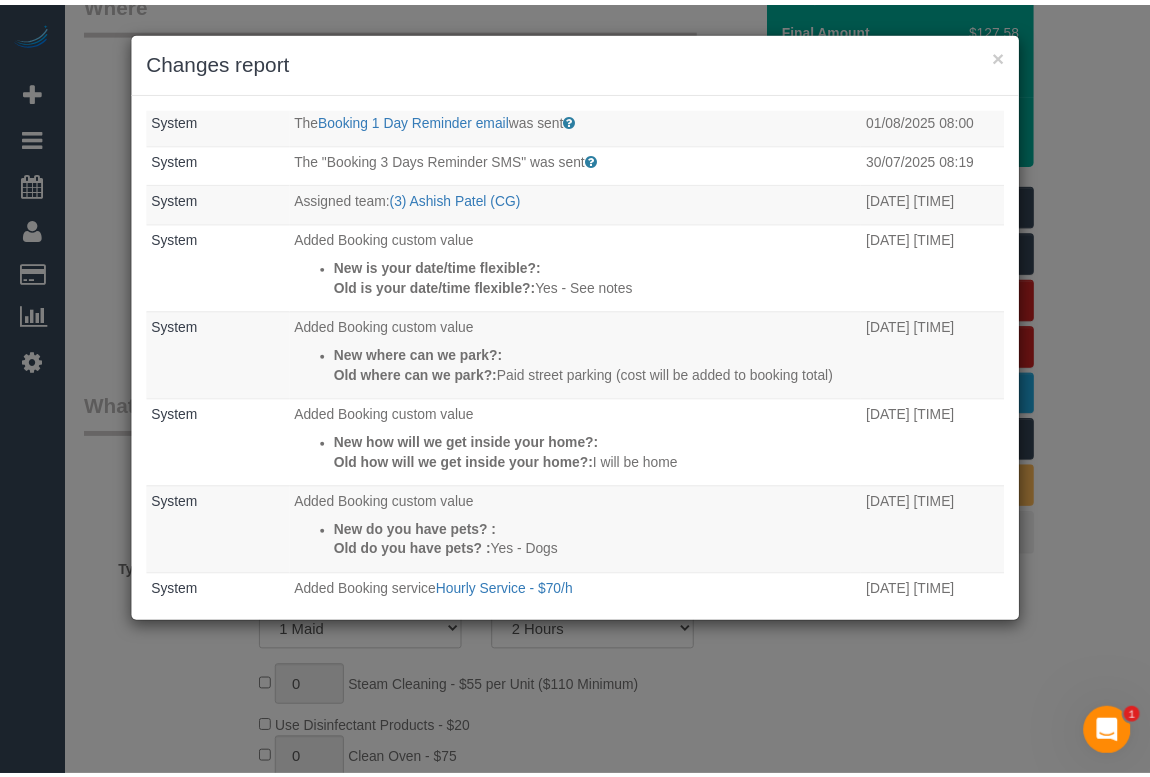 scroll, scrollTop: 545, scrollLeft: 0, axis: vertical 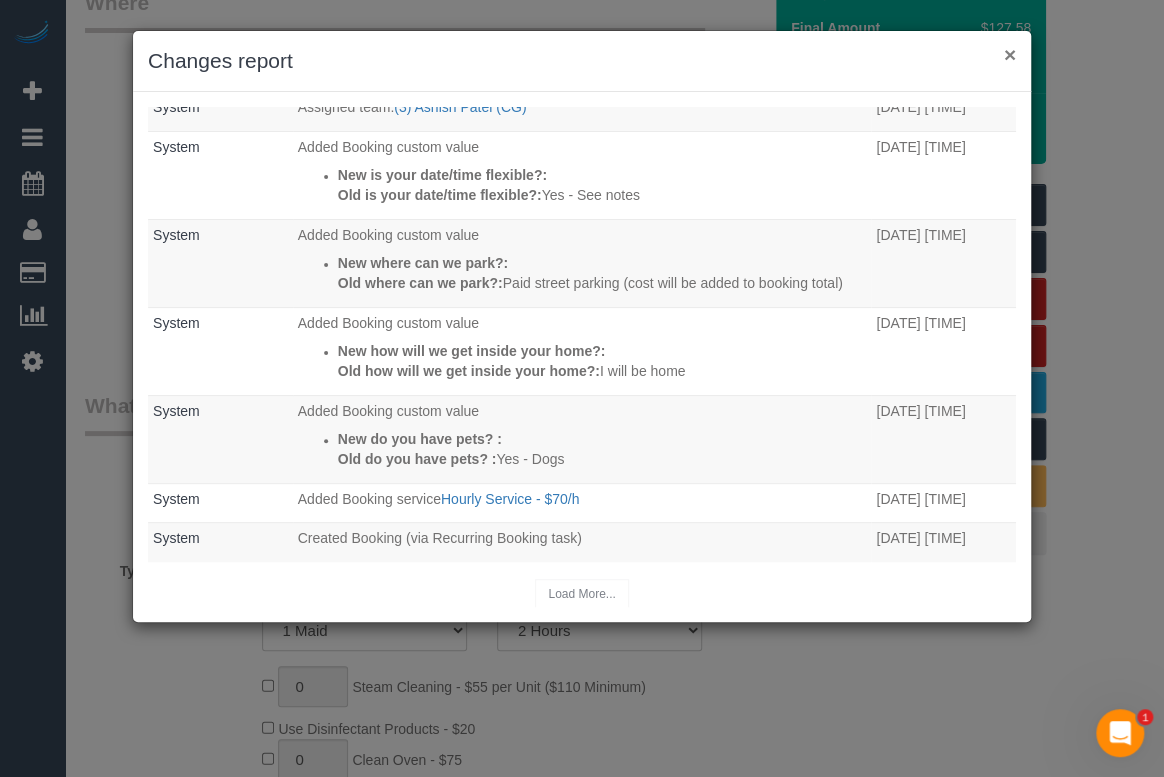 click on "×" at bounding box center (1010, 54) 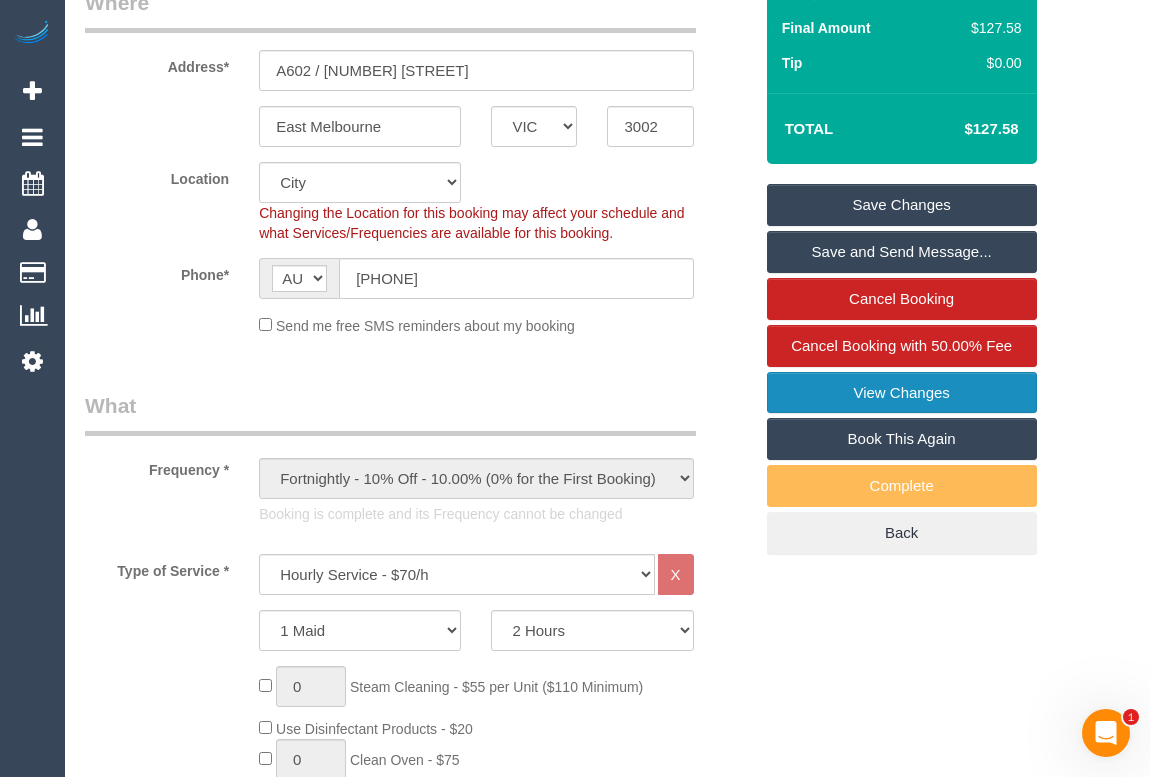 click on "View Changes" at bounding box center (902, 393) 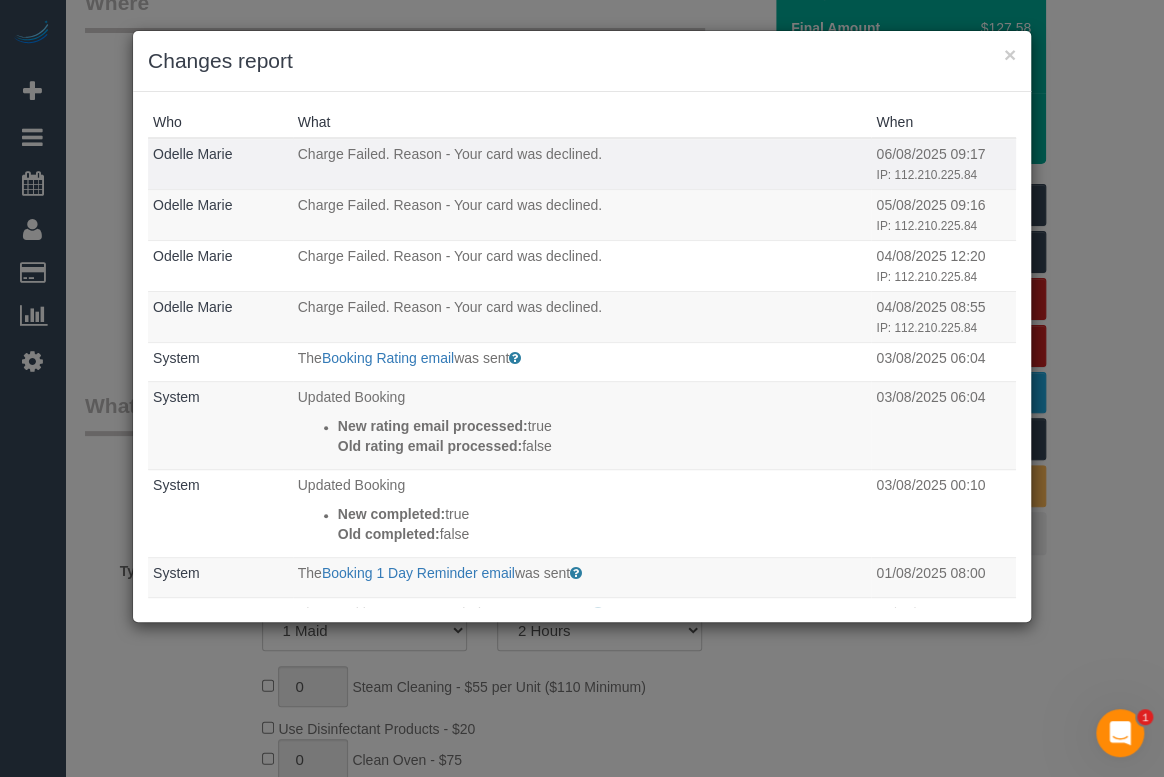 click on "Charge Failed. Reason - Your card was declined." at bounding box center (582, 163) 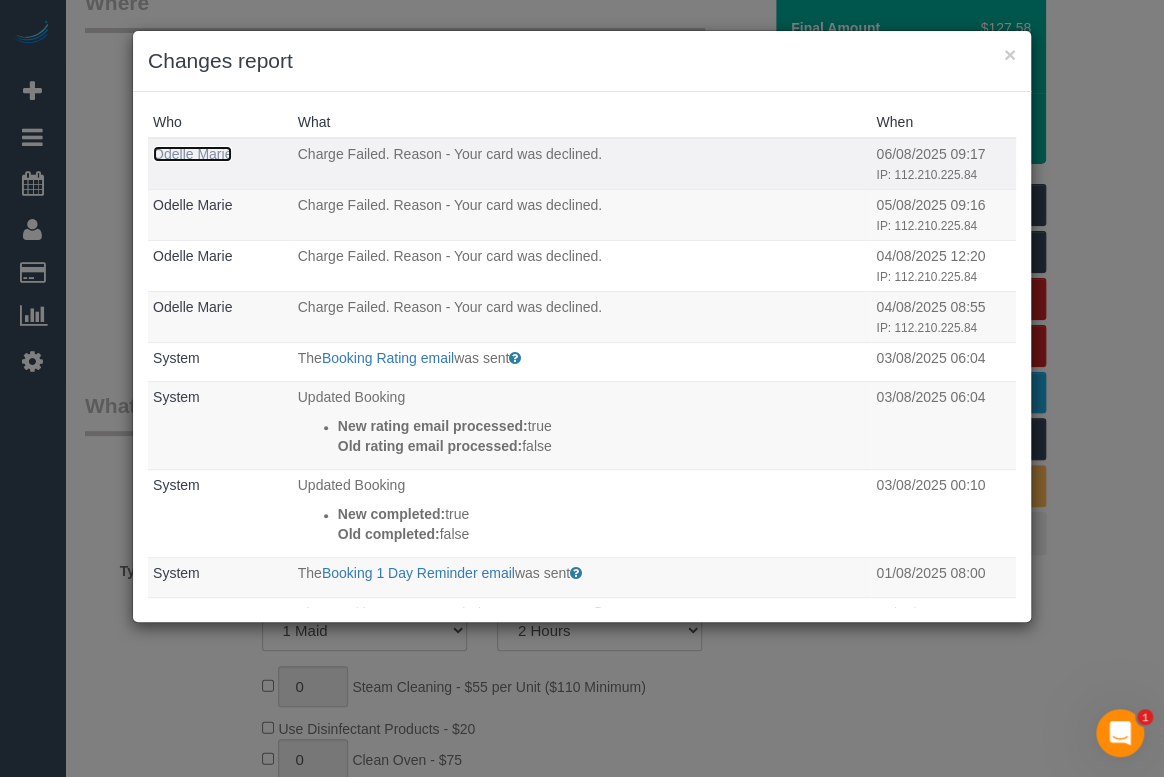 click on "Odelle Marie" at bounding box center [192, 154] 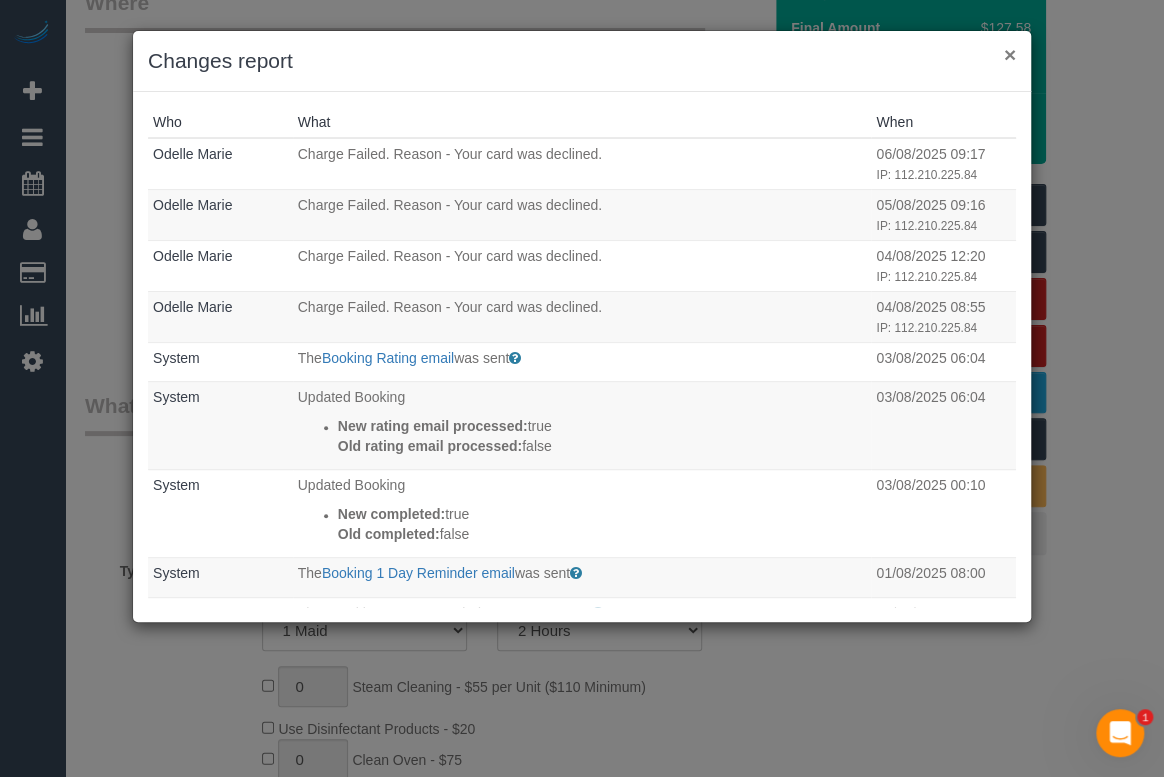 click on "×" at bounding box center (1010, 54) 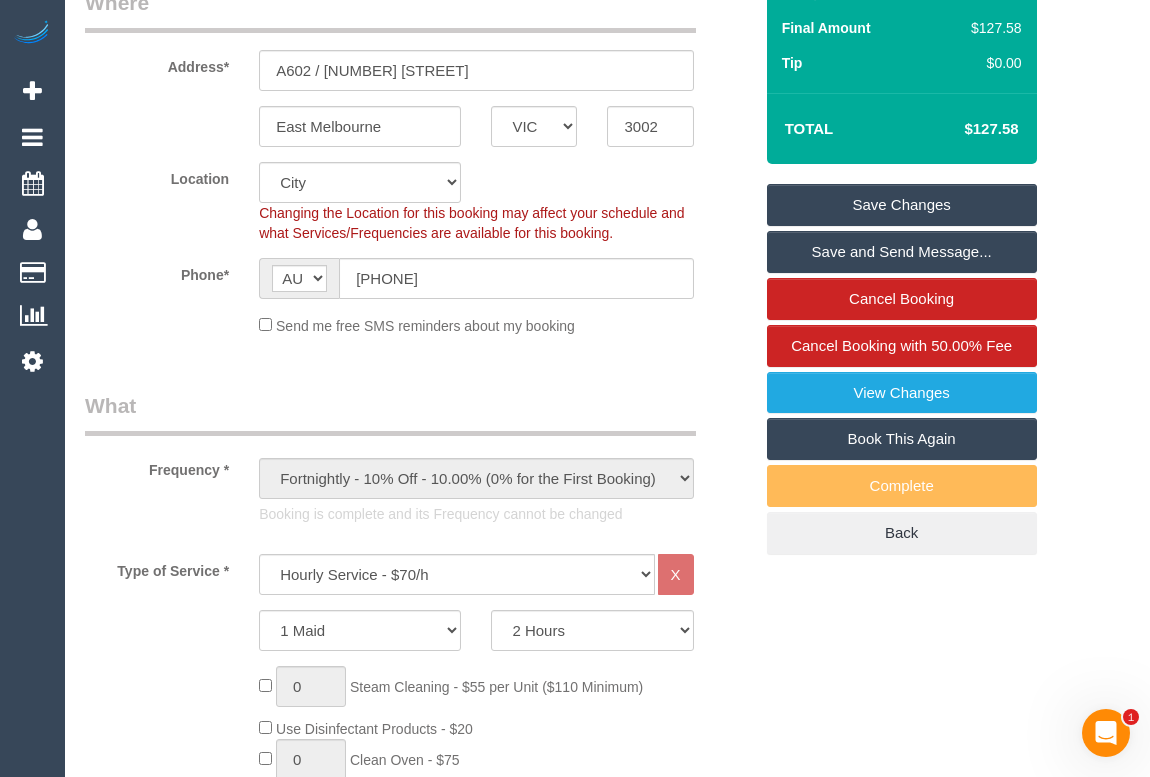 click on "Location
Office City East (North) East (South) Inner East Inner North (East) Inner North (West) Inner South East Inner West North (East) North (West) Outer East Outer North (East) Outer North (West) Outer South East Outer West South East (East) South East (West) West (North) West (South) ZG - Central ZG - East ZG - North ZG - South
Changing the Location for this booking may affect your schedule and what
Services/Frequencies are available for this booking.
Phone*
AF AL DZ AD AO AI AQ AG AR AM AW AU AT AZ BS BH BD BB BY BE BZ BJ BM BT BO BA BW BR GB IO BN BG BF BI KH CM CA CV BQ KY CF TD CL CN CX CC CO KM CD CG CK CR HR CU CW CY CZ CI DK DJ DM DO TL EC EG SV GQ ER EE ET FK FO FJ FI FR GF PF TF GA GM GE DE GH GI GR GL GD GP GU GT GG GN GW GY HT HN HK HU IS IN ID IR IQ IE IM IL IT JM JP JE JO KZ KE KI KP KR KW KG LA LV LB LS LR LY LI LT LU MO MK MG MW MY MV ML MT MH MQ MR MU YT MX FM MD MC MN ME MS MA MZ" 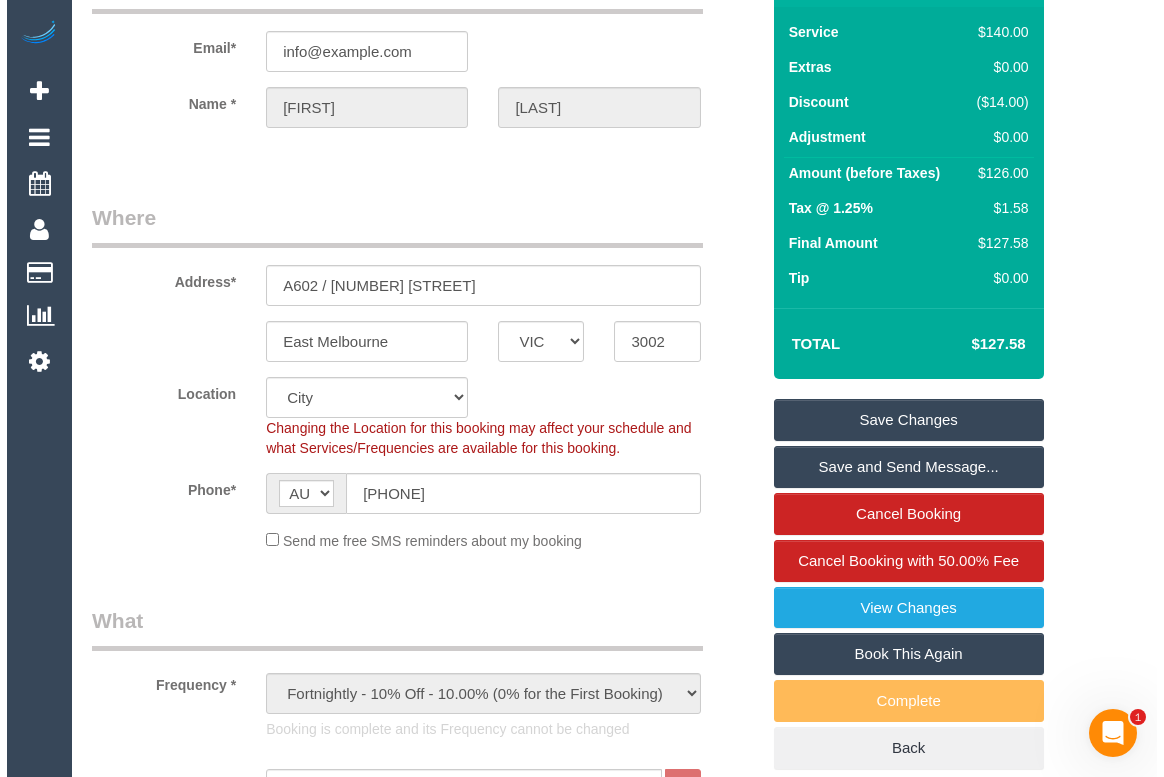 scroll, scrollTop: 0, scrollLeft: 0, axis: both 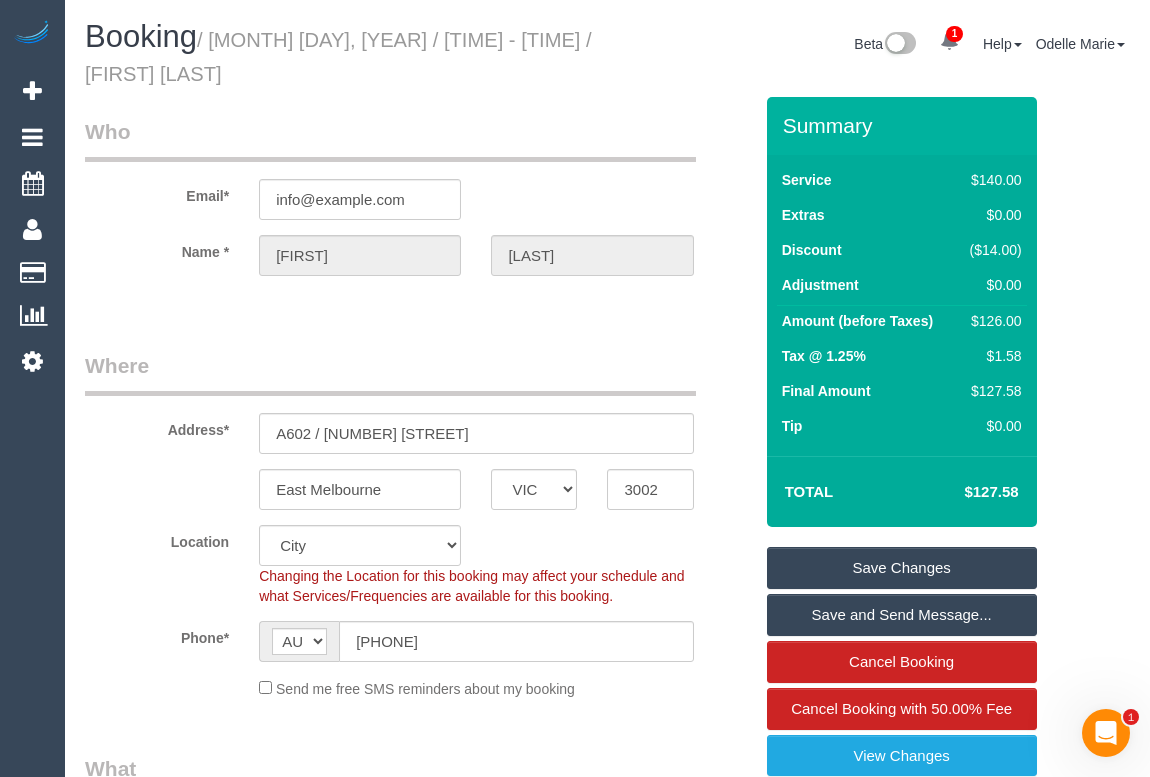 click on "Who
Email*
info@lindabritten.com
Name *
Linda
Britten
Where
Address*
A602 / 191 Powlett Street
East Melbourne
ACT
NSW
NT
QLD
SA
TAS
VIC
WA
3002
Location
Office City East (North) East (South) Inner East Inner North (East) Inner North (West) Inner South East Inner West North (East) North (West) Outer East Outer North (East) Outer North (West) Outer South East Outer West South East (East) South East (West) West (North) West (South) ZG - Central ZG - East ZG - North ZG - South" at bounding box center (418, 2221) 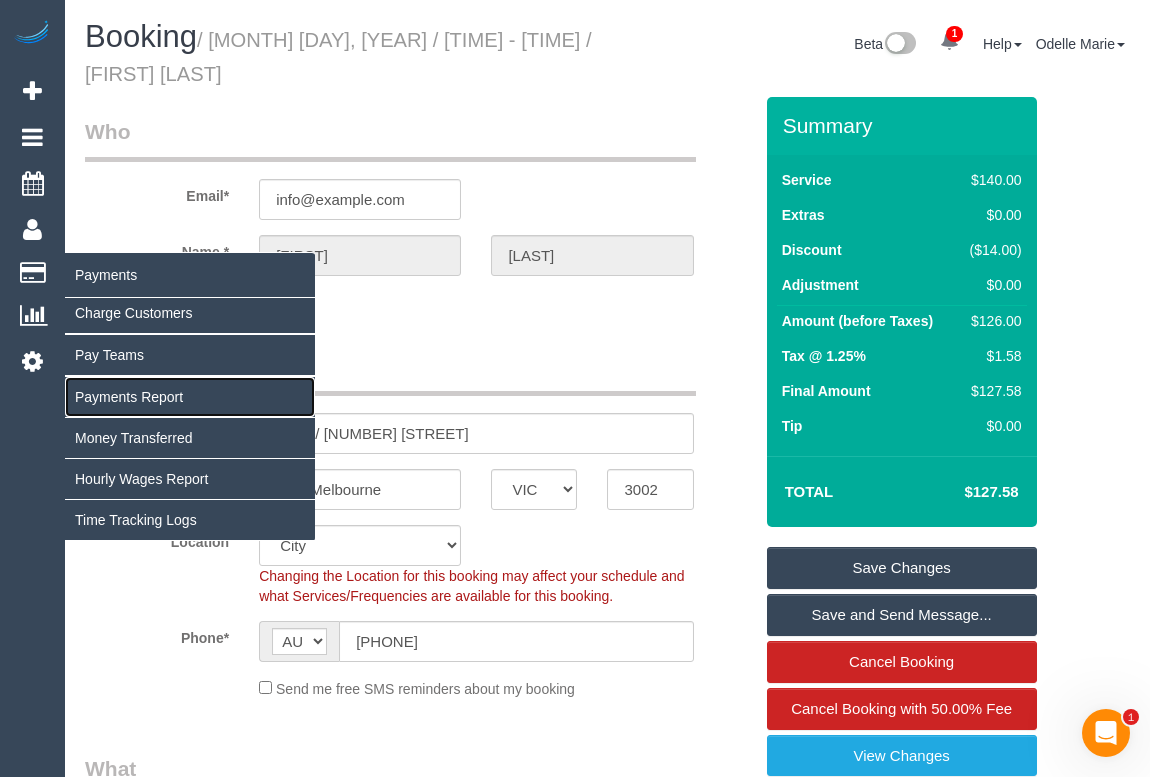 click on "Payments Report" at bounding box center (190, 397) 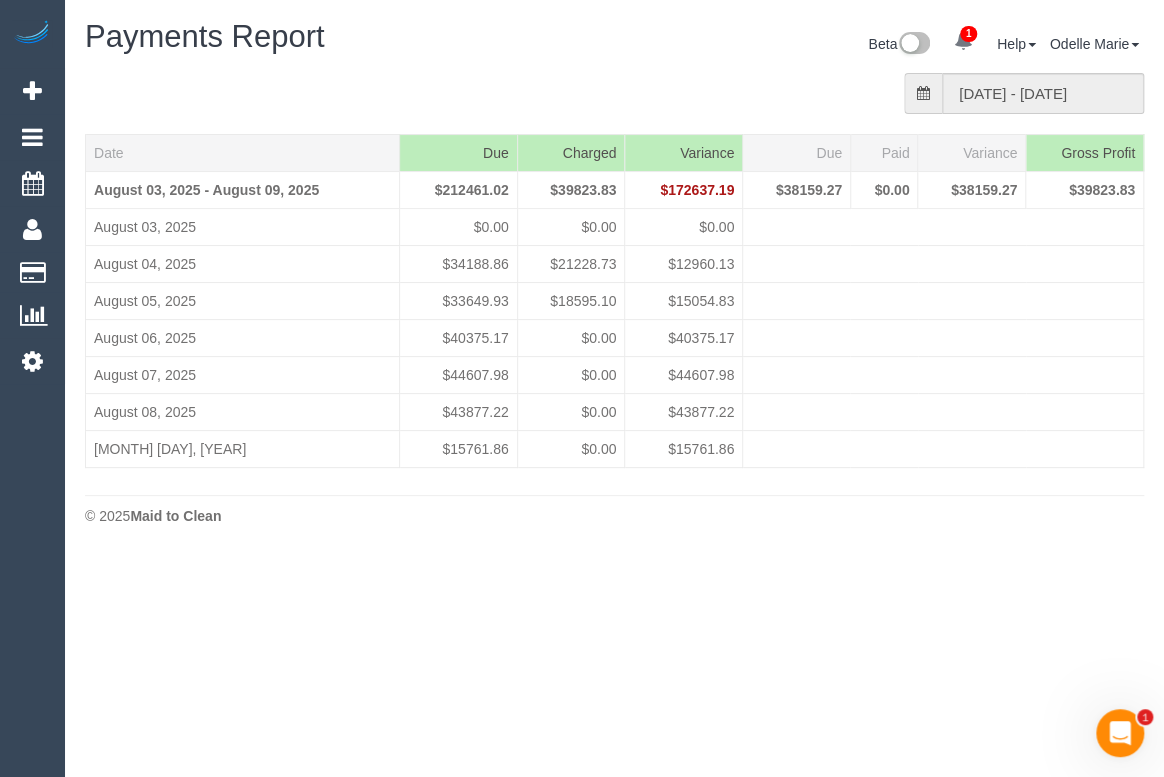 click on "1
Beta
Your Notifications
You have 0 alerts
×
You have 1  to charge for 17/06/2025
Add Booking
Bookings
Active Bookings
Cancelled Bookings
Quote Inquiries" at bounding box center [582, 388] 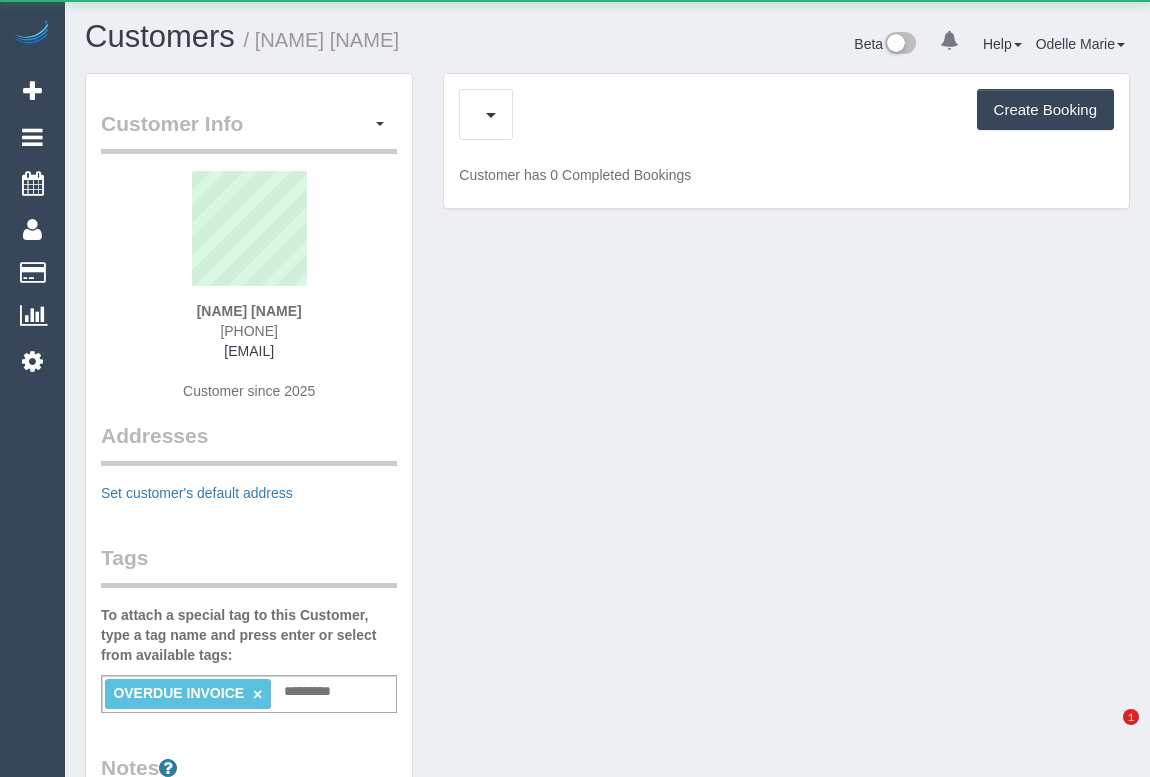 scroll, scrollTop: 0, scrollLeft: 0, axis: both 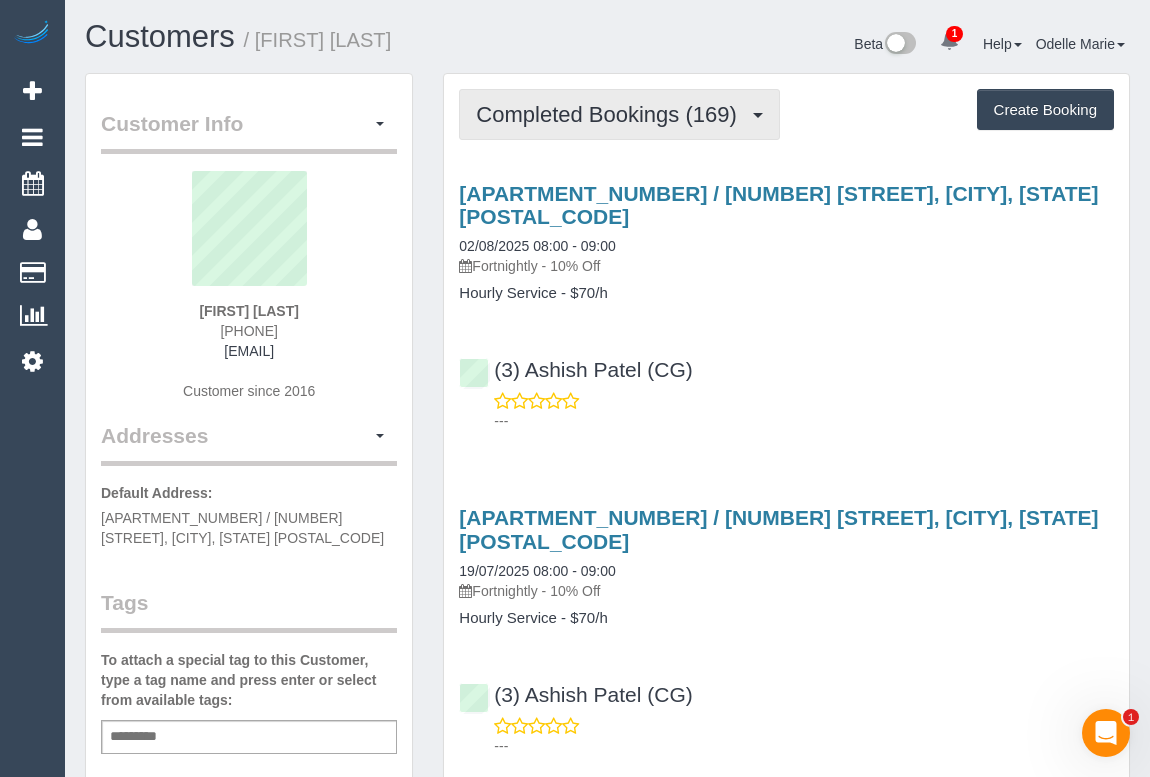click on "Completed Bookings (169)" at bounding box center (611, 114) 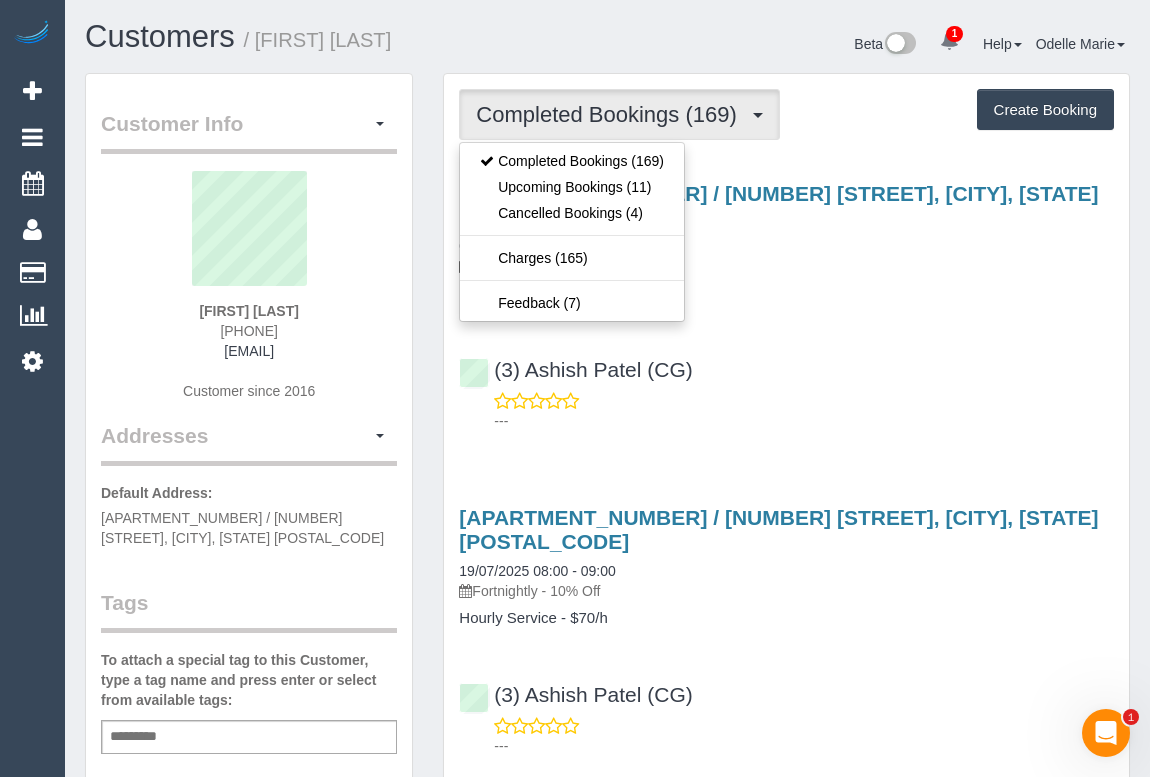 click on "(3) Ashish Patel (CG)
---" at bounding box center [786, 386] 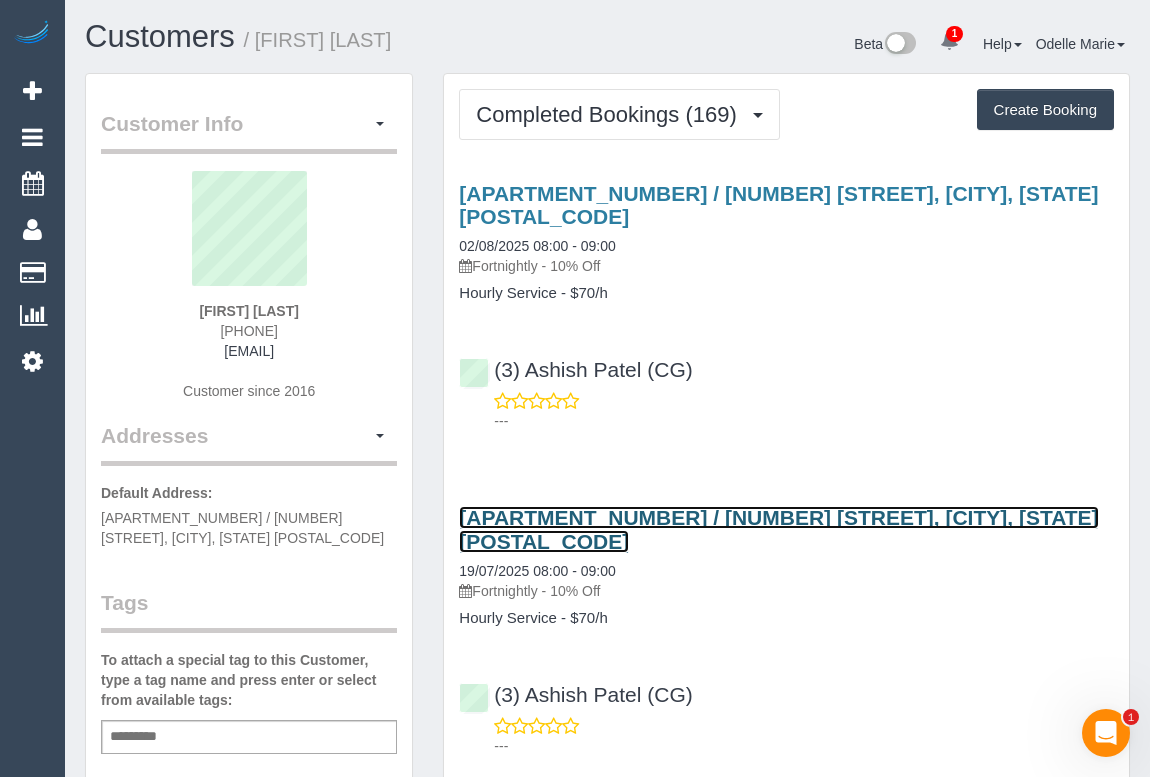 click on "A602 / 191 Powlett Street, East Melbourne, VIC 3002" at bounding box center (778, 529) 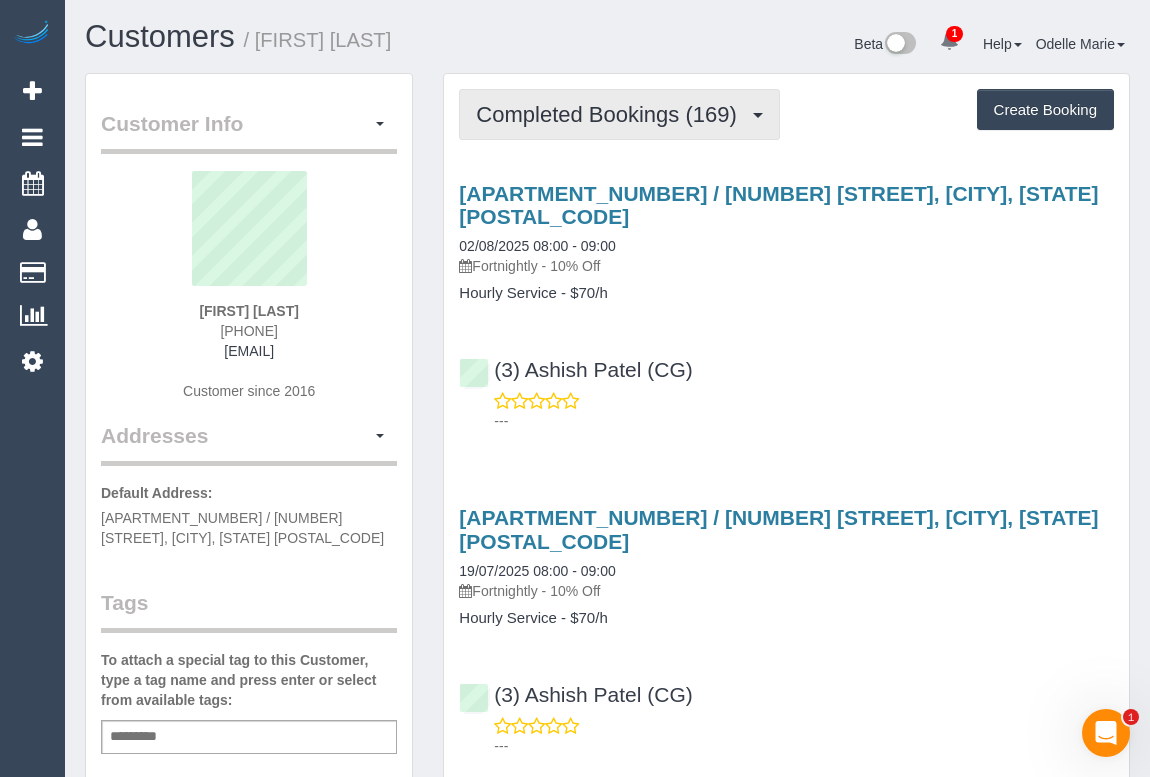 click on "Completed Bookings (169)" at bounding box center (611, 114) 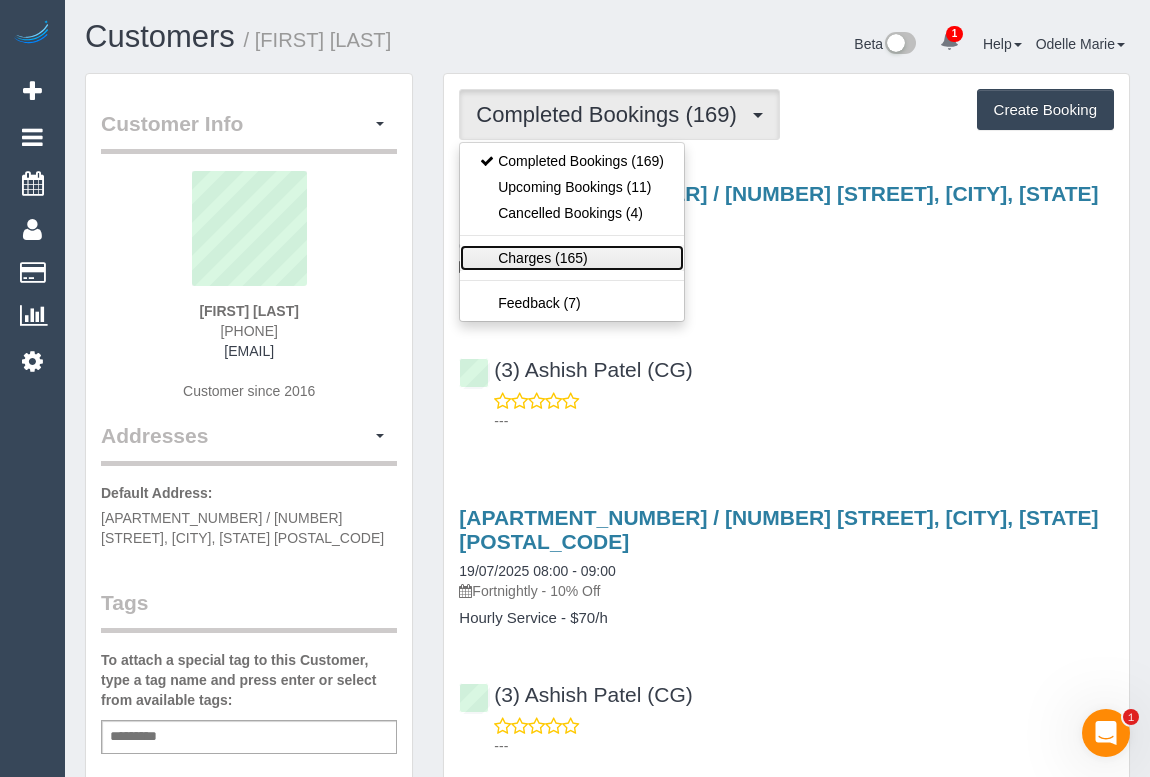 click on "Charges (165)" at bounding box center (572, 258) 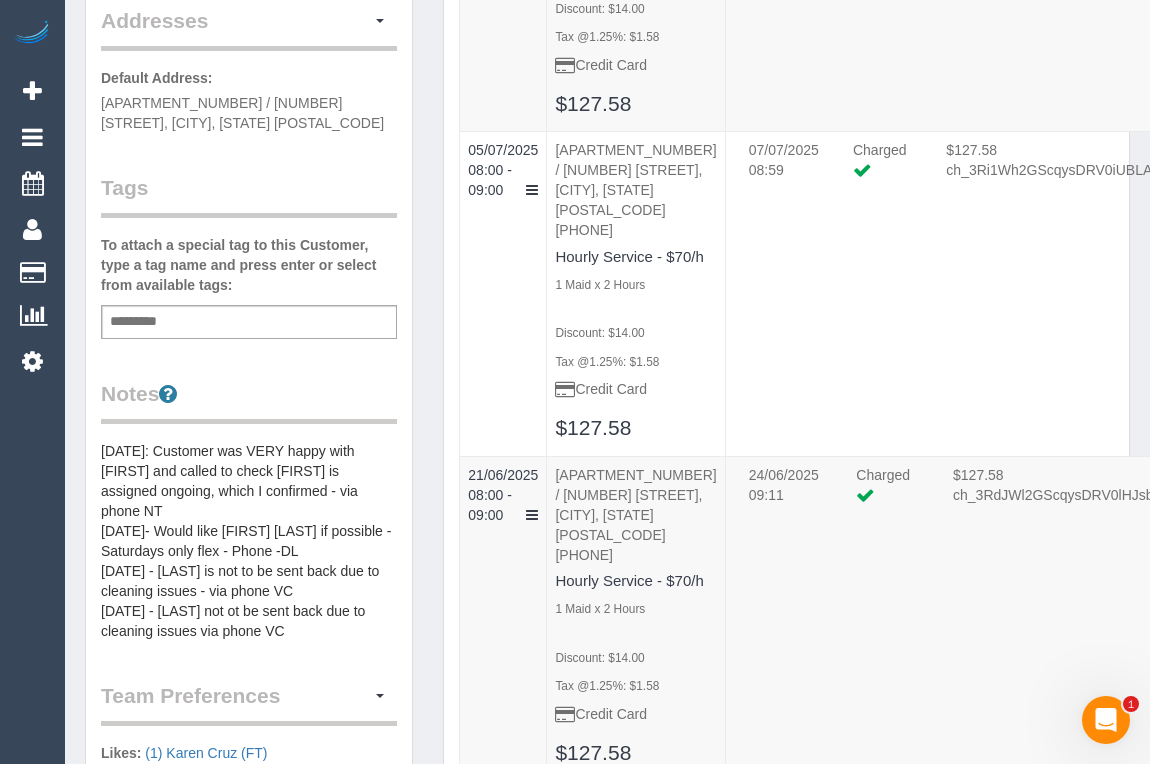 scroll, scrollTop: 454, scrollLeft: 0, axis: vertical 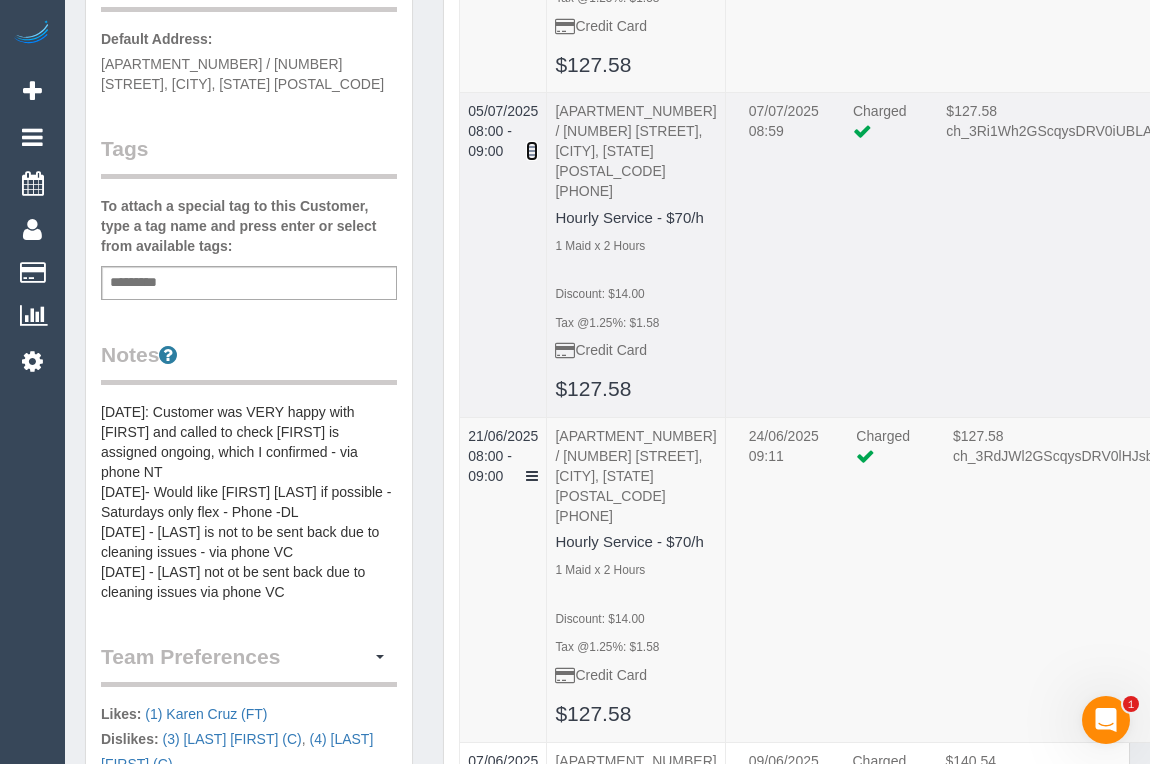 click at bounding box center (532, 151) 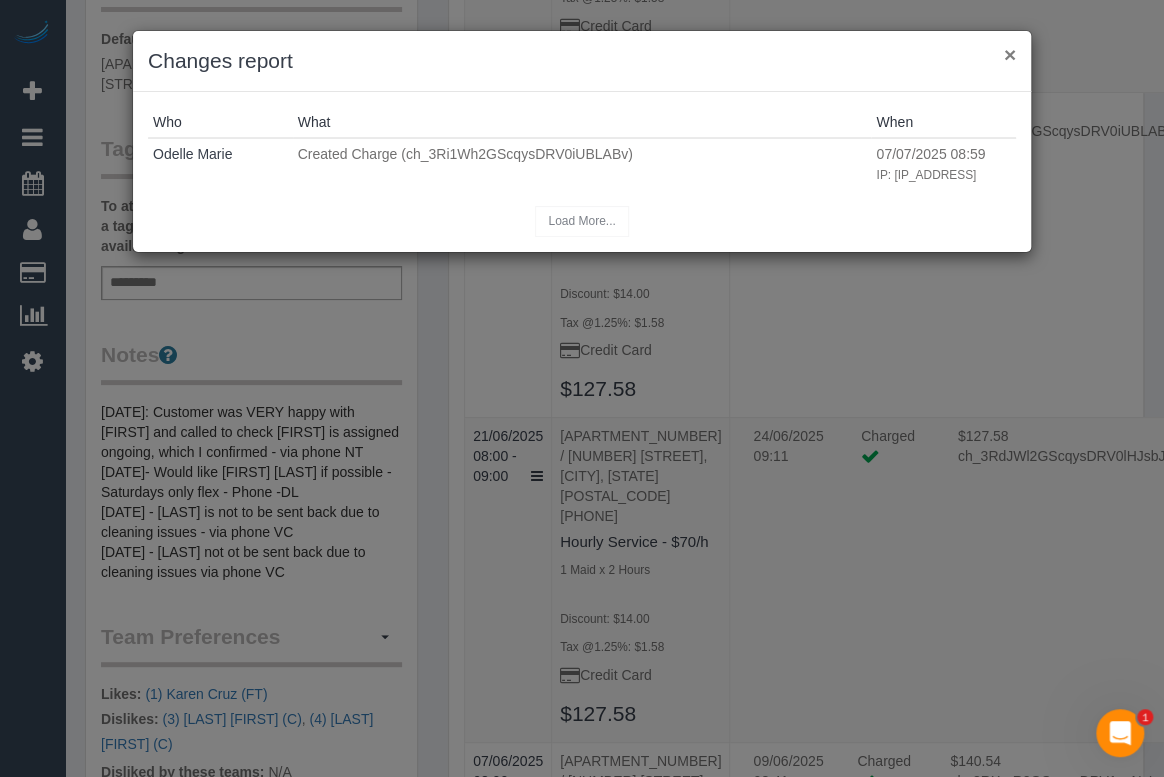 click on "×" at bounding box center [1010, 54] 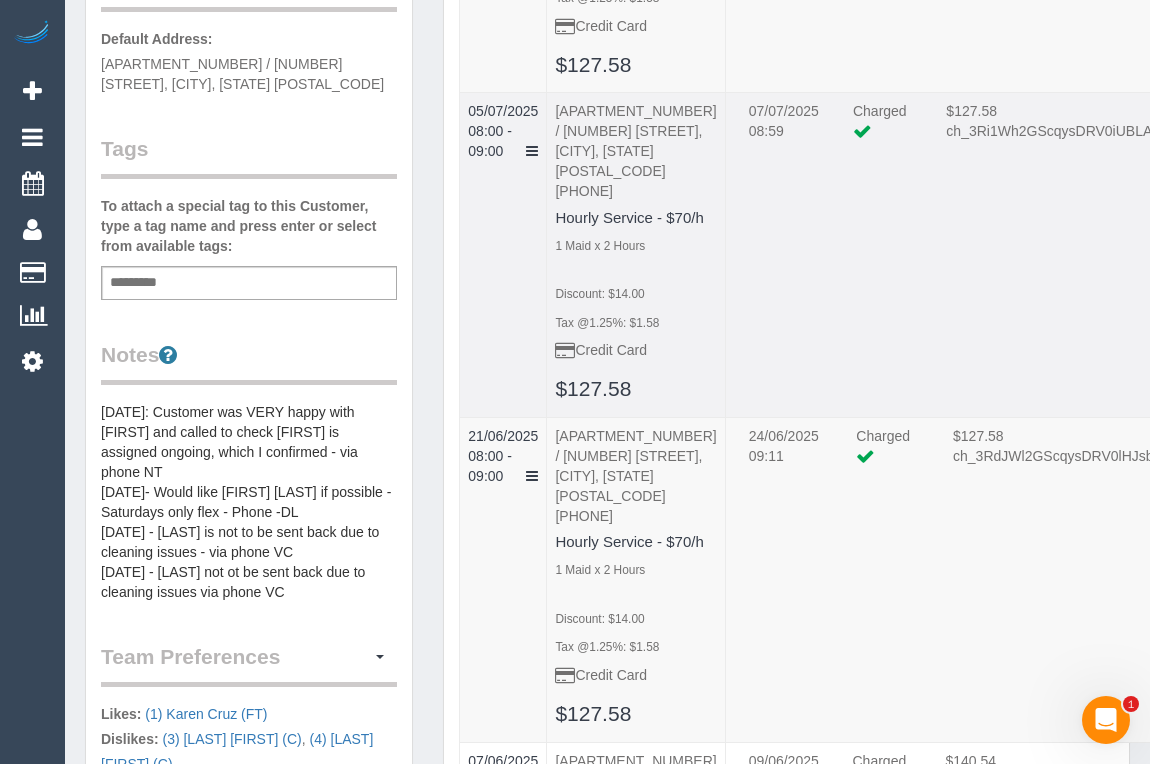 click on "07/07/2025 08:59
Charged
$127.58
ch_3Ri1Wh2GScqysDRV0iUBLABv
Refund
Send Invoice
Refresh" at bounding box center (1001, 255) 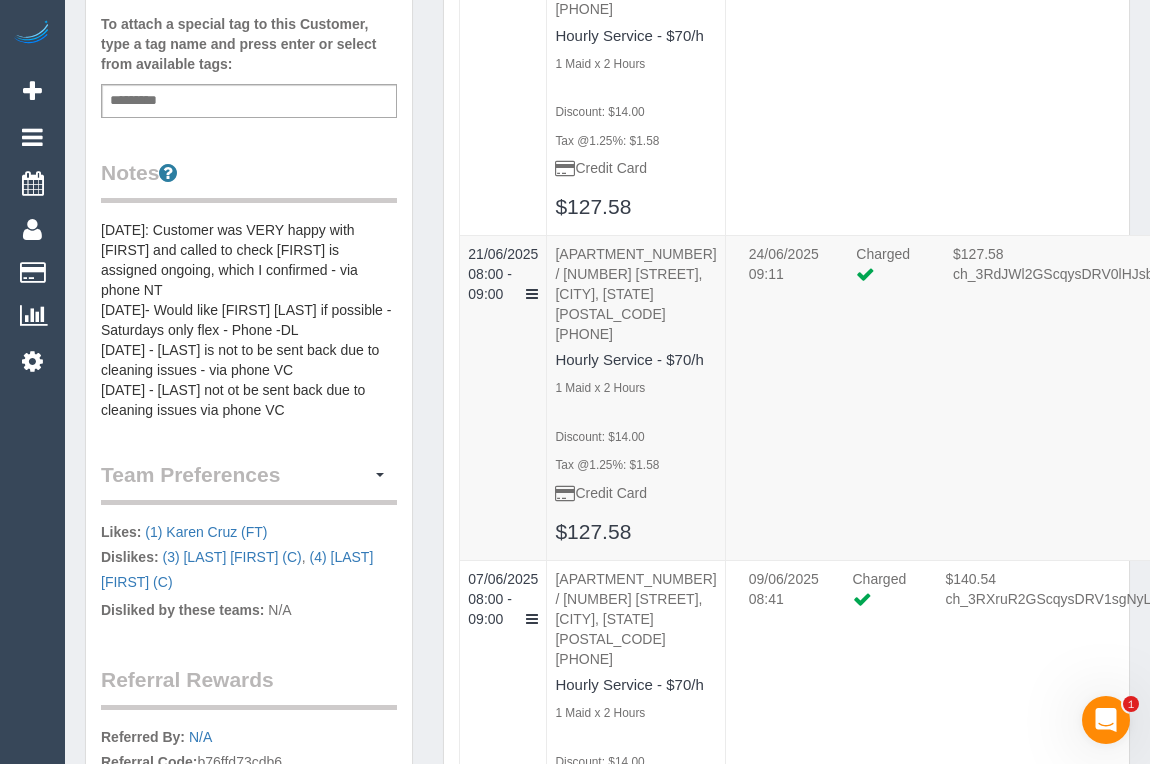 scroll, scrollTop: 272, scrollLeft: 0, axis: vertical 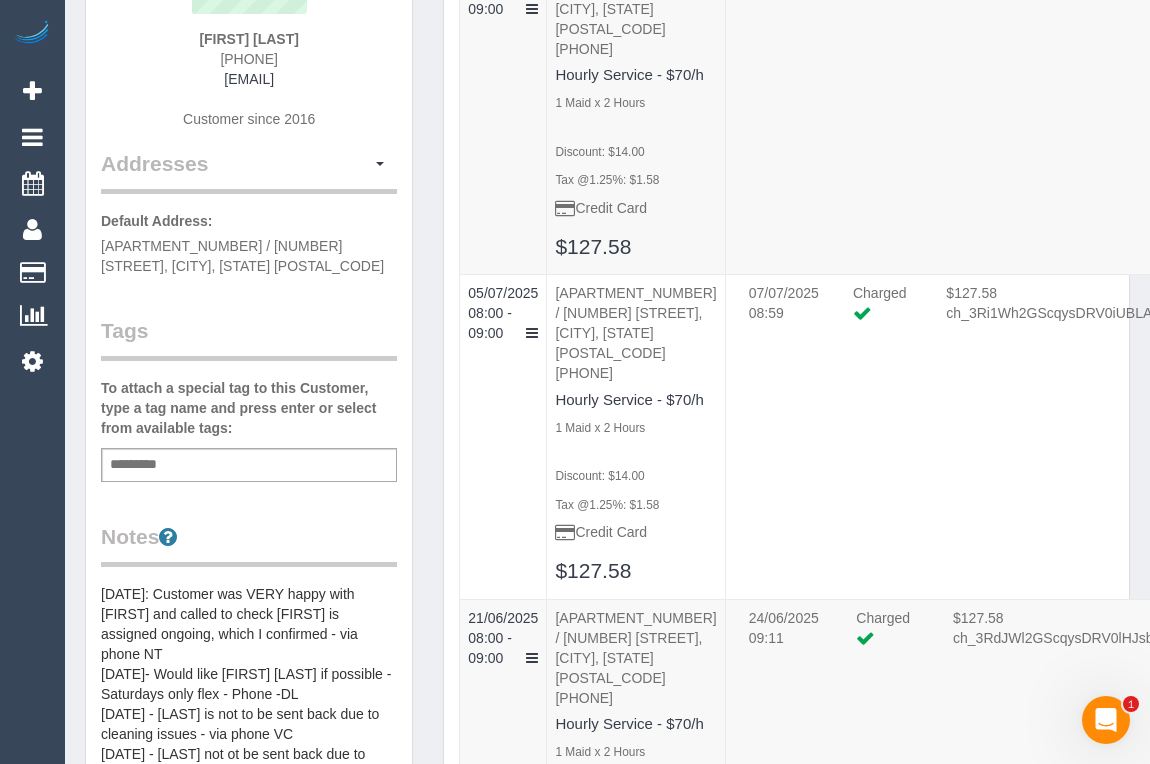 drag, startPoint x: 201, startPoint y: 55, endPoint x: 318, endPoint y: 55, distance: 117 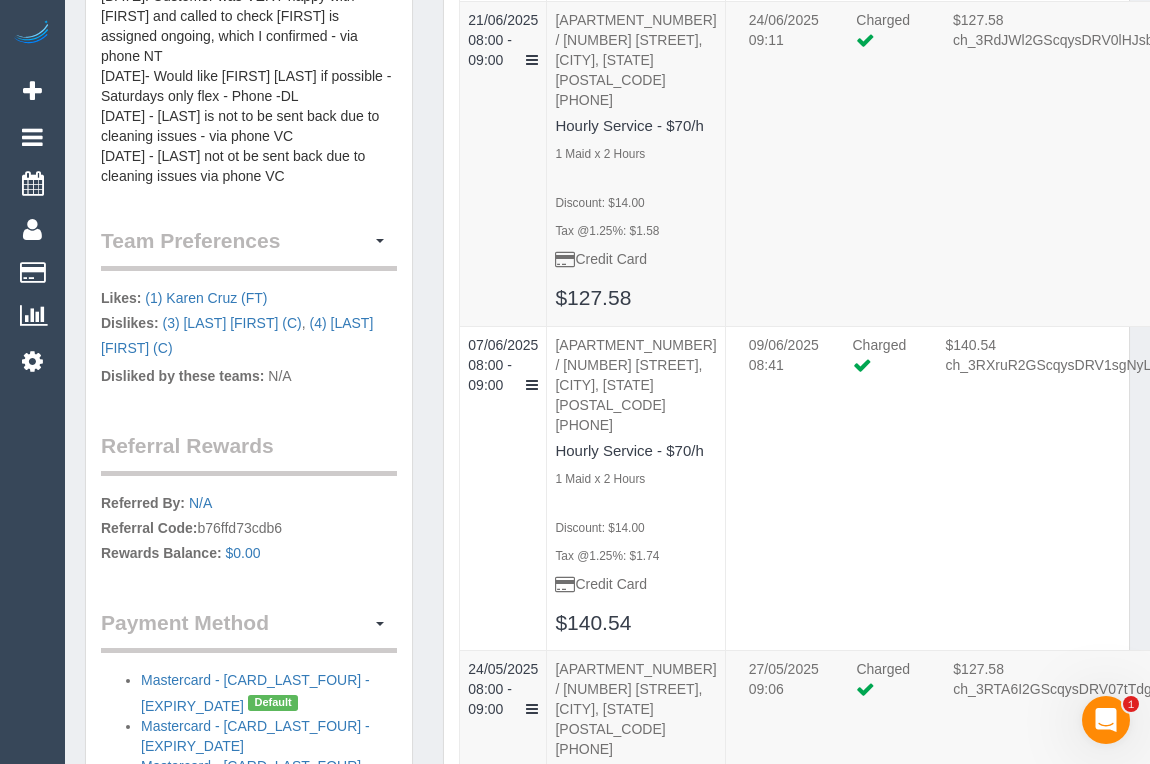 scroll, scrollTop: 1000, scrollLeft: 0, axis: vertical 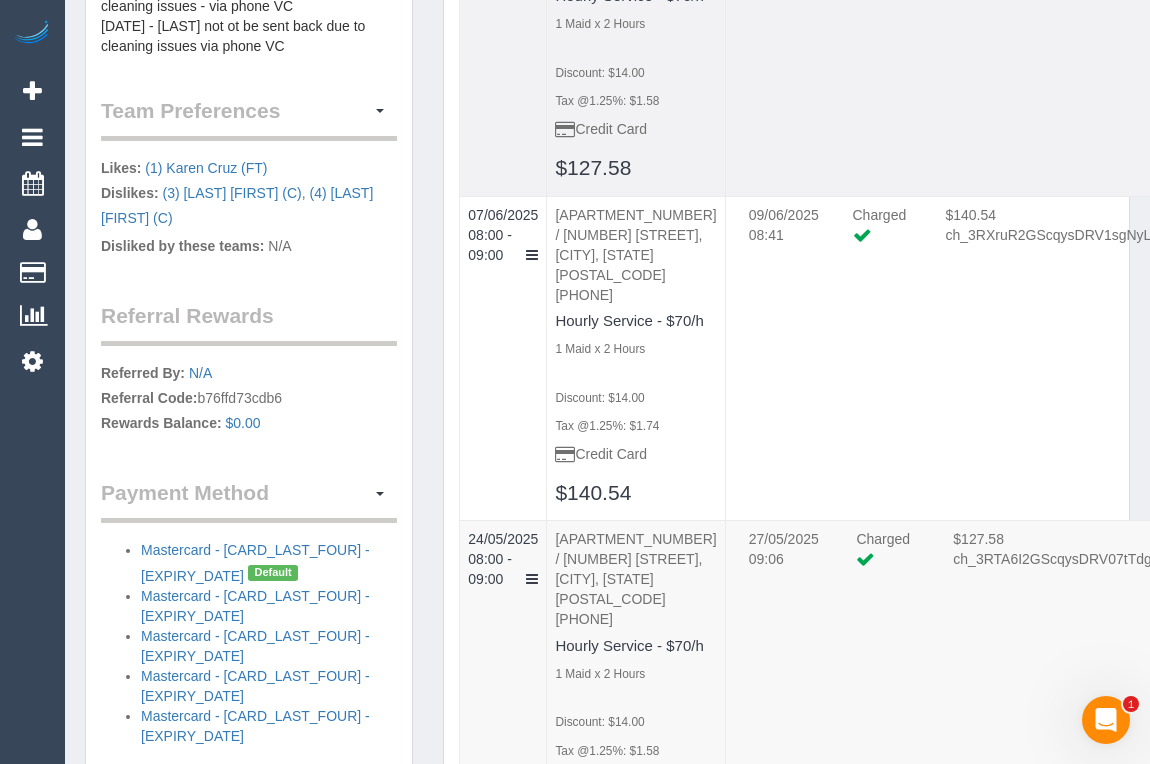 click at bounding box center (532, -70) 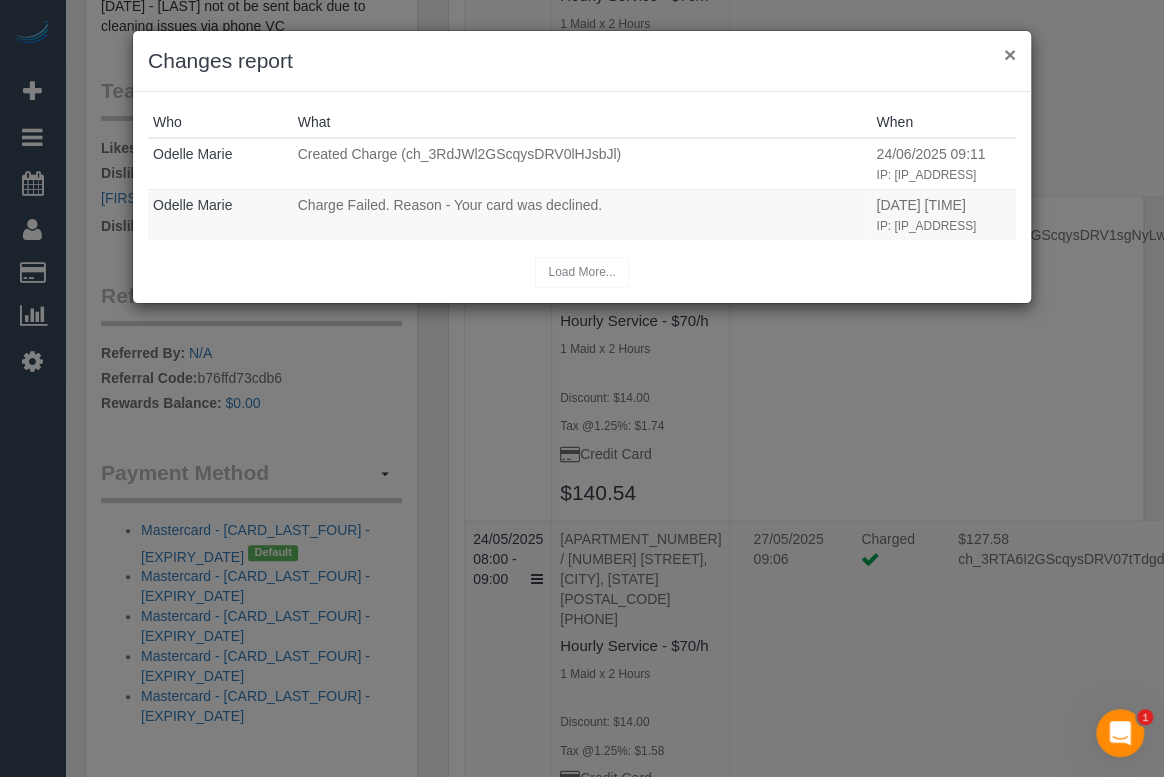click on "×" at bounding box center (1010, 54) 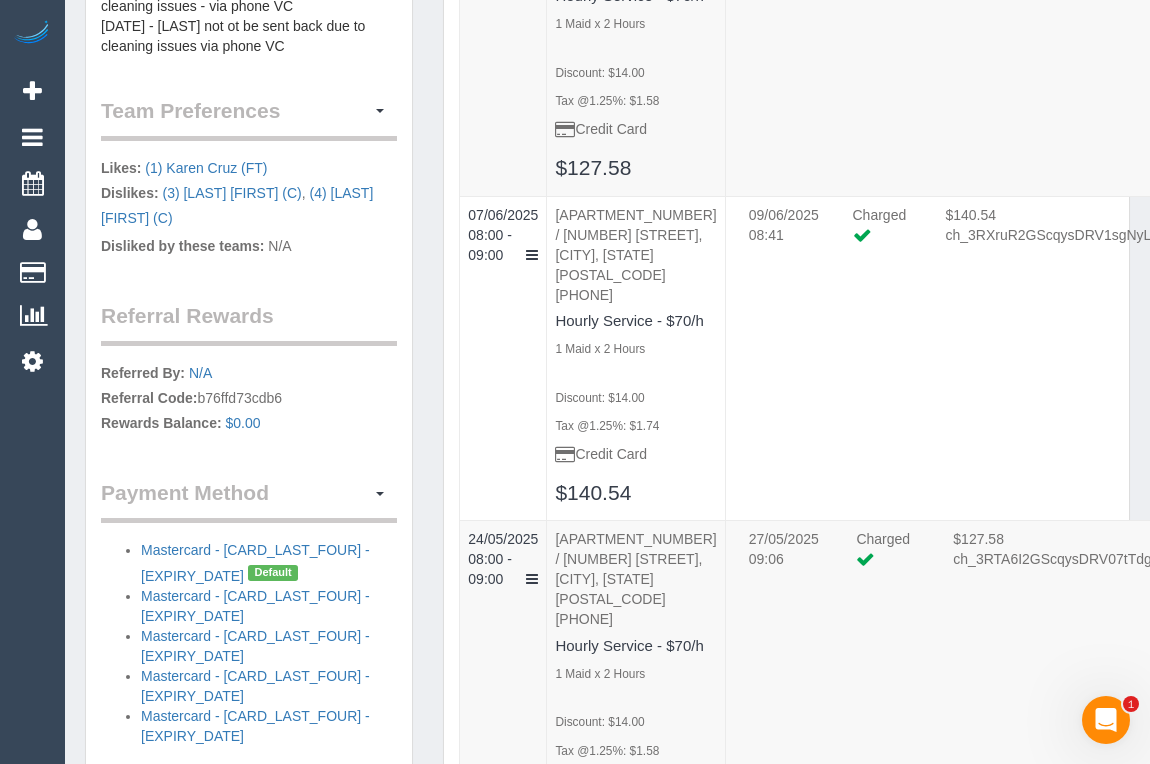 click on "Charges (165)
Completed Bookings (169)
Upcoming Bookings (11)
Cancelled Bookings (4)
Charges (165)
Feedback (7)
Create Booking
Service Date
Description" at bounding box center (786, 3232) 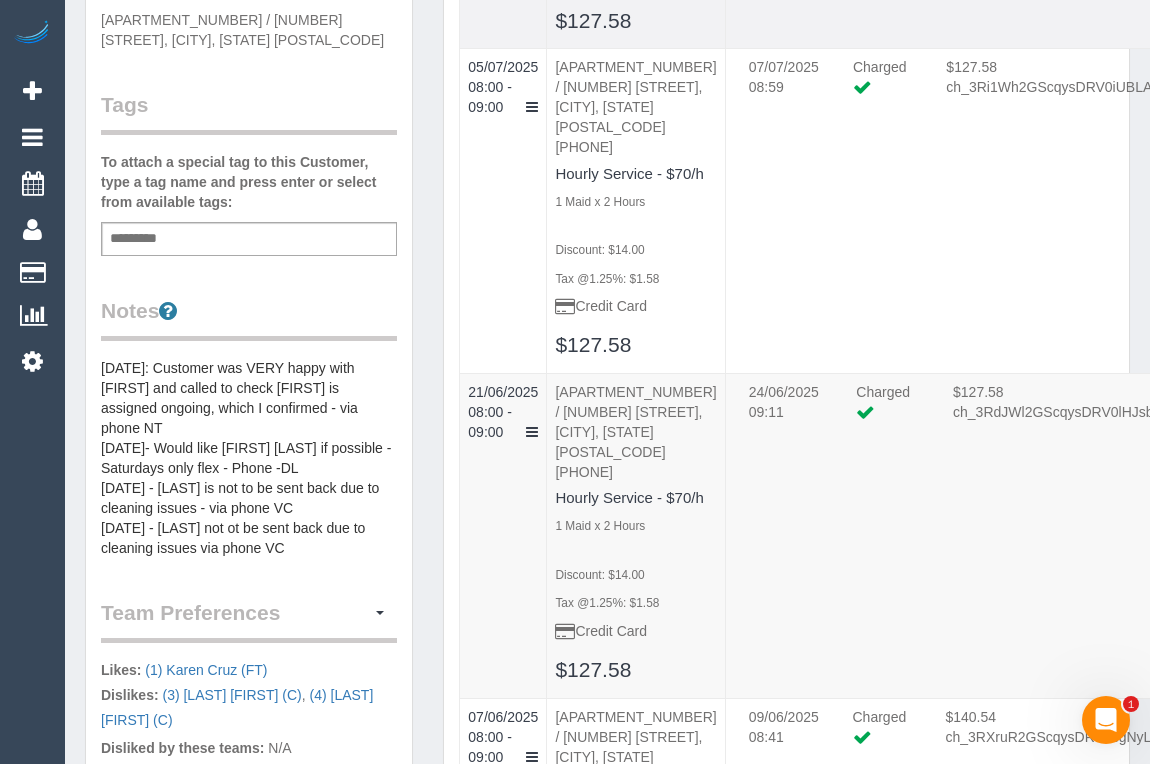 scroll, scrollTop: 363, scrollLeft: 0, axis: vertical 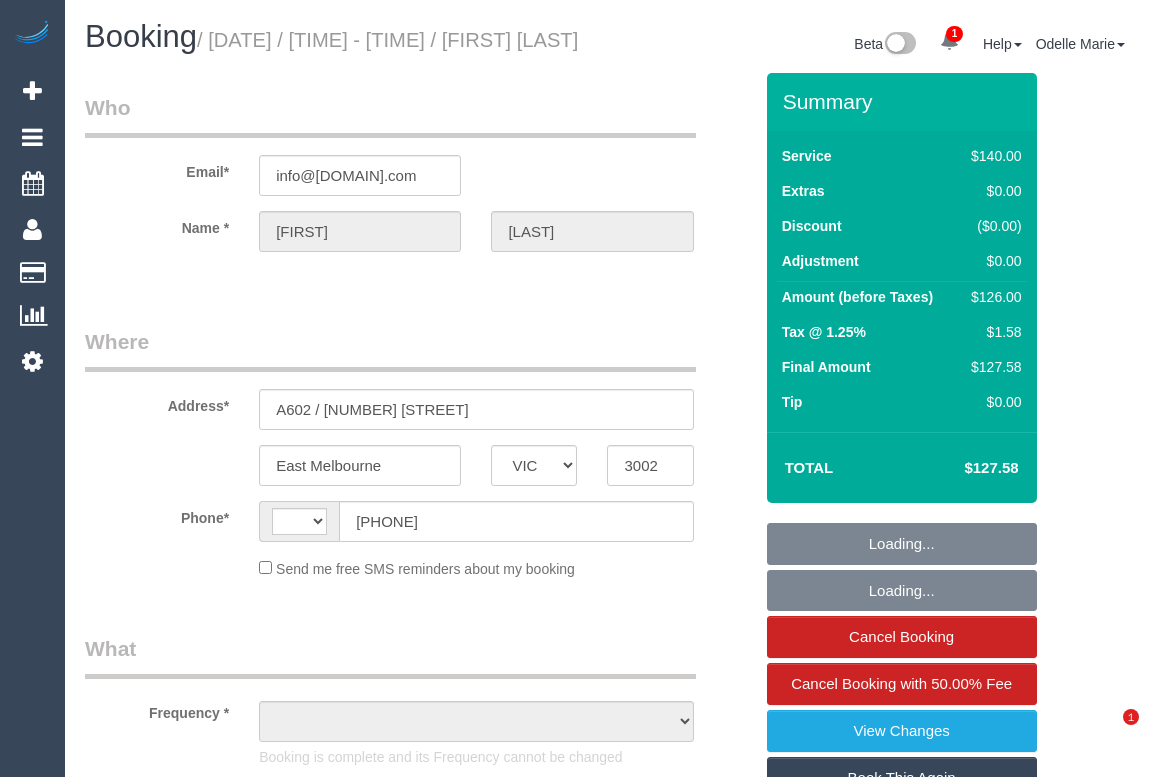 select on "VIC" 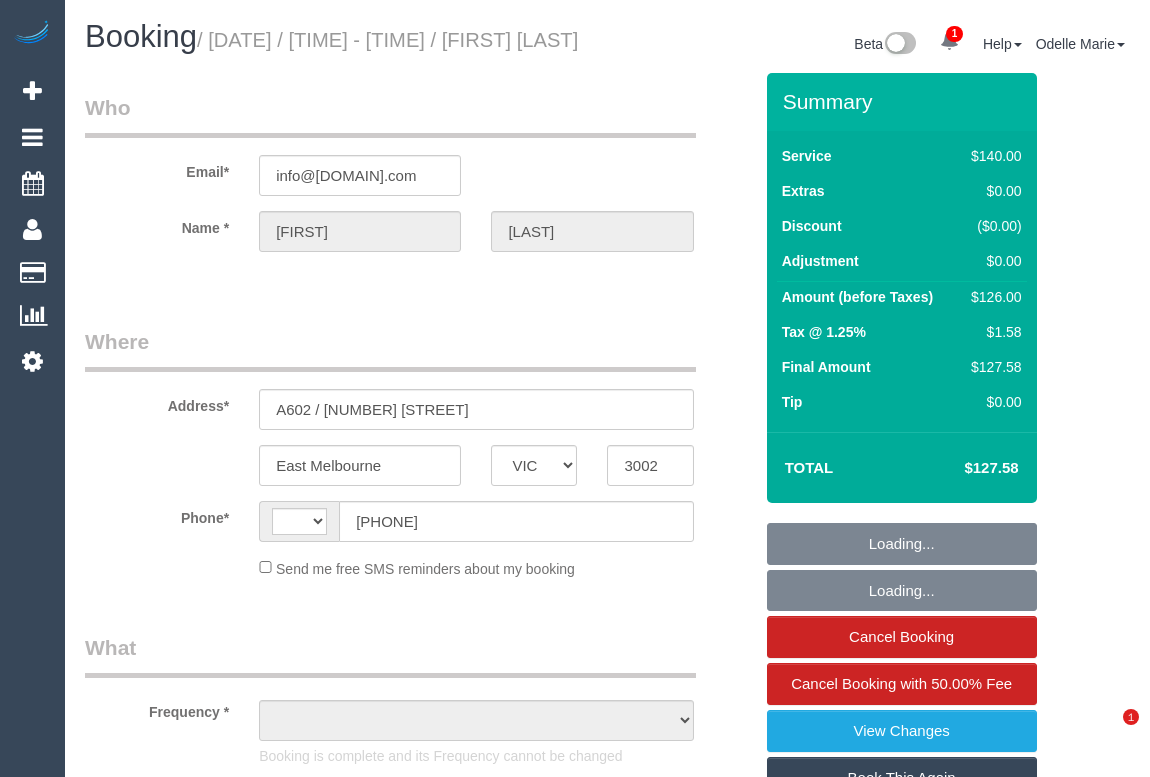 scroll, scrollTop: 0, scrollLeft: 0, axis: both 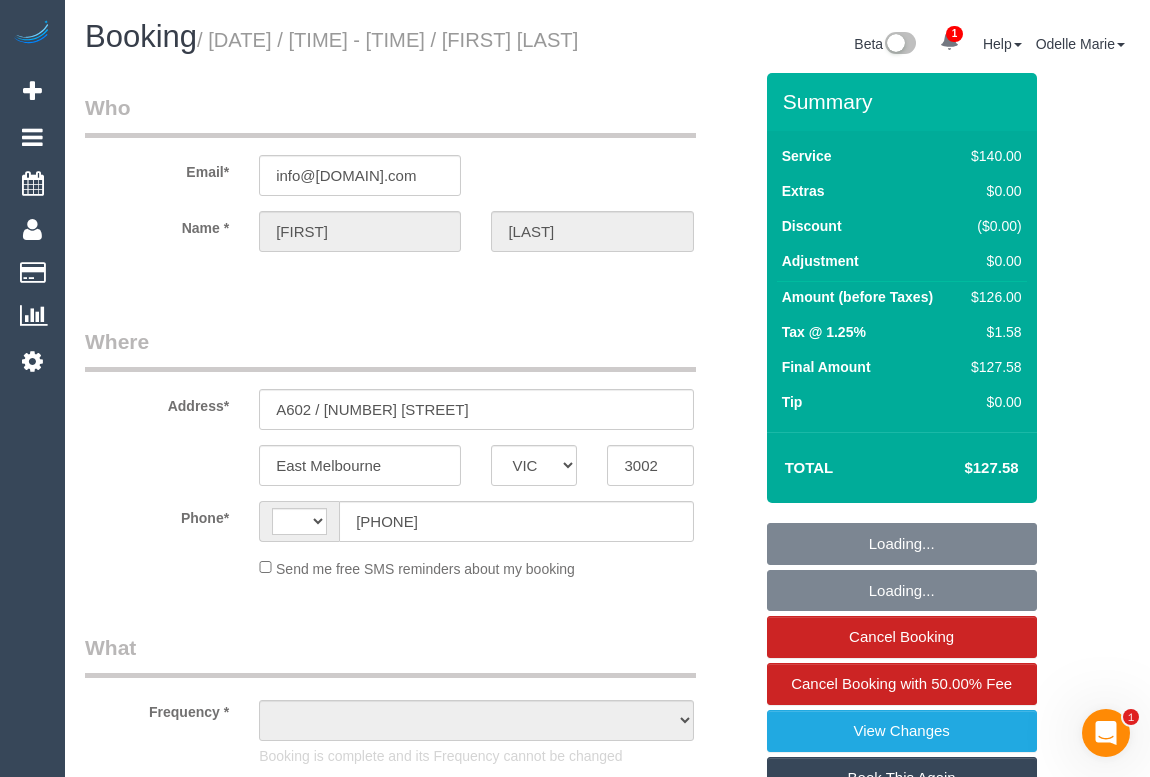 select on "string:AU" 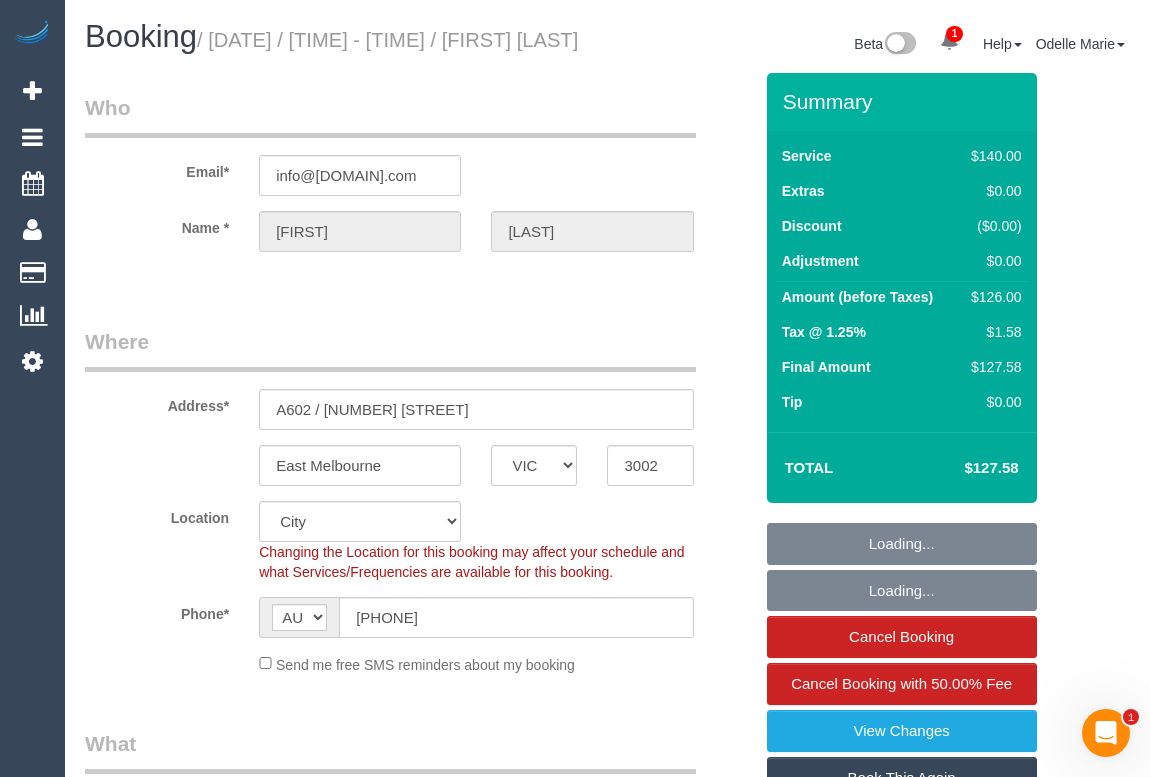 select on "number:27" 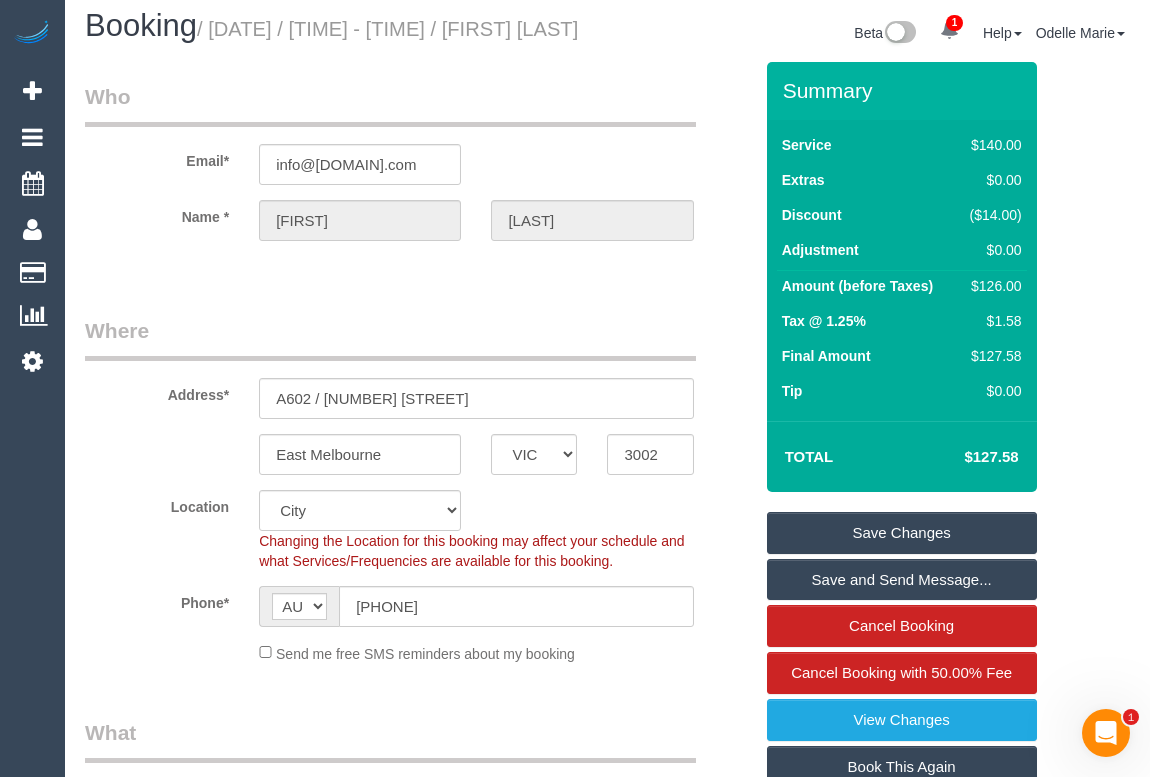 scroll, scrollTop: 0, scrollLeft: 0, axis: both 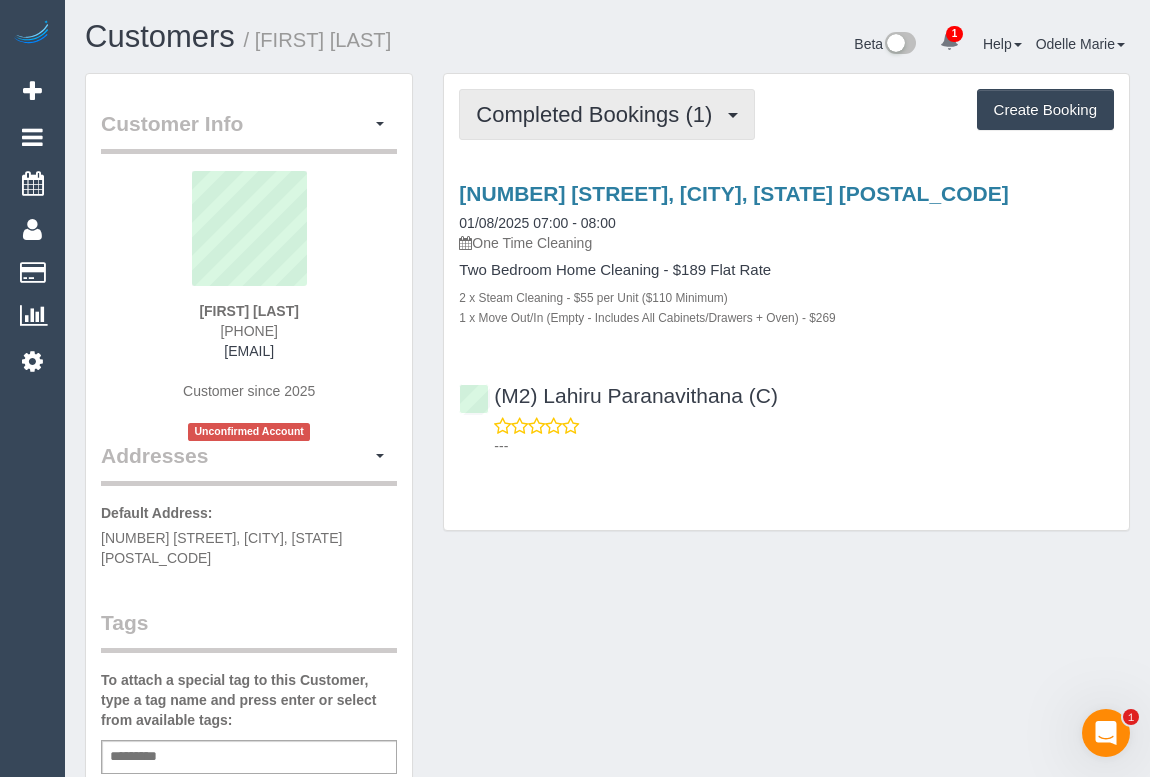 click on "Completed Bookings (1)" at bounding box center [599, 114] 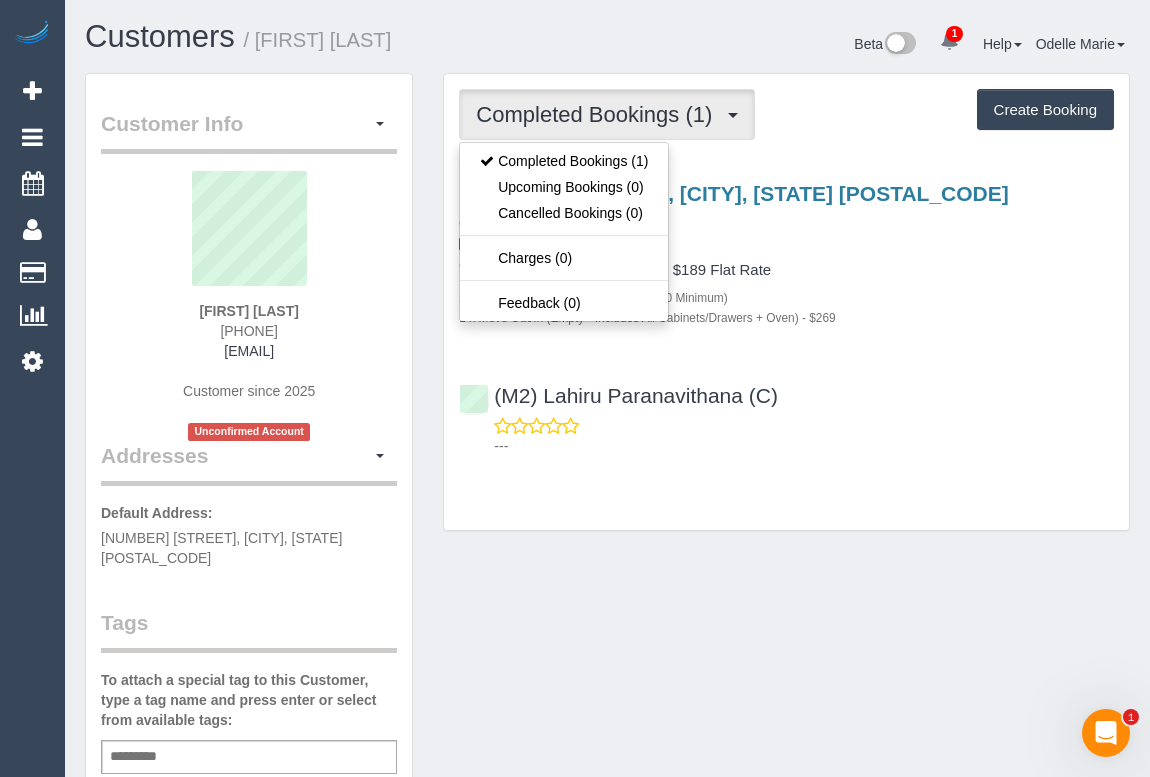 drag, startPoint x: 527, startPoint y: 629, endPoint x: 362, endPoint y: 647, distance: 165.97891 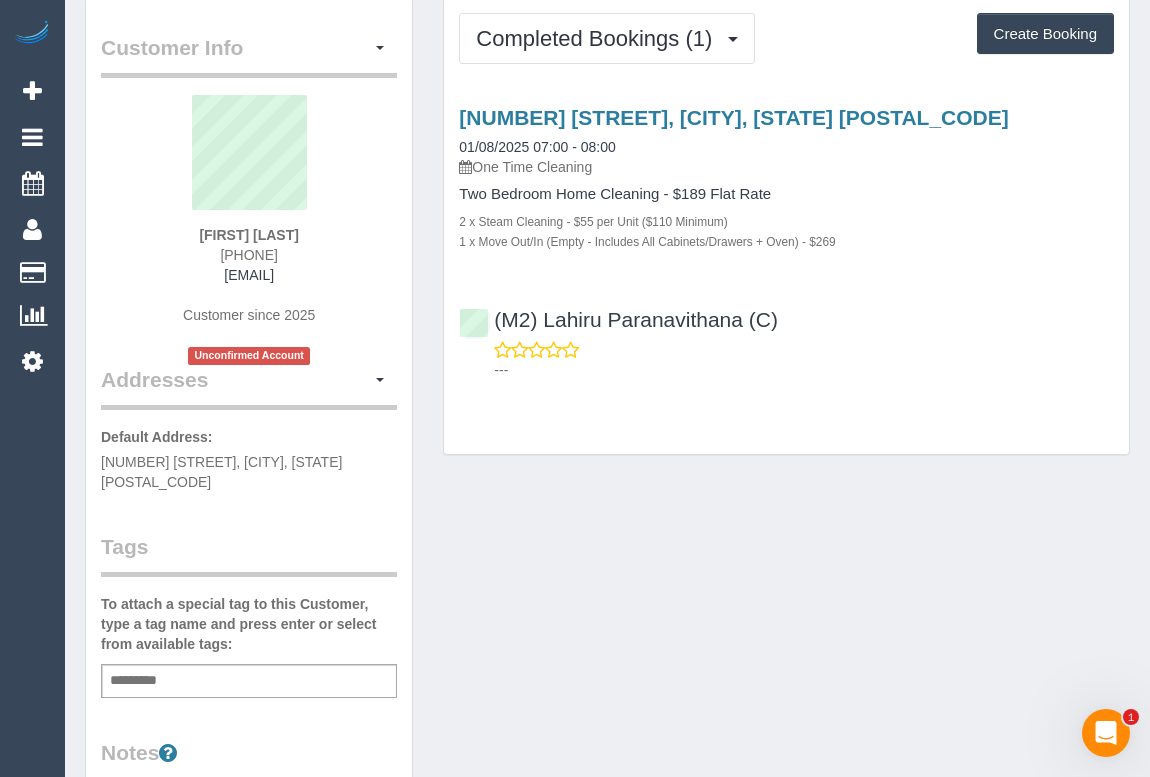 scroll, scrollTop: 0, scrollLeft: 0, axis: both 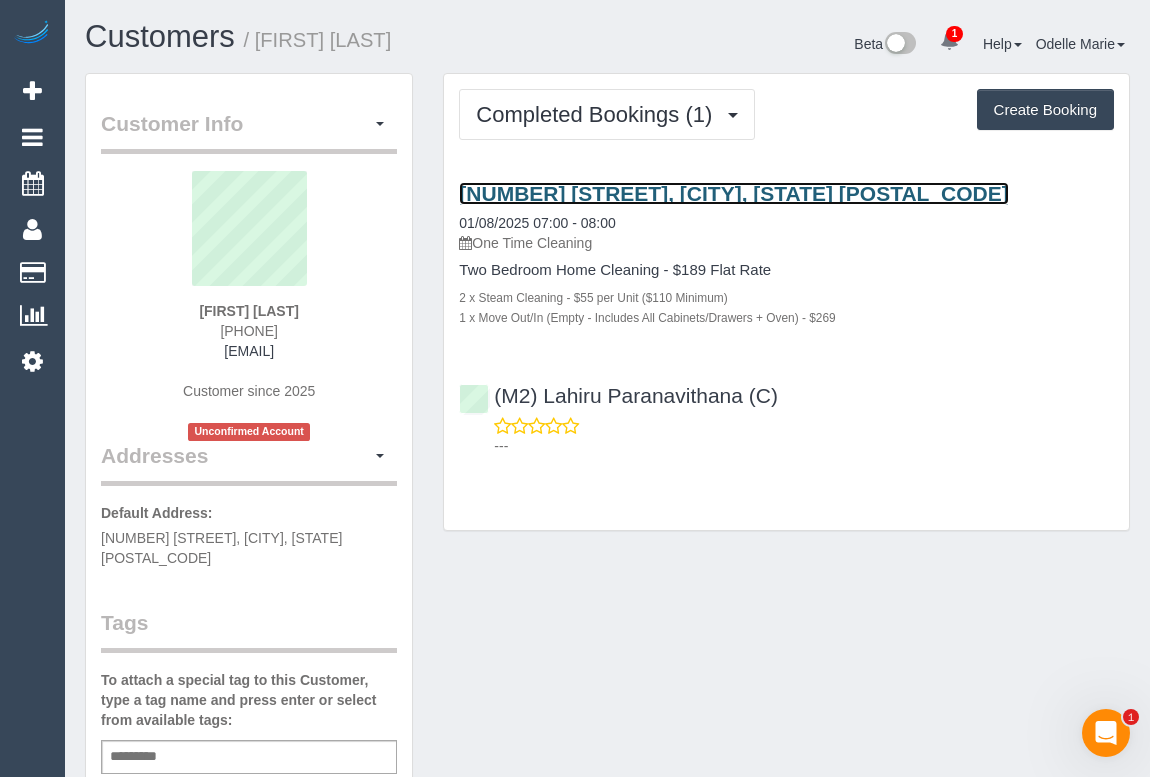 click on "[NUMBER] [STREET], [CITY], [STATE] [POSTAL_CODE]" at bounding box center (733, 193) 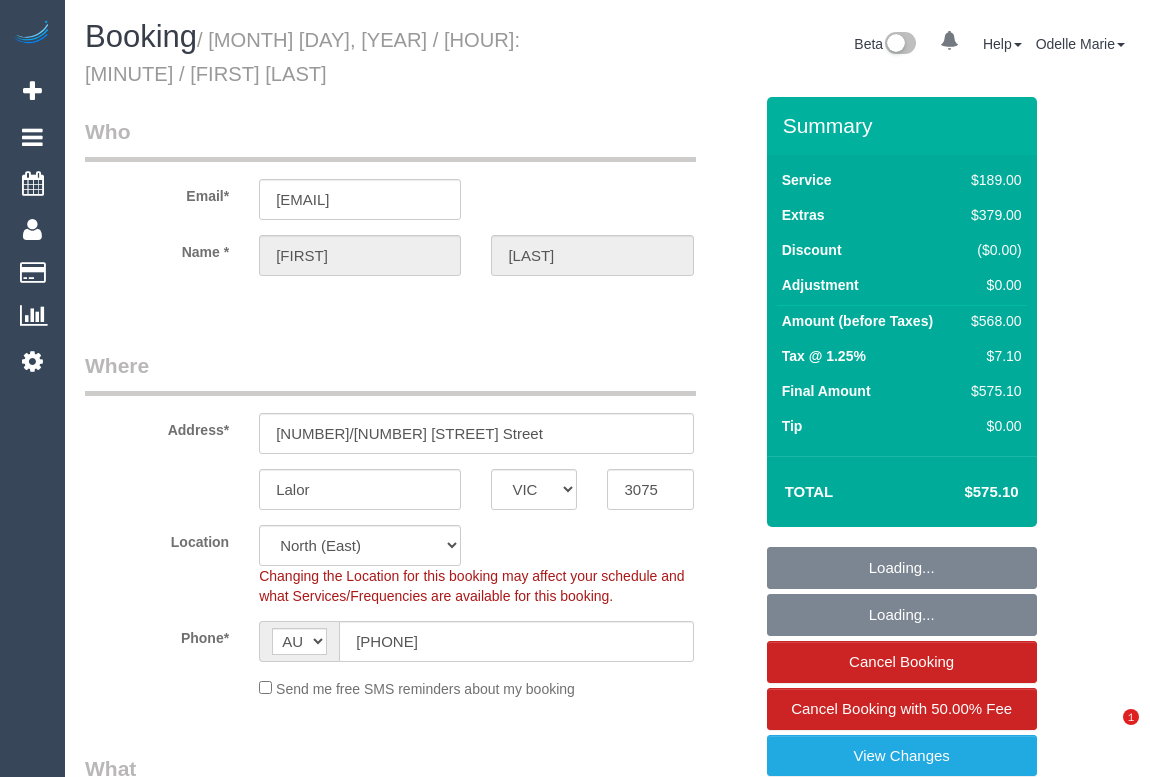 select on "VIC" 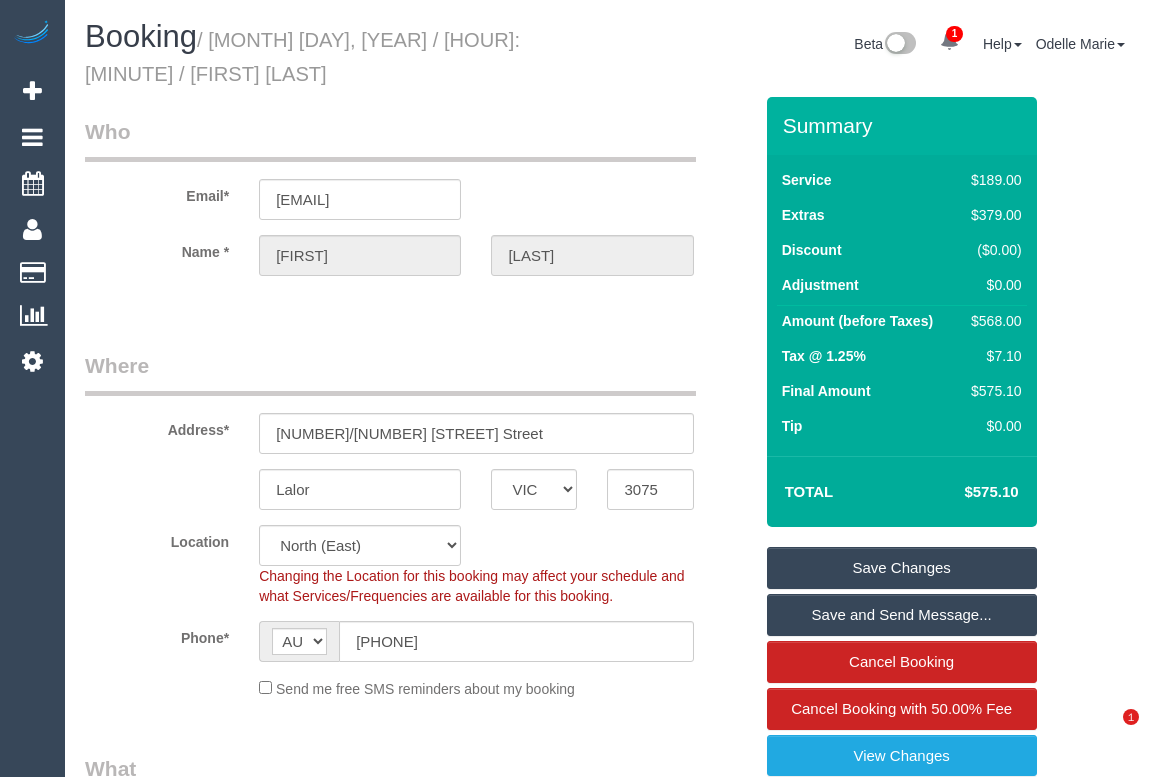scroll, scrollTop: 0, scrollLeft: 0, axis: both 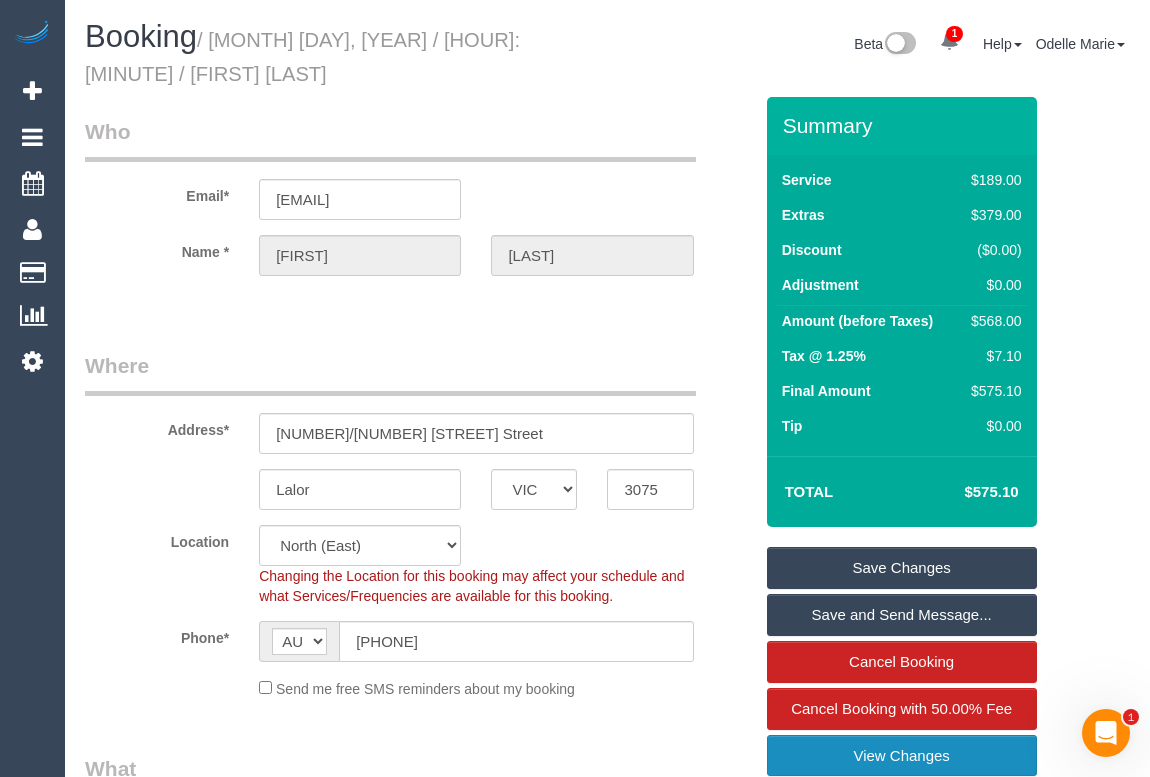 click on "View Changes" at bounding box center (902, 756) 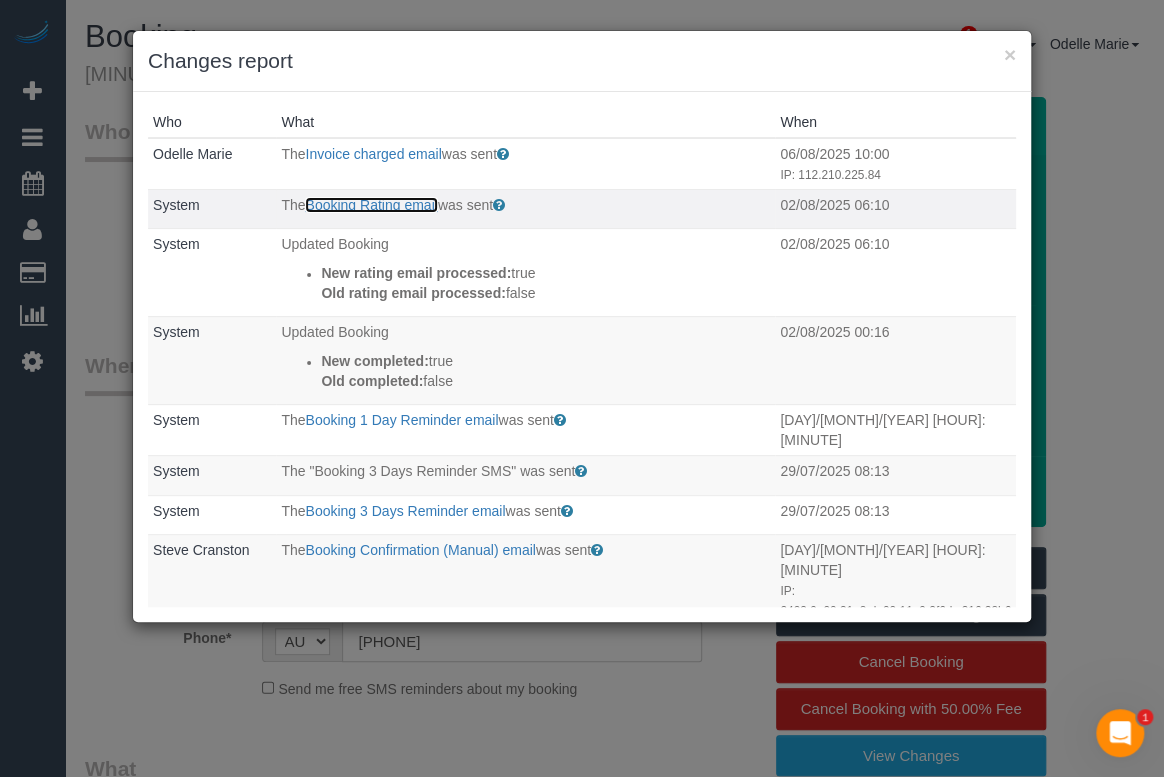 click on "Booking Rating email" at bounding box center [371, 205] 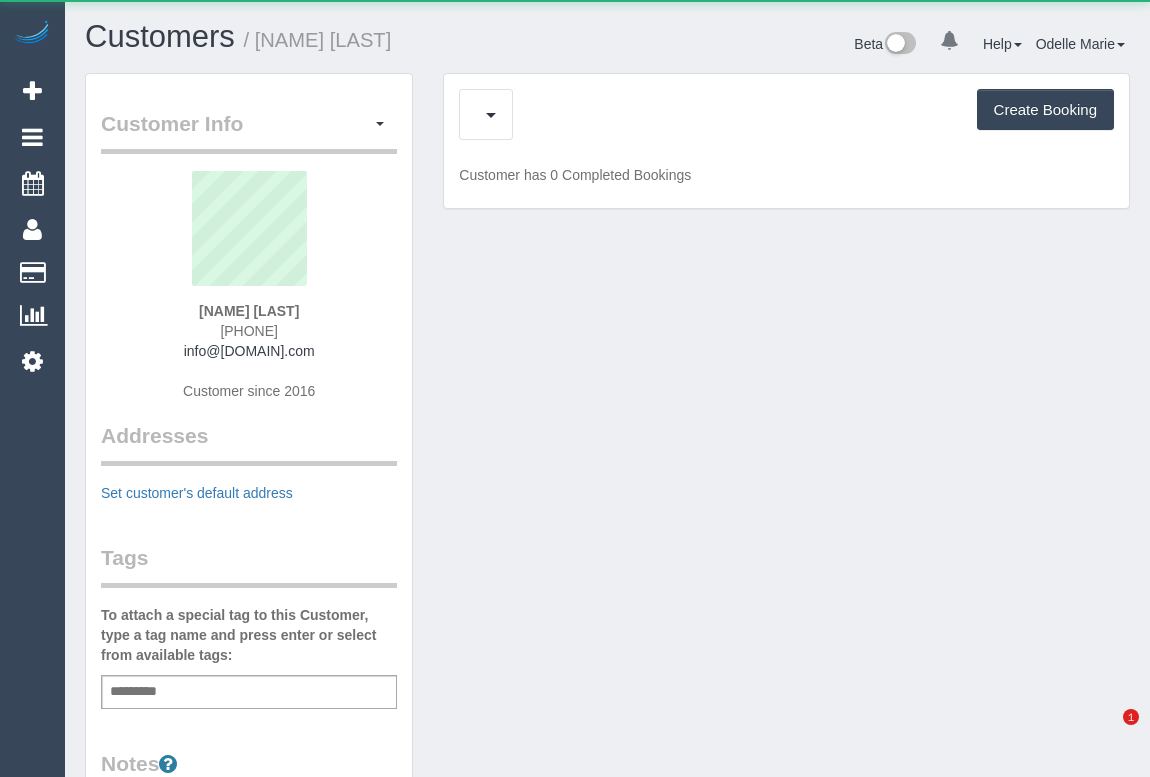 scroll, scrollTop: 0, scrollLeft: 0, axis: both 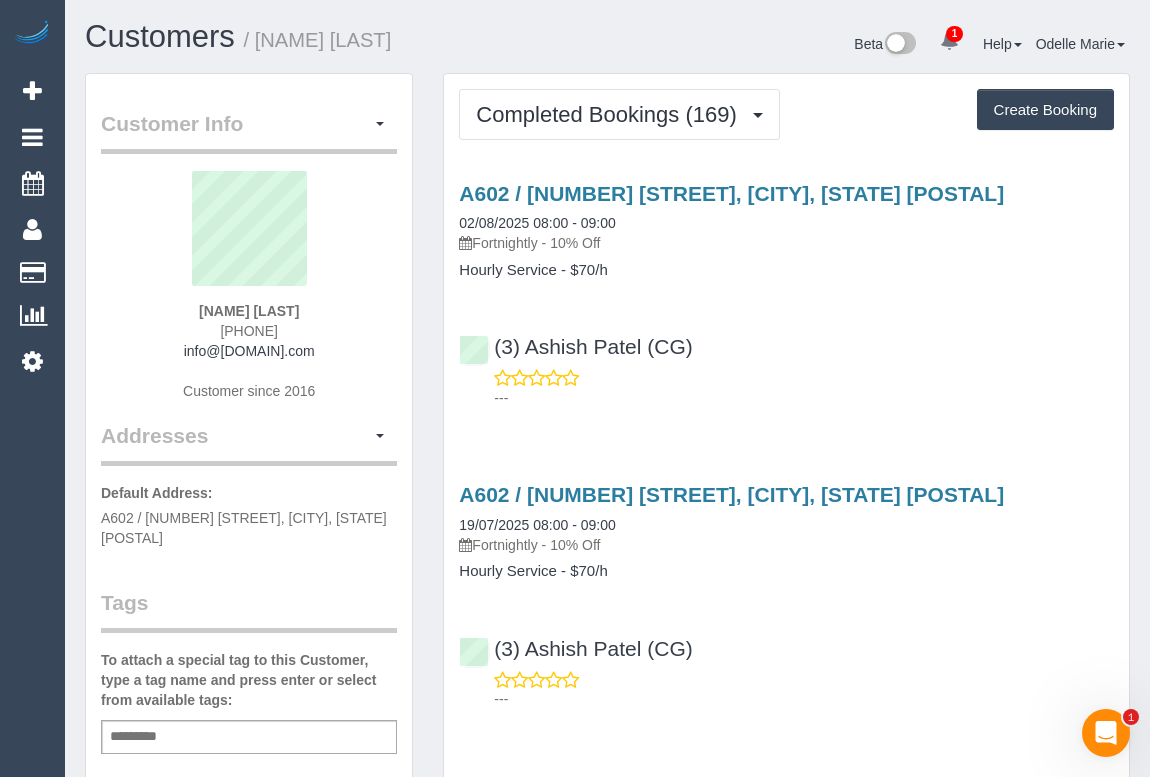 click on "A602 / [NUMBER] [STREET], [CITY], [STATE] [POSTAL]
[DATE] [TIME] - [TIME]
Fortnightly - 10% Off
Hourly Service - $70/h
(3) [NAME] [LAST] (CG)
---" at bounding box center [786, 291] 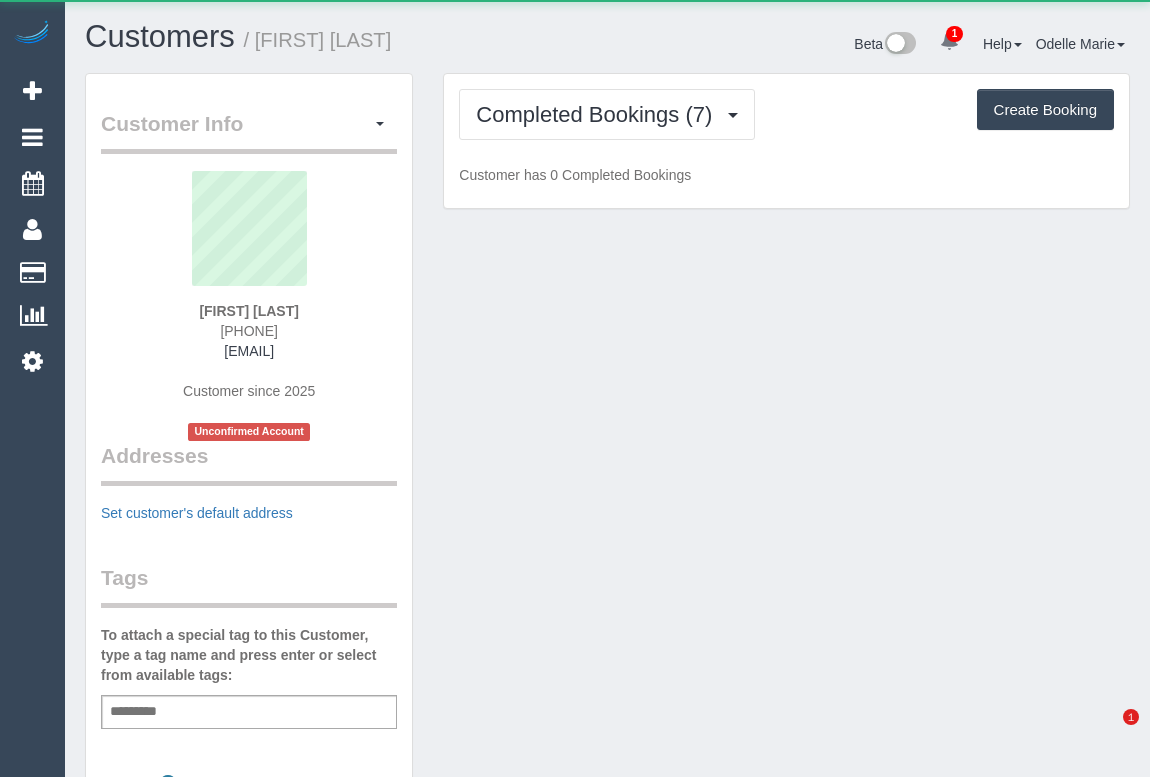 scroll, scrollTop: 0, scrollLeft: 0, axis: both 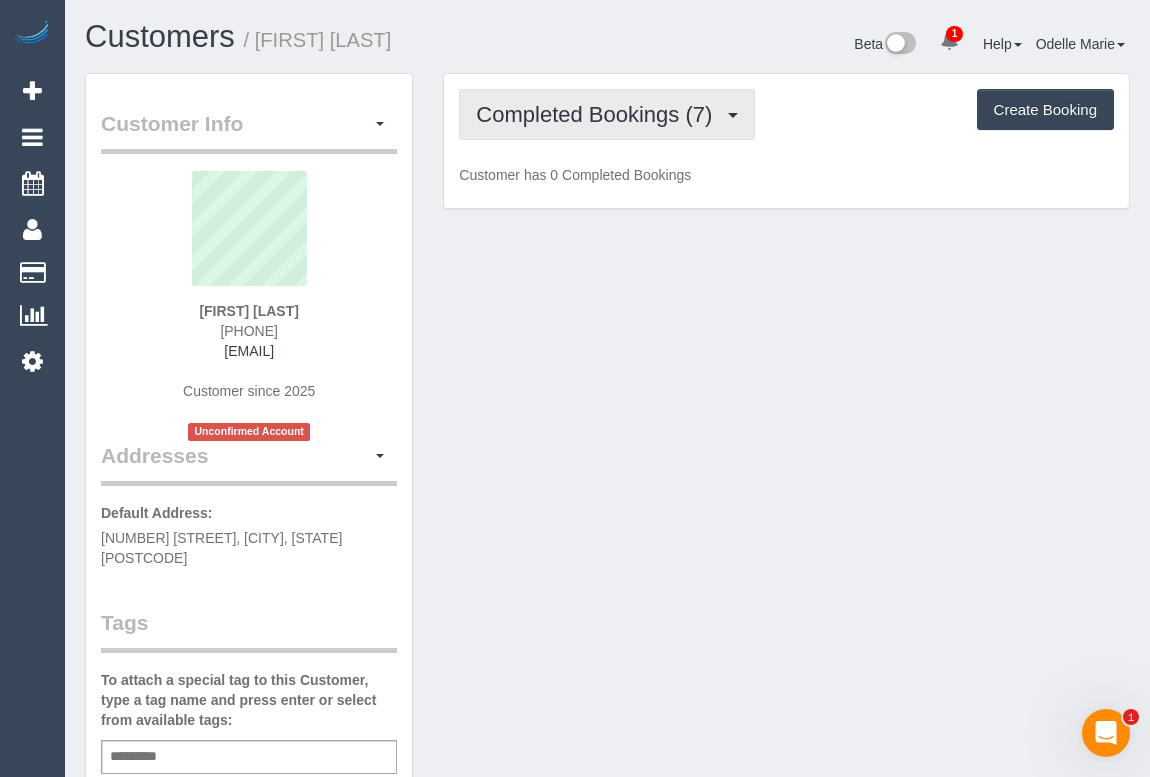 click on "Completed Bookings (7)" at bounding box center (599, 114) 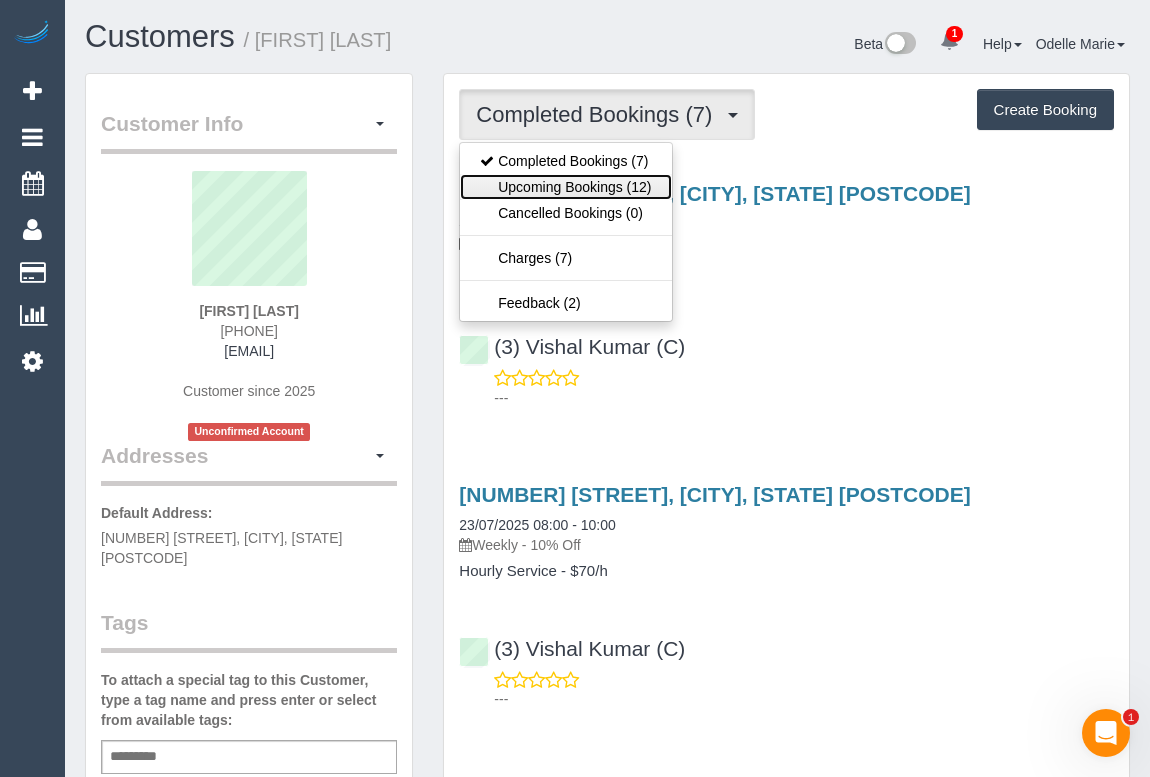 click on "Upcoming Bookings (12)" at bounding box center [565, 187] 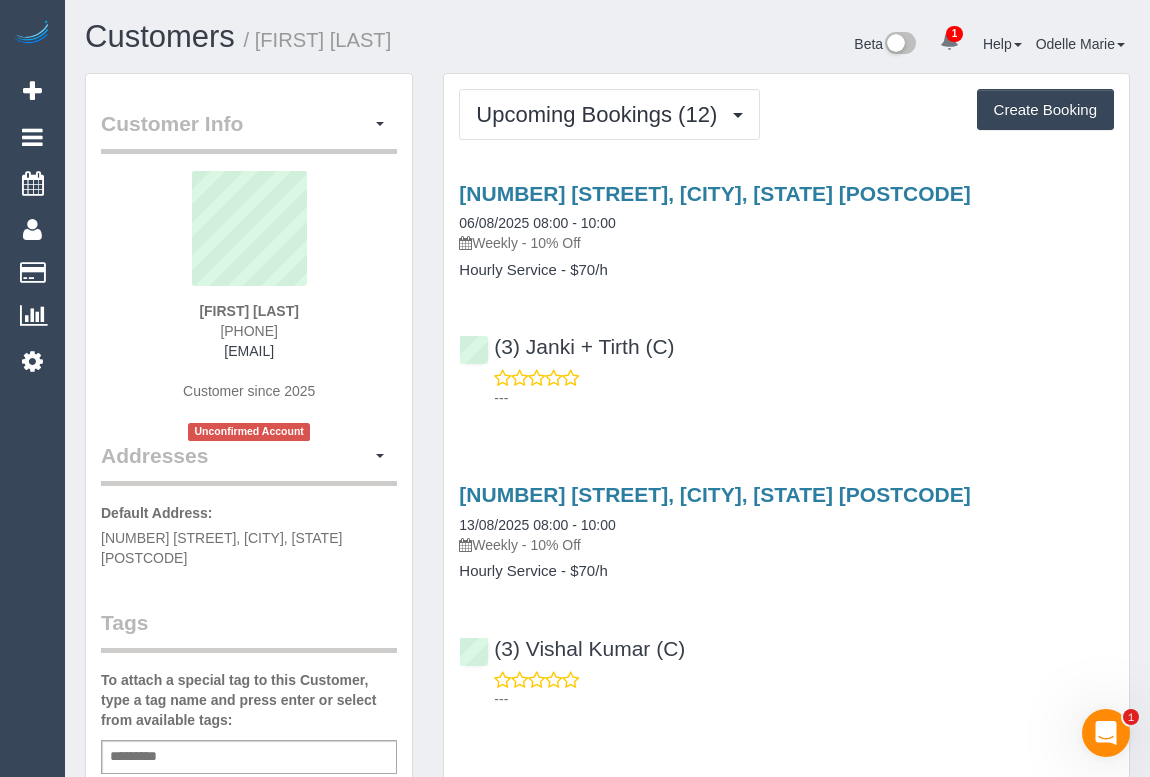 click on "(3) [LAST] + [LAST] (C)
---" at bounding box center (786, 363) 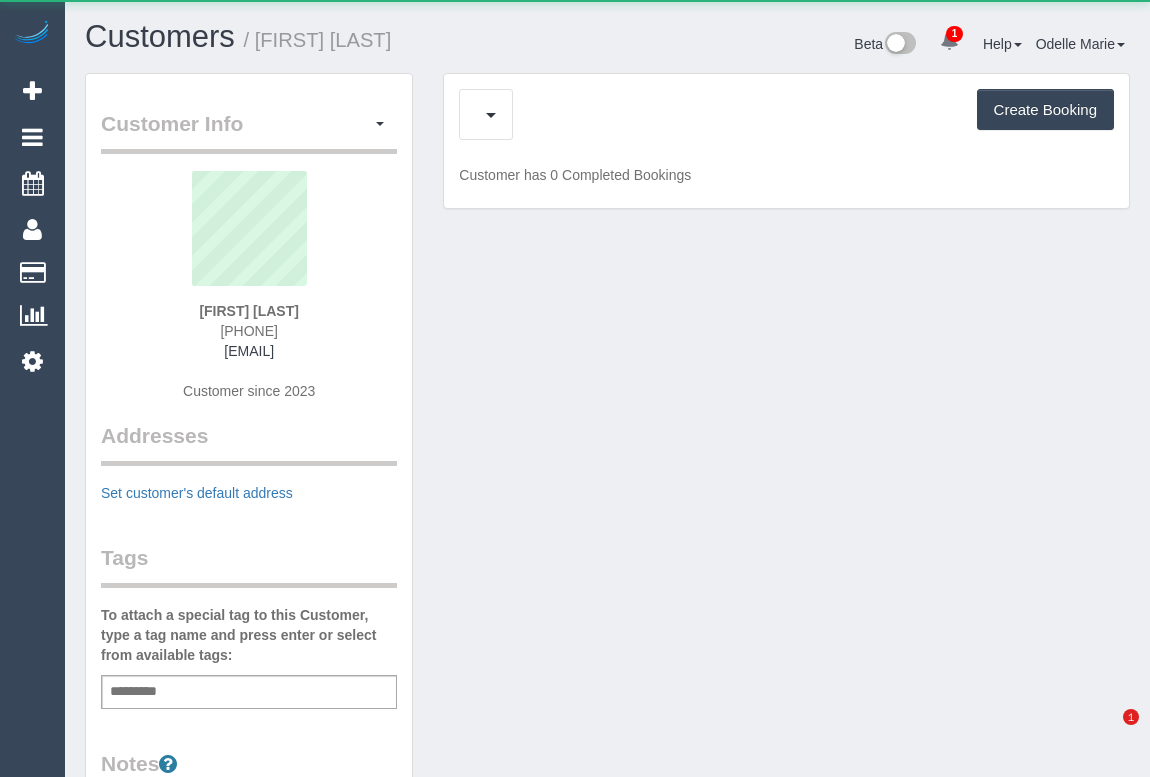 scroll, scrollTop: 0, scrollLeft: 0, axis: both 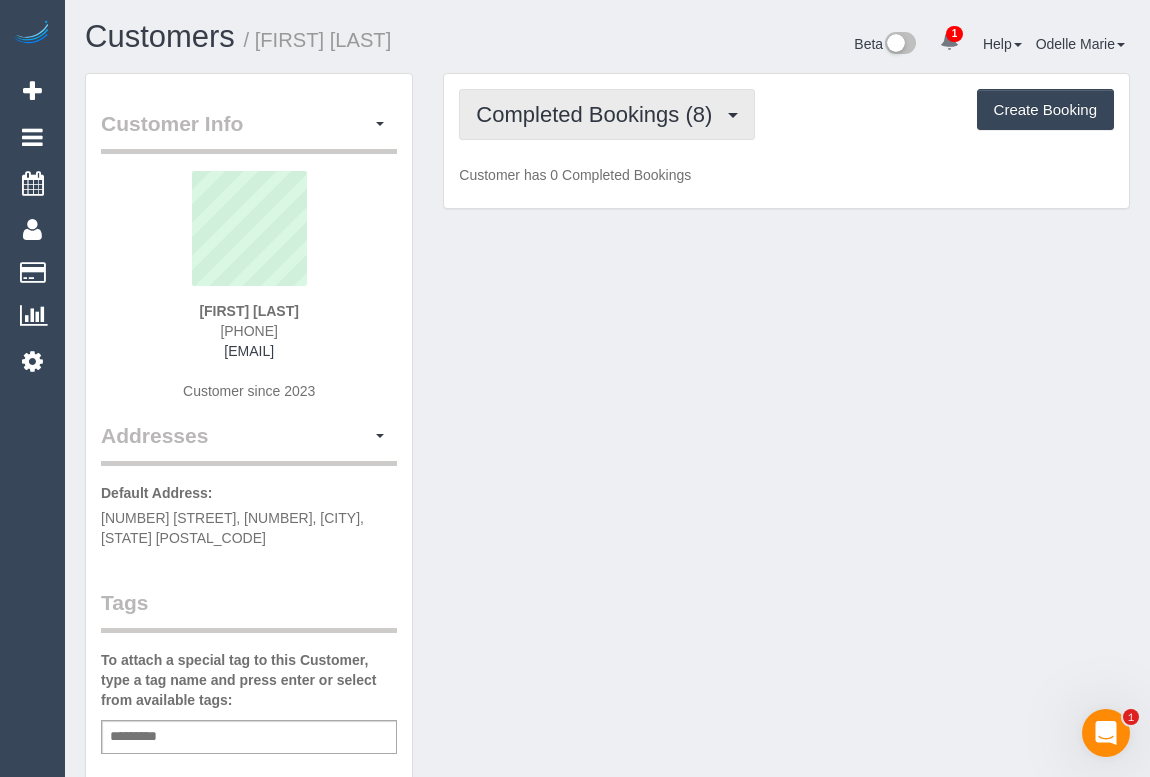 click on "Completed Bookings (8)" at bounding box center [599, 114] 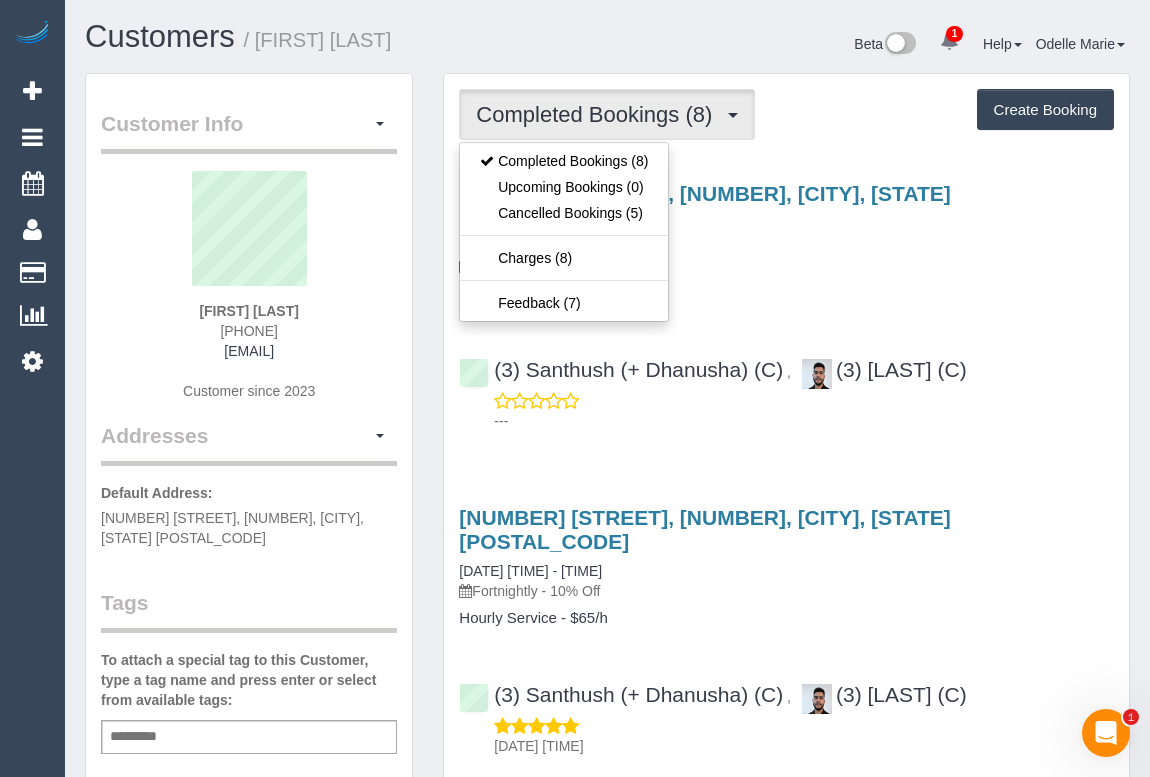 click on "Fortnightly - 10% Off" at bounding box center (786, 266) 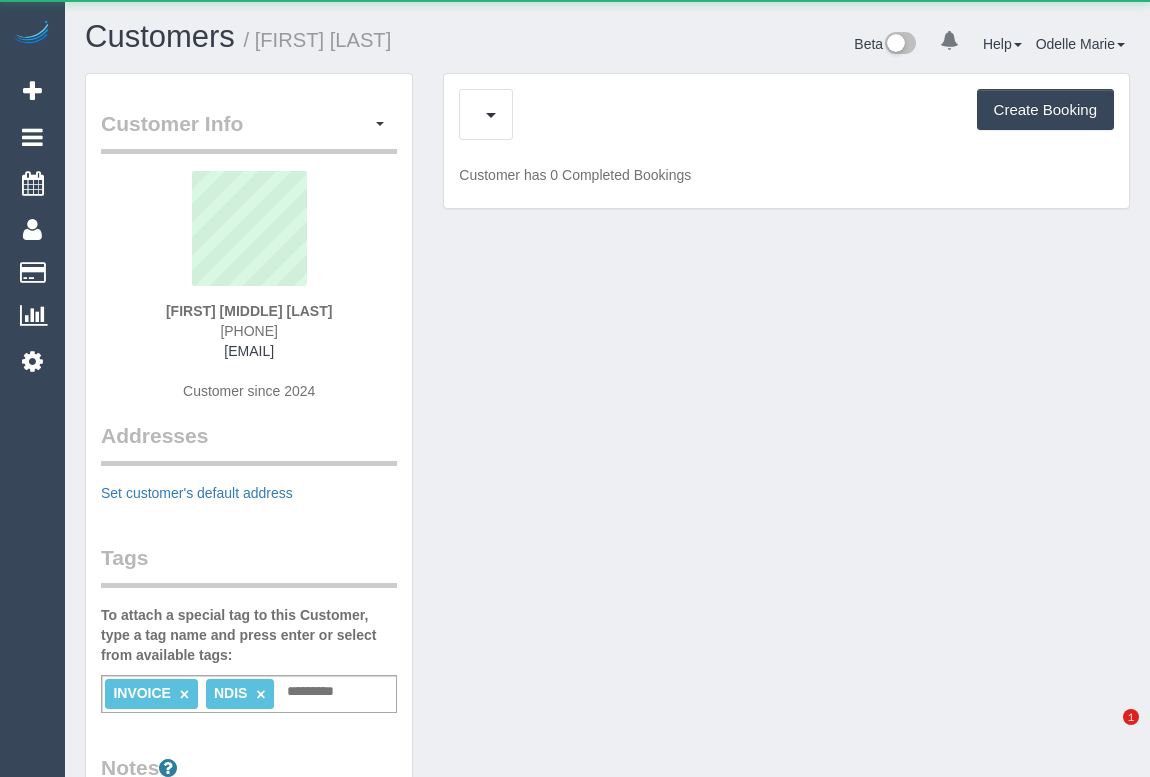 scroll, scrollTop: 0, scrollLeft: 0, axis: both 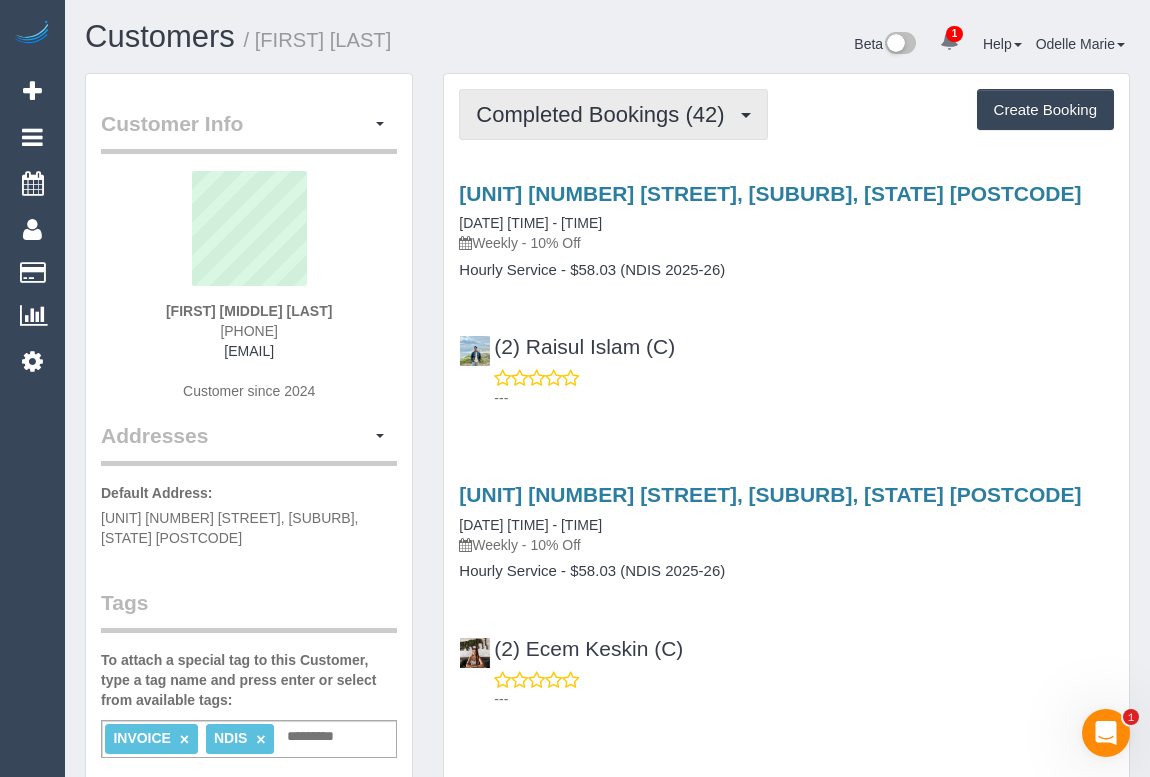 click on "Completed Bookings (42)" at bounding box center (605, 114) 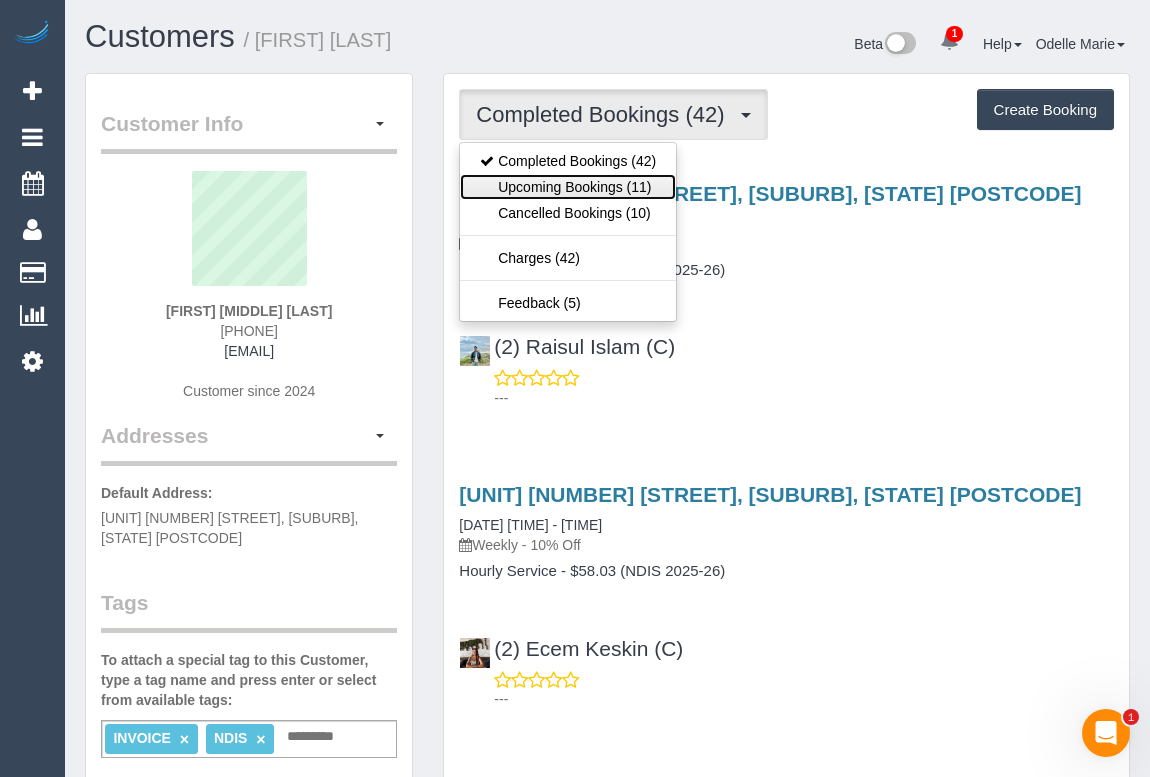 click on "Upcoming Bookings (11)" at bounding box center (568, 187) 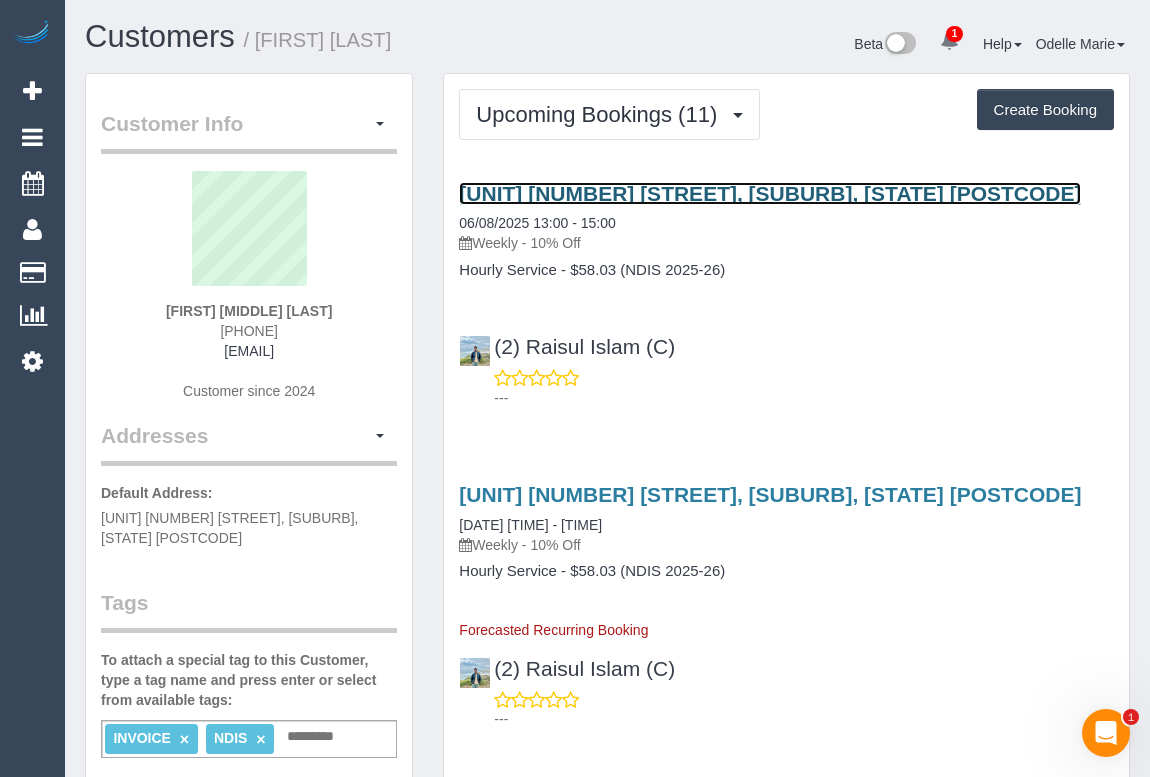 click on "Unit 2/187 Edwardes St, Reservoir, VIC 3073" at bounding box center [770, 193] 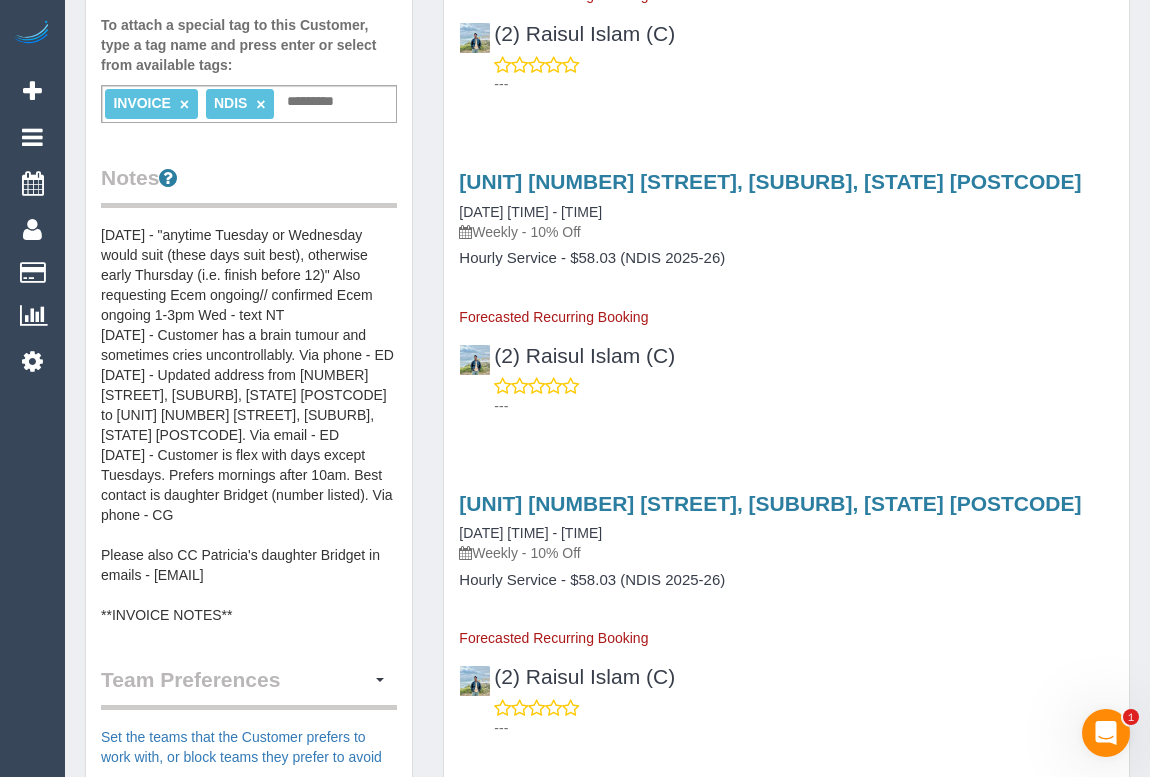 scroll, scrollTop: 636, scrollLeft: 0, axis: vertical 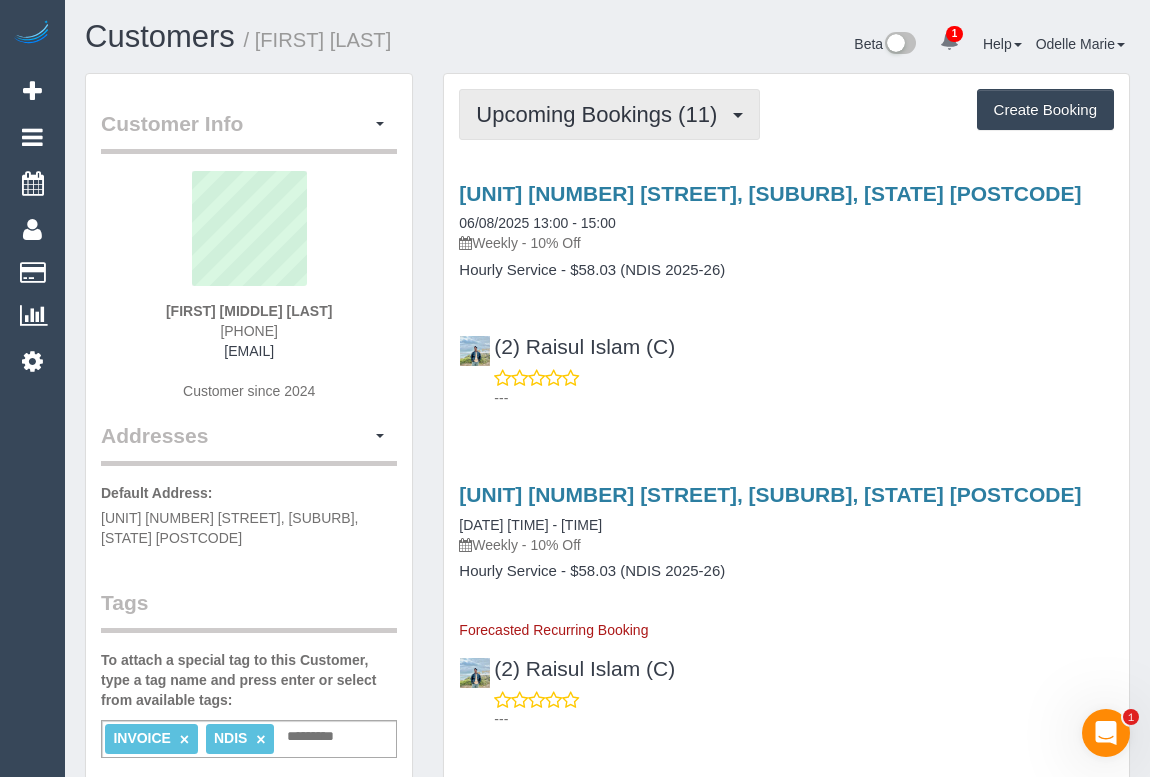 click on "Upcoming Bookings (11)" at bounding box center [601, 114] 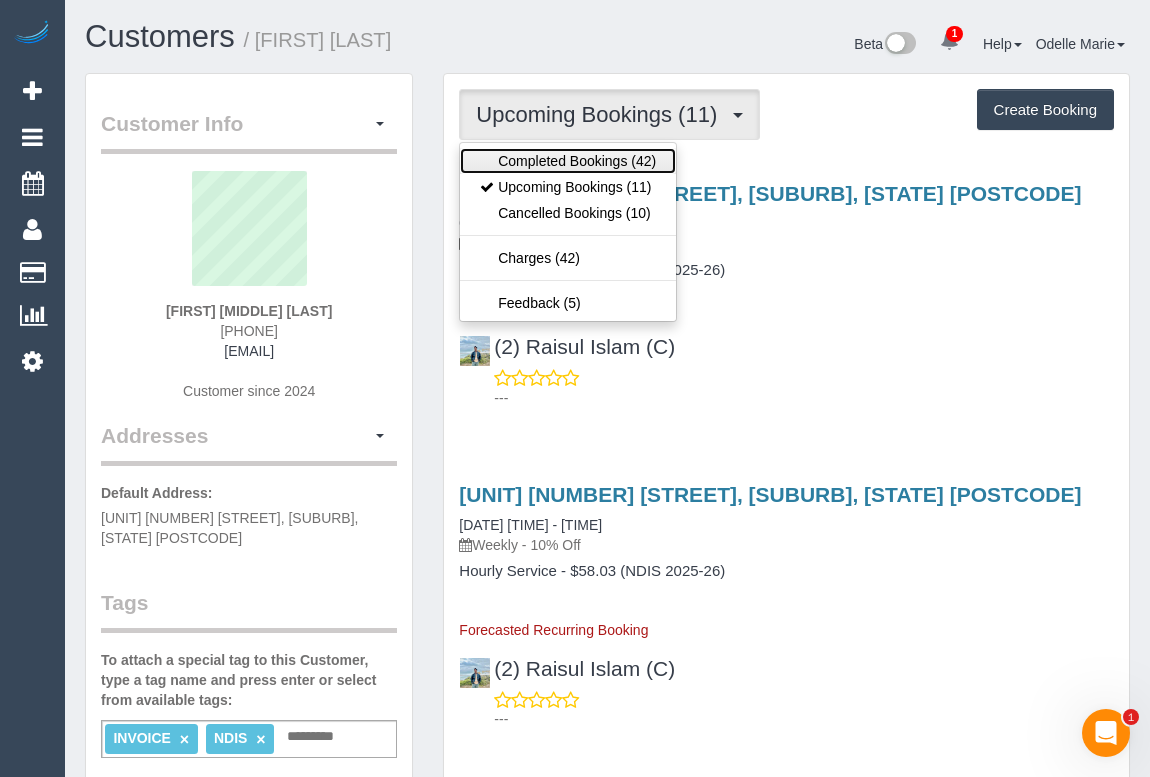 click on "Completed Bookings (42)" at bounding box center [568, 161] 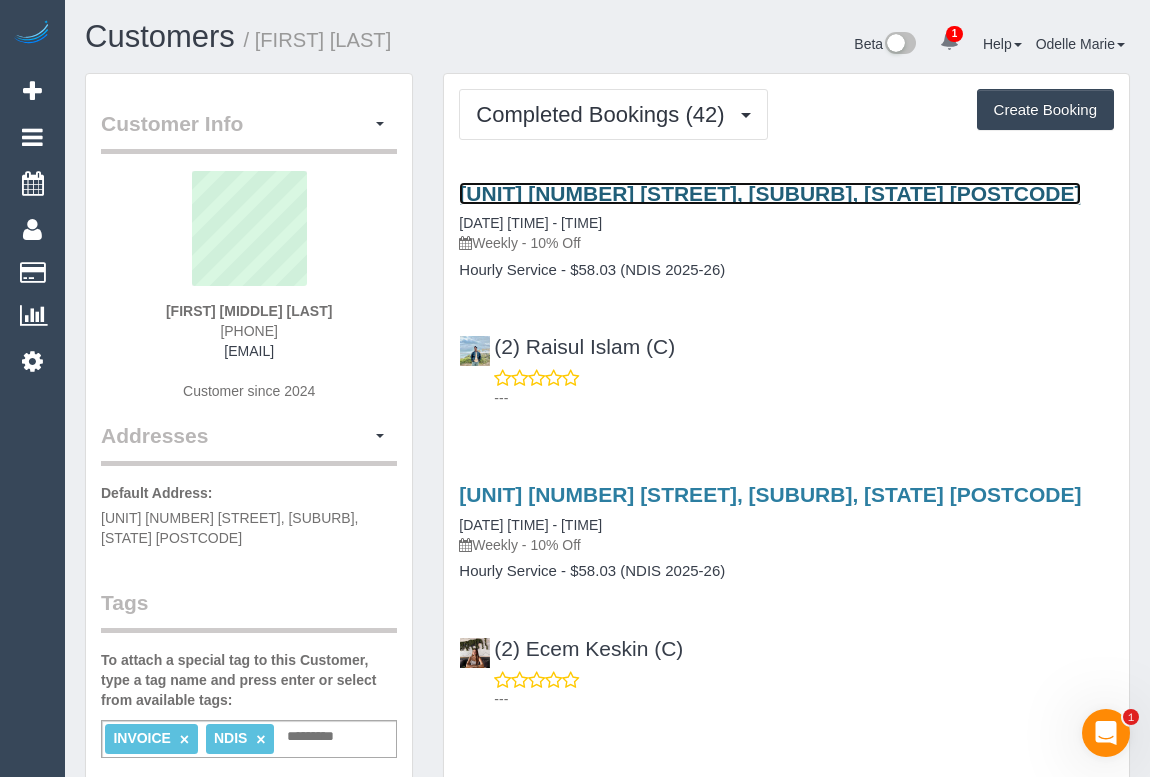 click on "Unit 2/187 Edwardes St, Reservoir, VIC 3073" at bounding box center (770, 193) 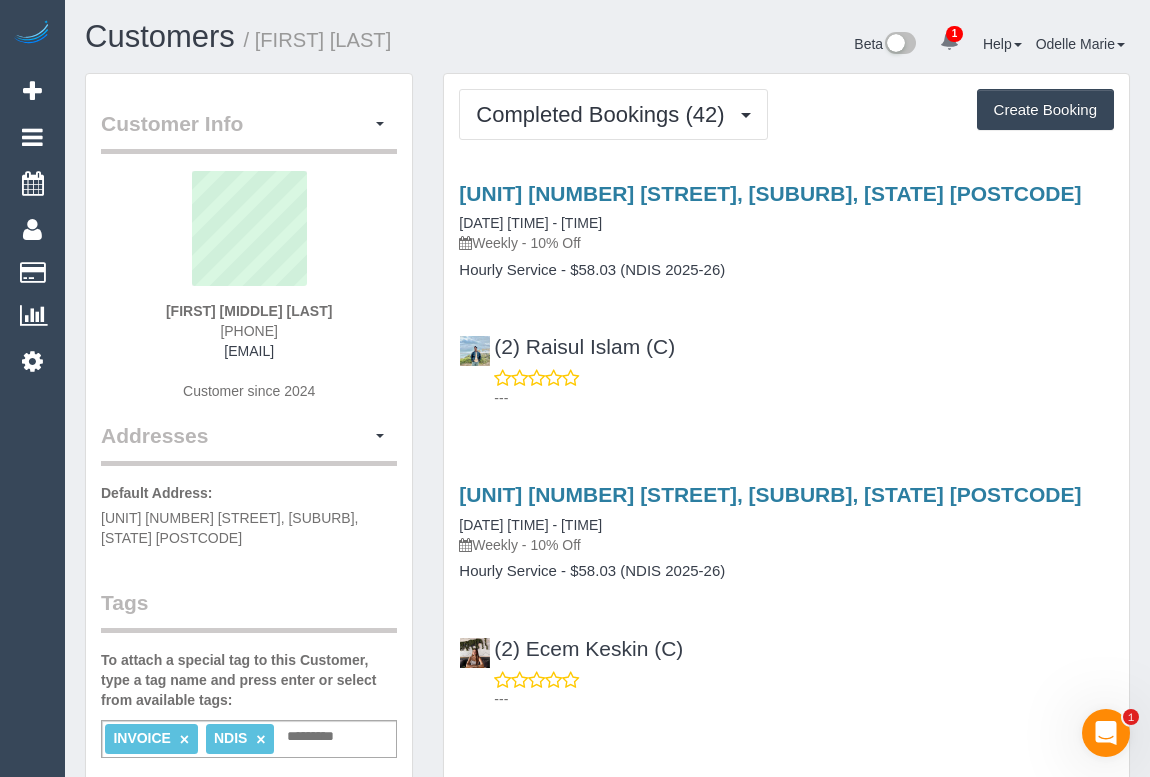 drag, startPoint x: 179, startPoint y: 303, endPoint x: 356, endPoint y: 306, distance: 177.02542 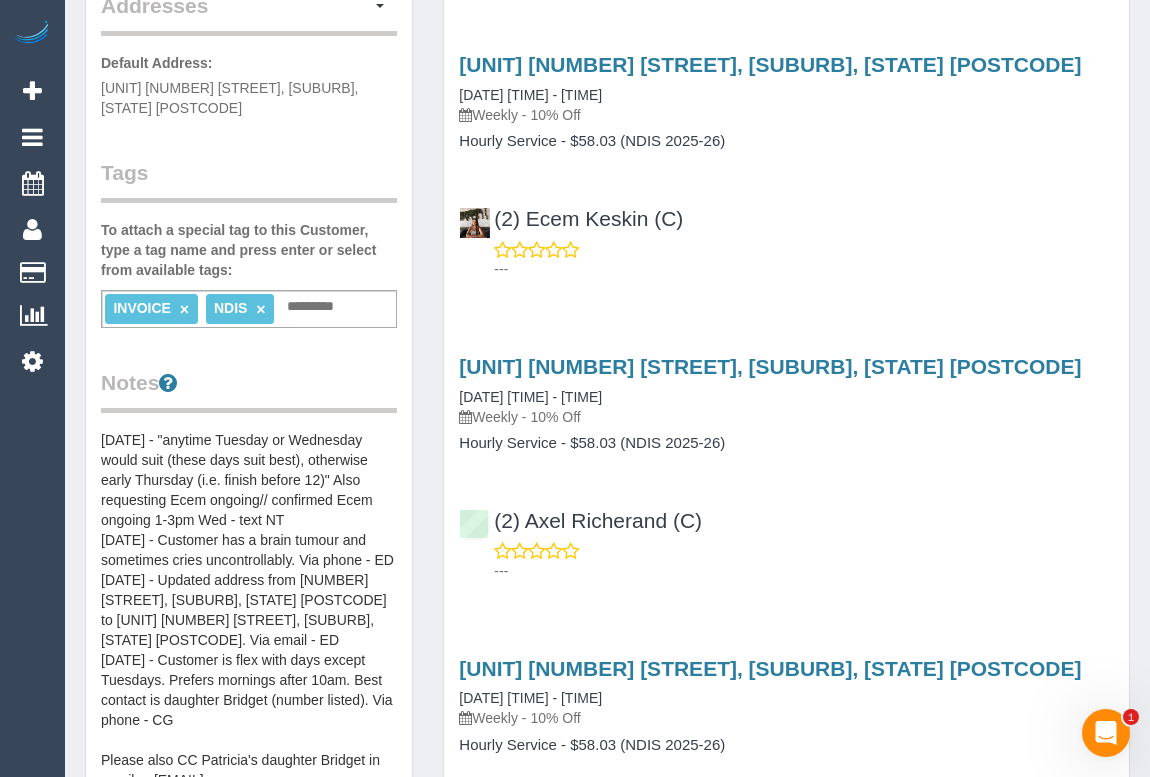 scroll, scrollTop: 454, scrollLeft: 0, axis: vertical 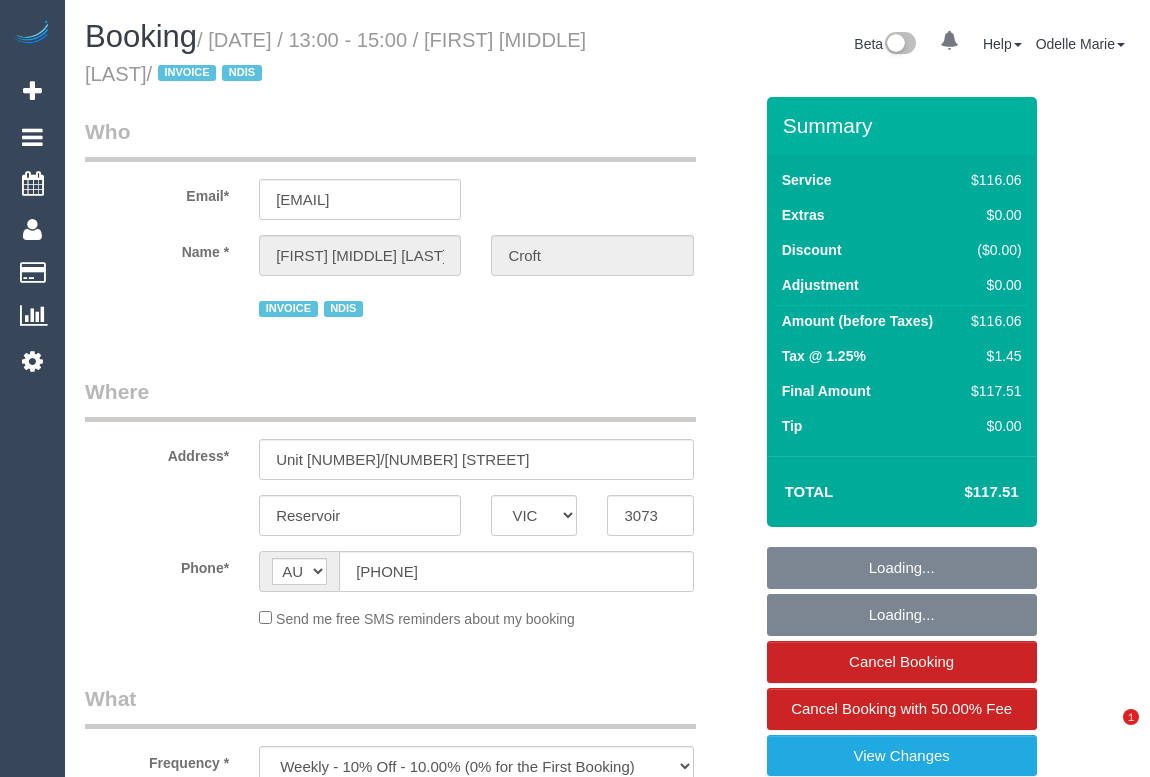 select on "VIC" 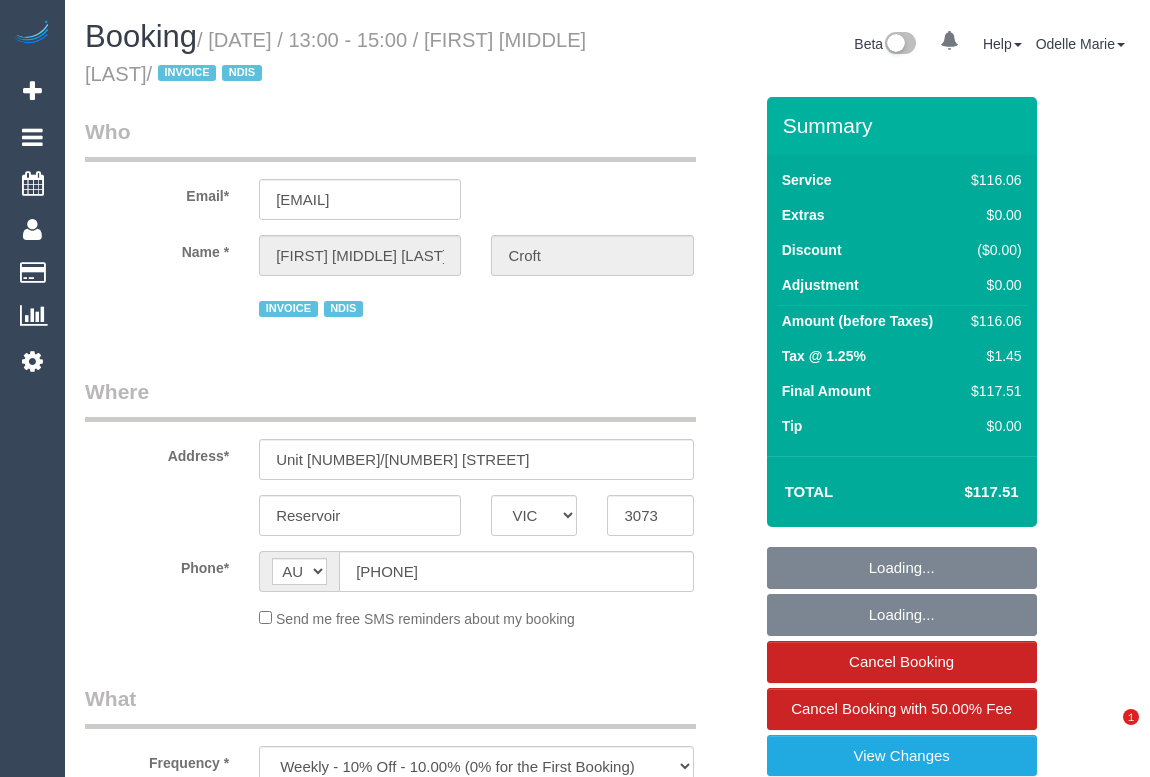 scroll, scrollTop: 0, scrollLeft: 0, axis: both 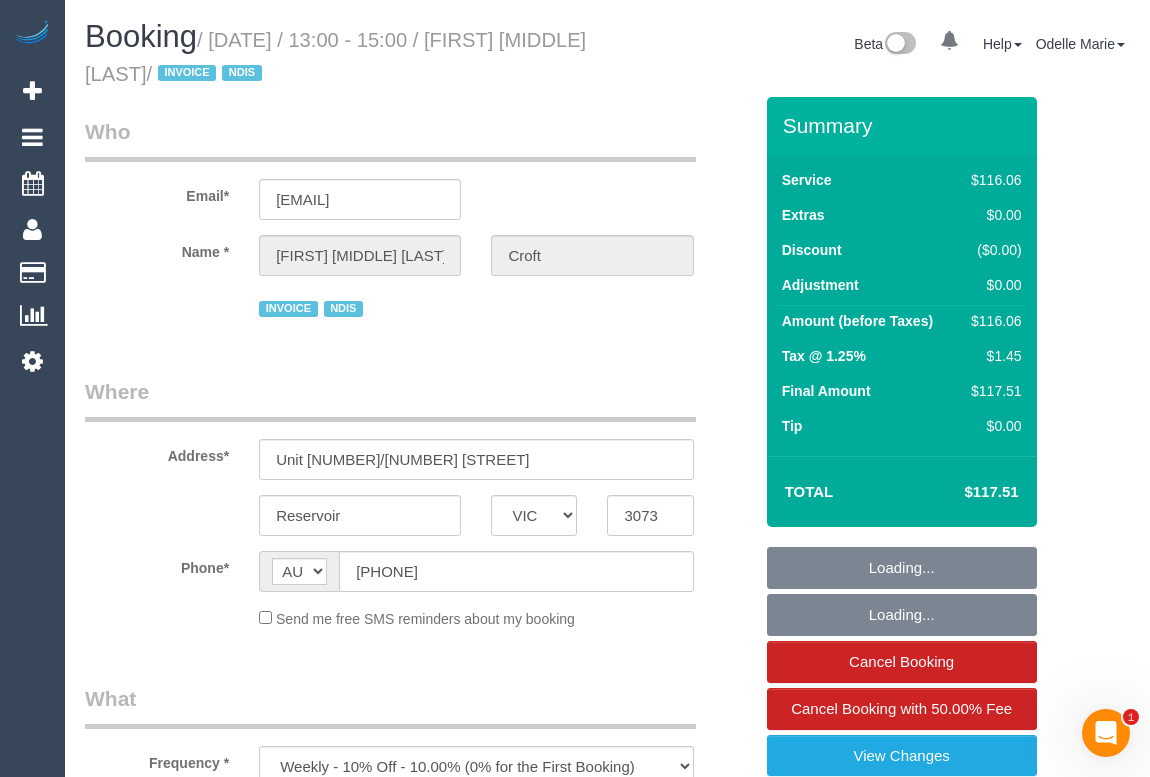select on "number:29" 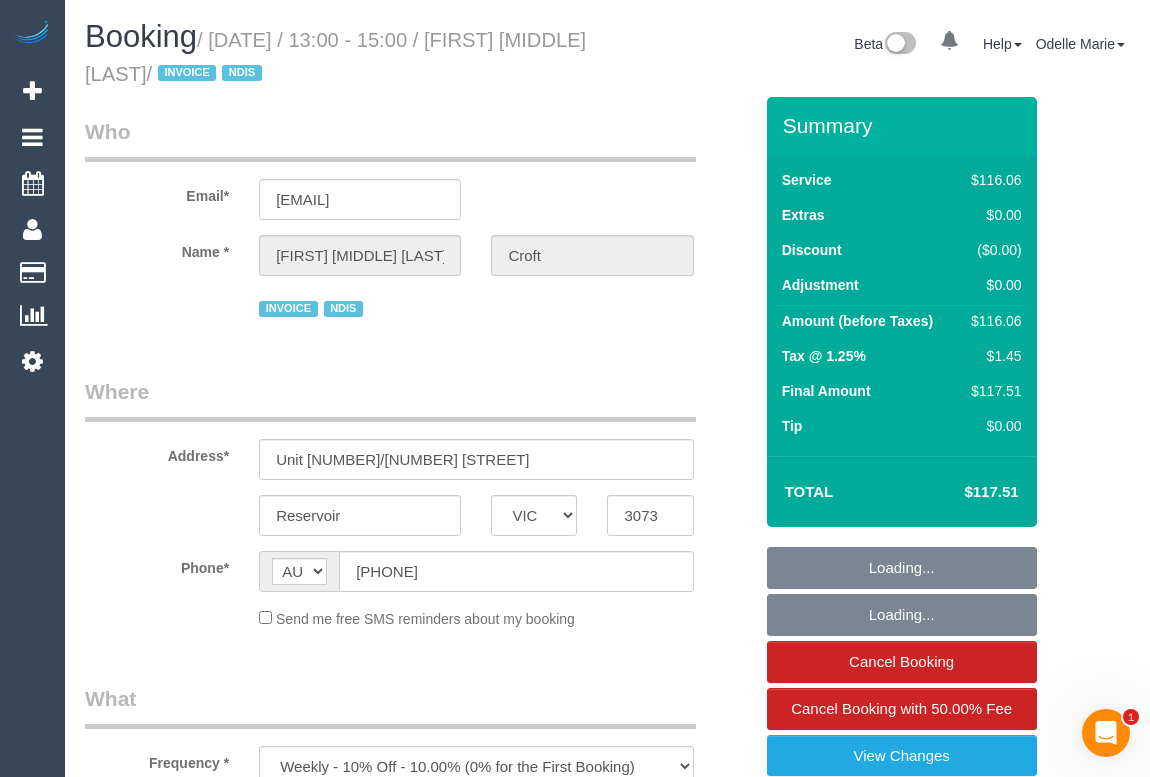 select on "number:12" 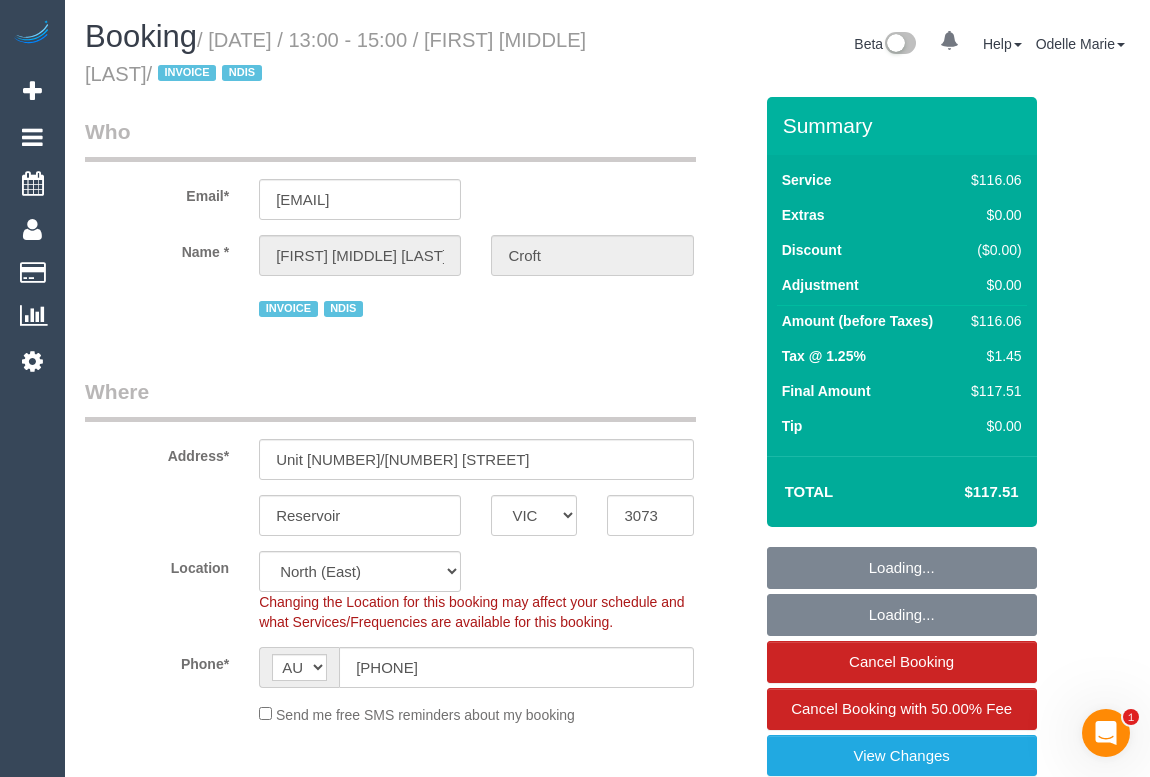select on "object:750" 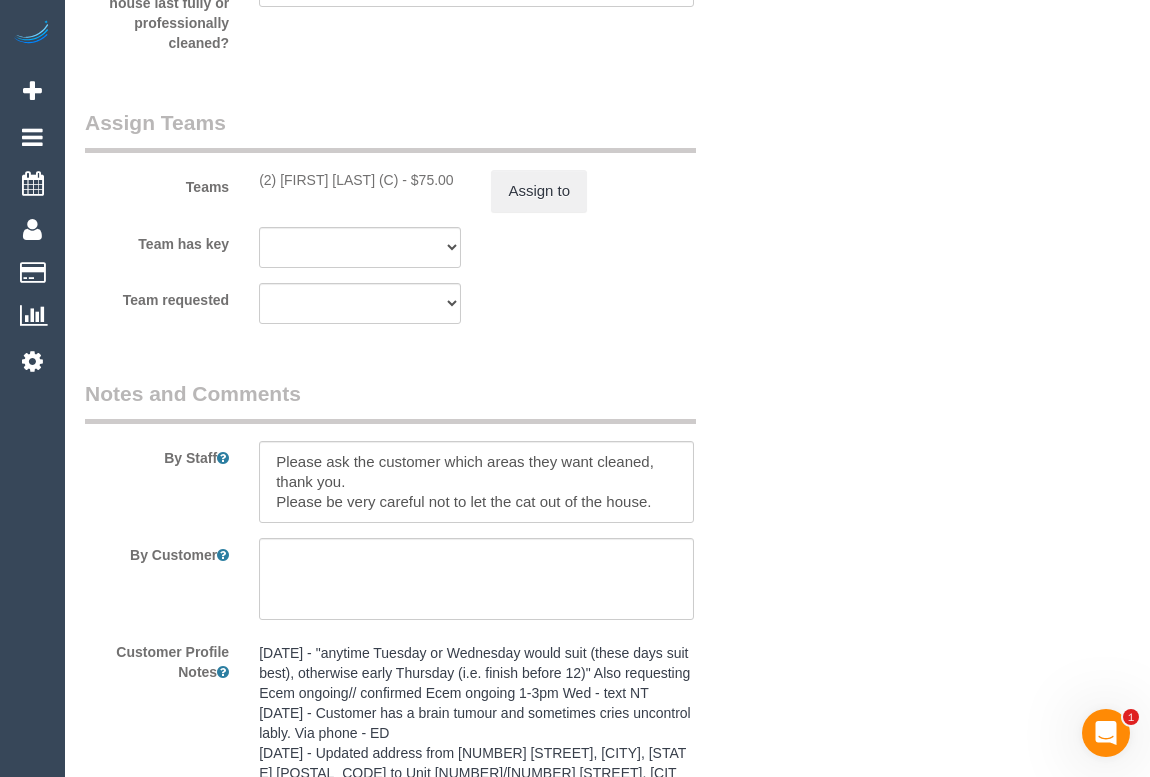 scroll, scrollTop: 3085, scrollLeft: 0, axis: vertical 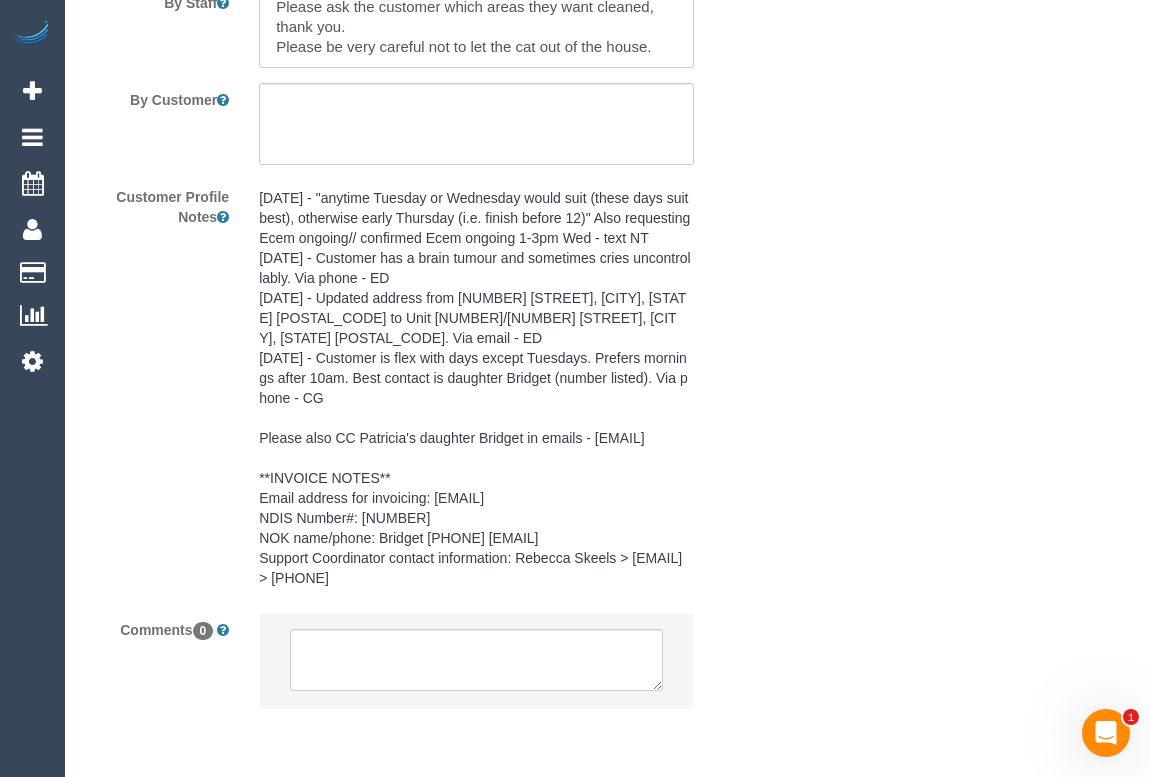 click on "Who
Email*
patriciacroft@bigpond.com
Name *
Patricia Helen
Croft
INVOICE
NDIS
Where
Address*
Unit 2/187 Edwardes St
Reservoir
ACT
NSW
NT
QLD
SA
TAS
VIC
WA
3073
Location
Office City East (North) East (South) Inner East Inner North (East) Inner North (West) Inner South East Inner West North (East) North (West) Outer East Outer North (East) Outer North (West) Outer South East Outer West South East (East) South East (West) West (North) West (South) ZG - Central" at bounding box center [607, -1103] 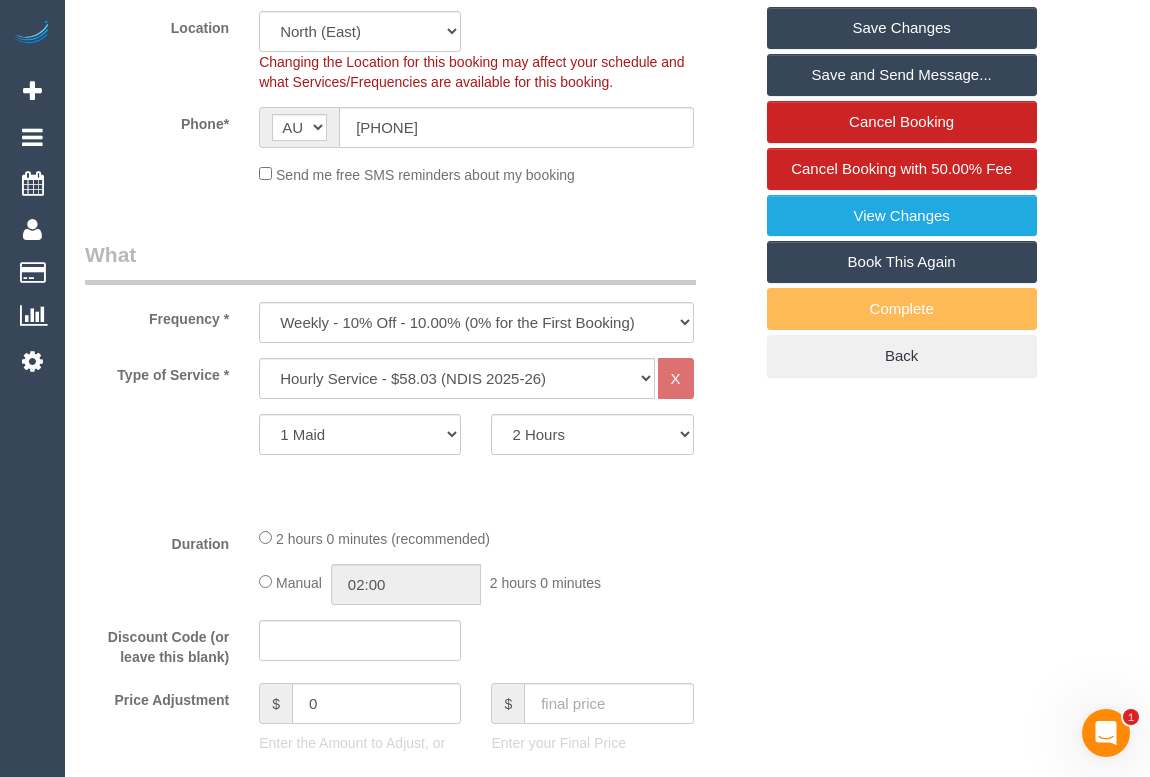 scroll, scrollTop: 0, scrollLeft: 0, axis: both 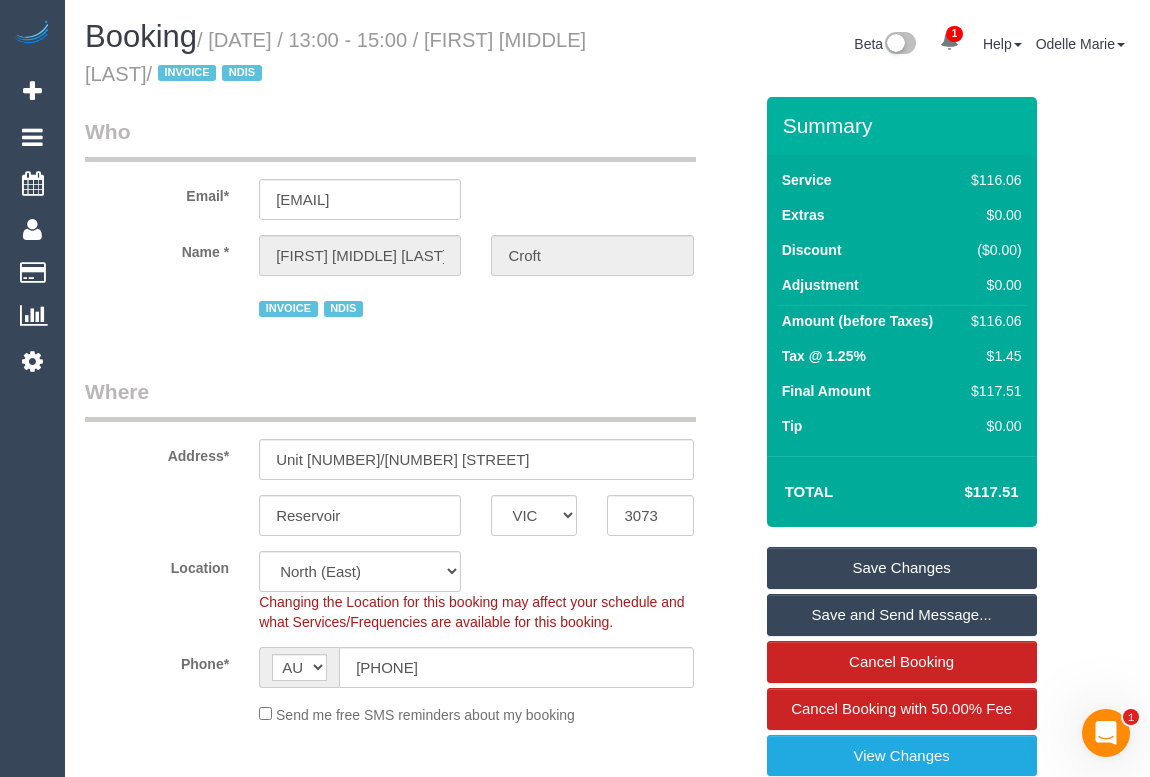 click on "Where" at bounding box center (390, 399) 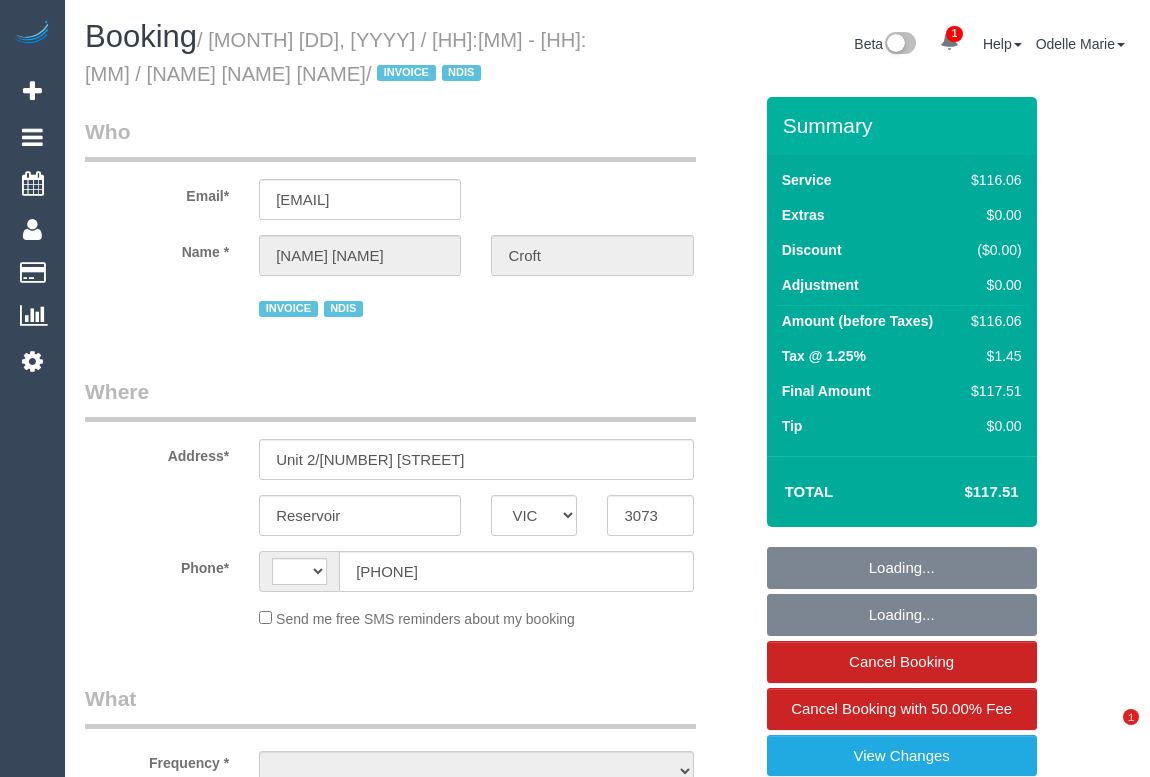 select on "VIC" 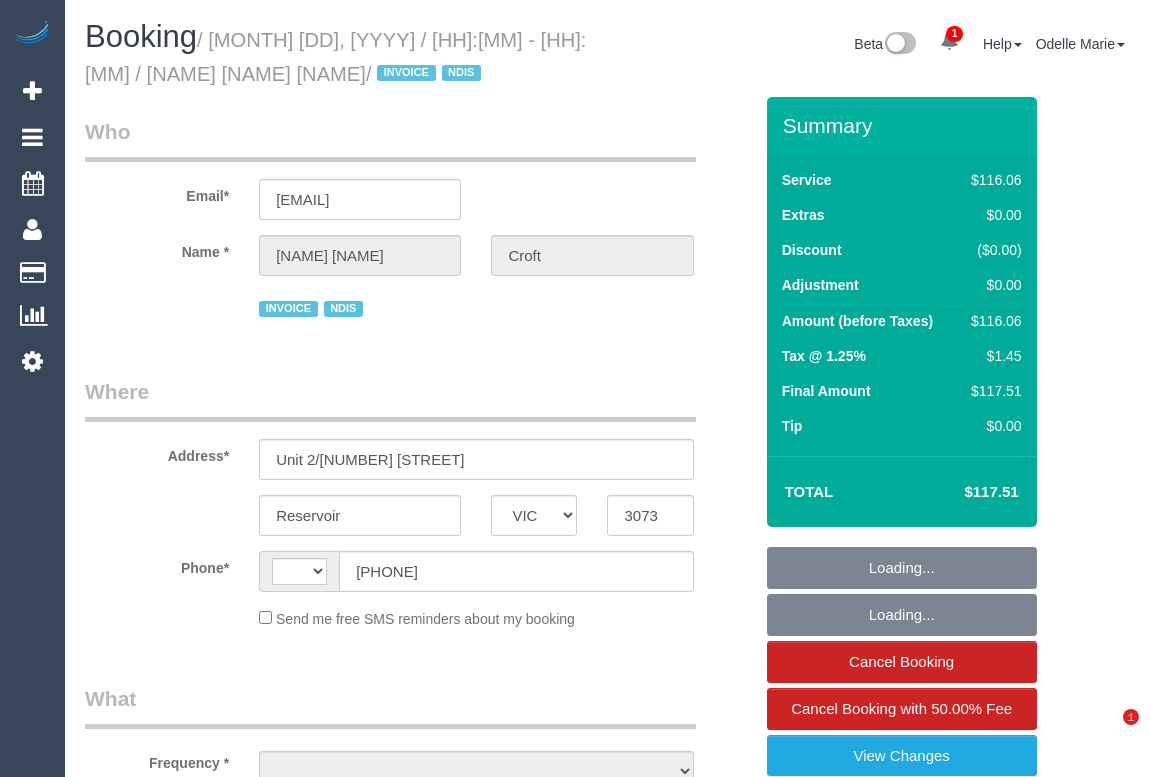 scroll, scrollTop: 0, scrollLeft: 0, axis: both 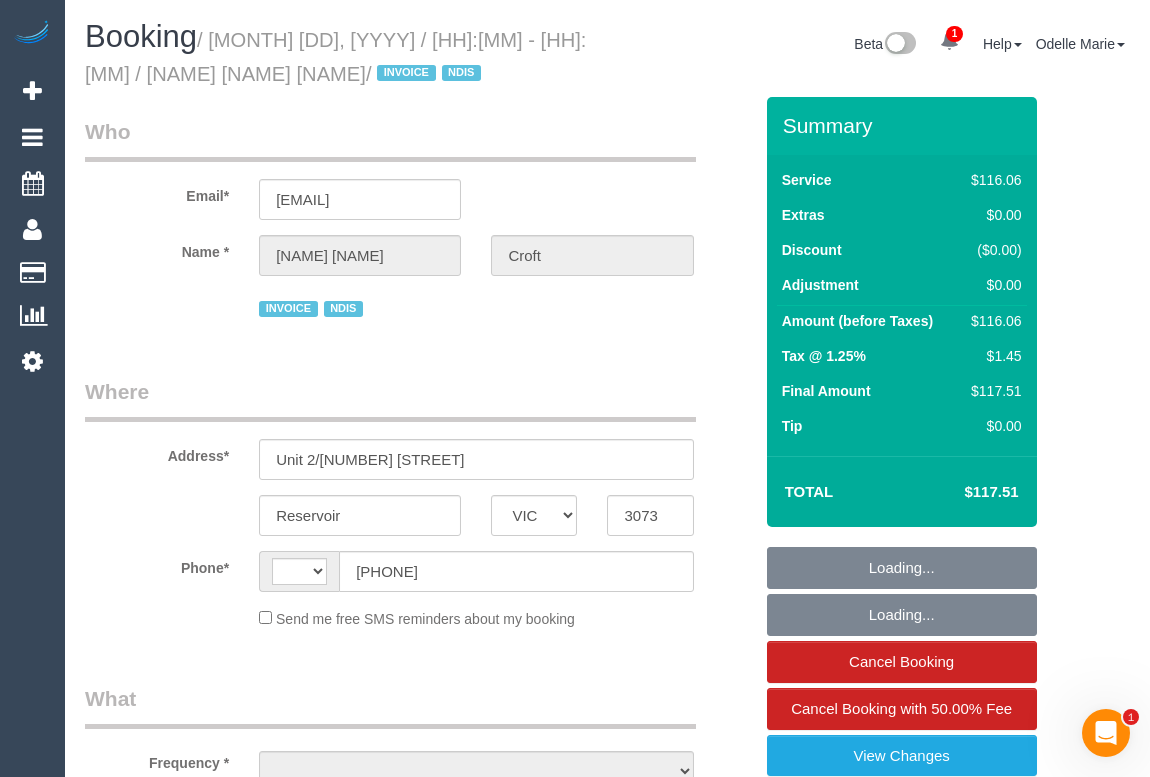 select on "number:29" 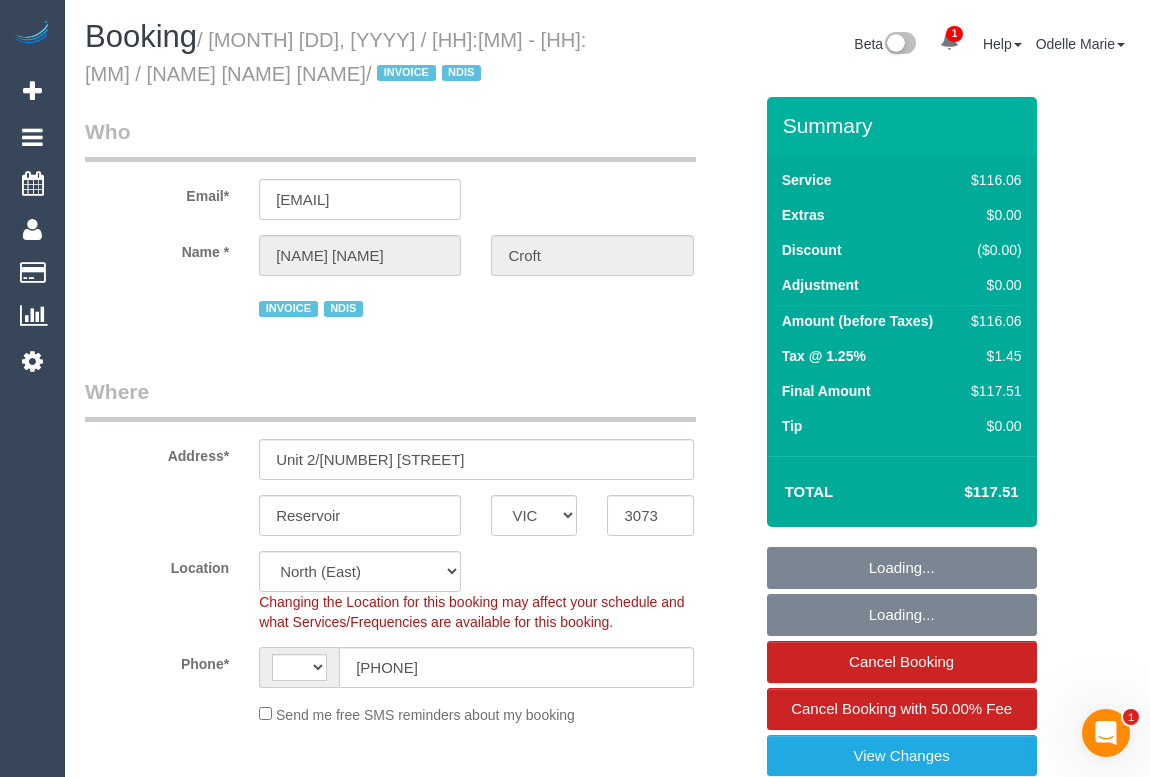 select on "string:AU" 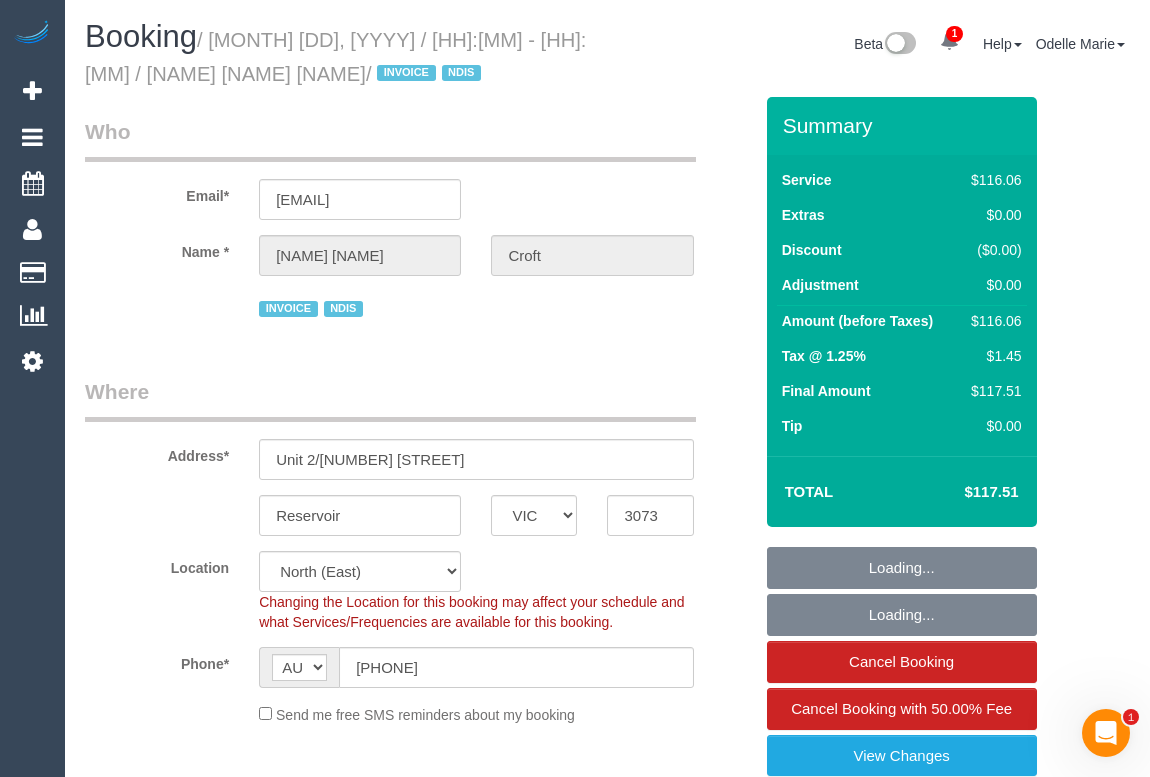 select on "object:1378" 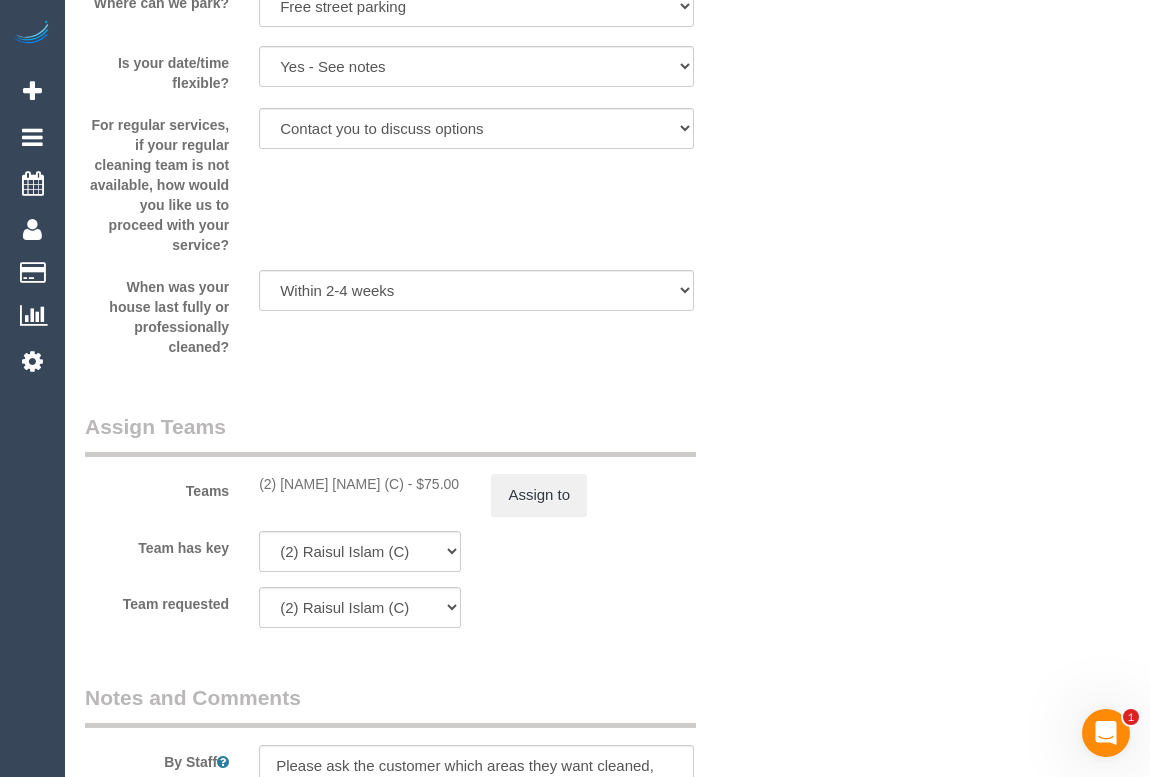 scroll, scrollTop: 2916, scrollLeft: 0, axis: vertical 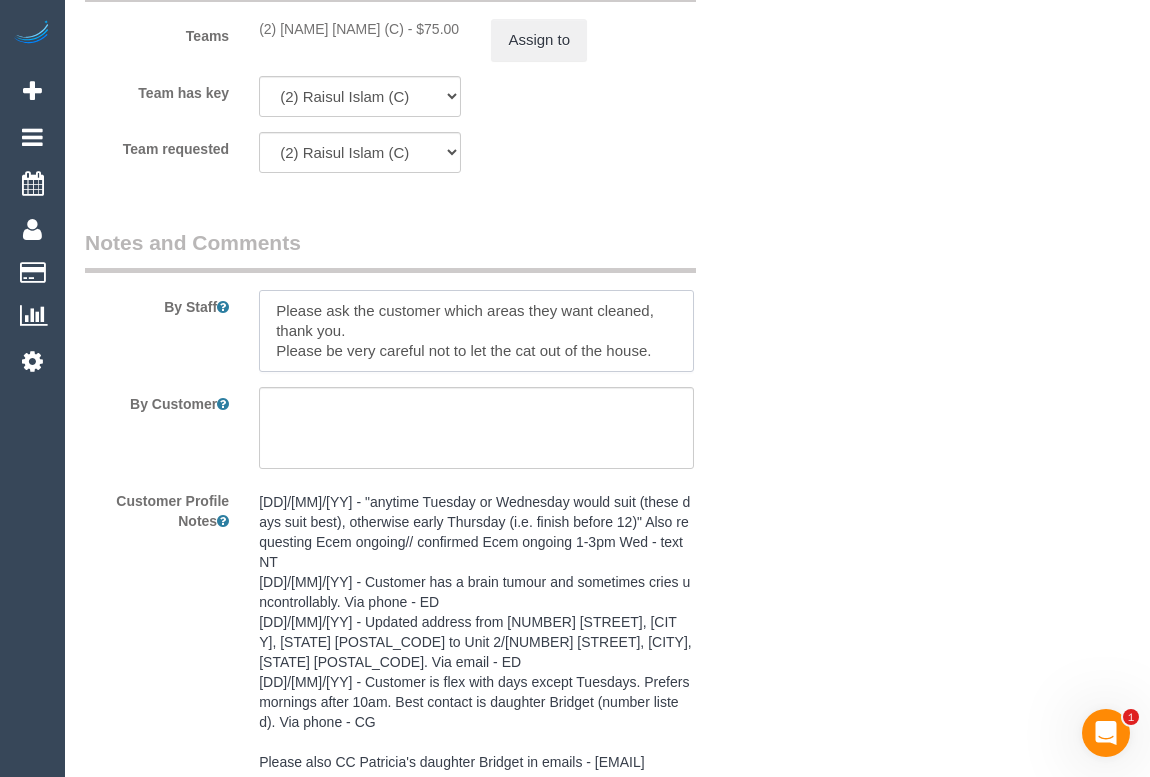 click at bounding box center (476, 331) 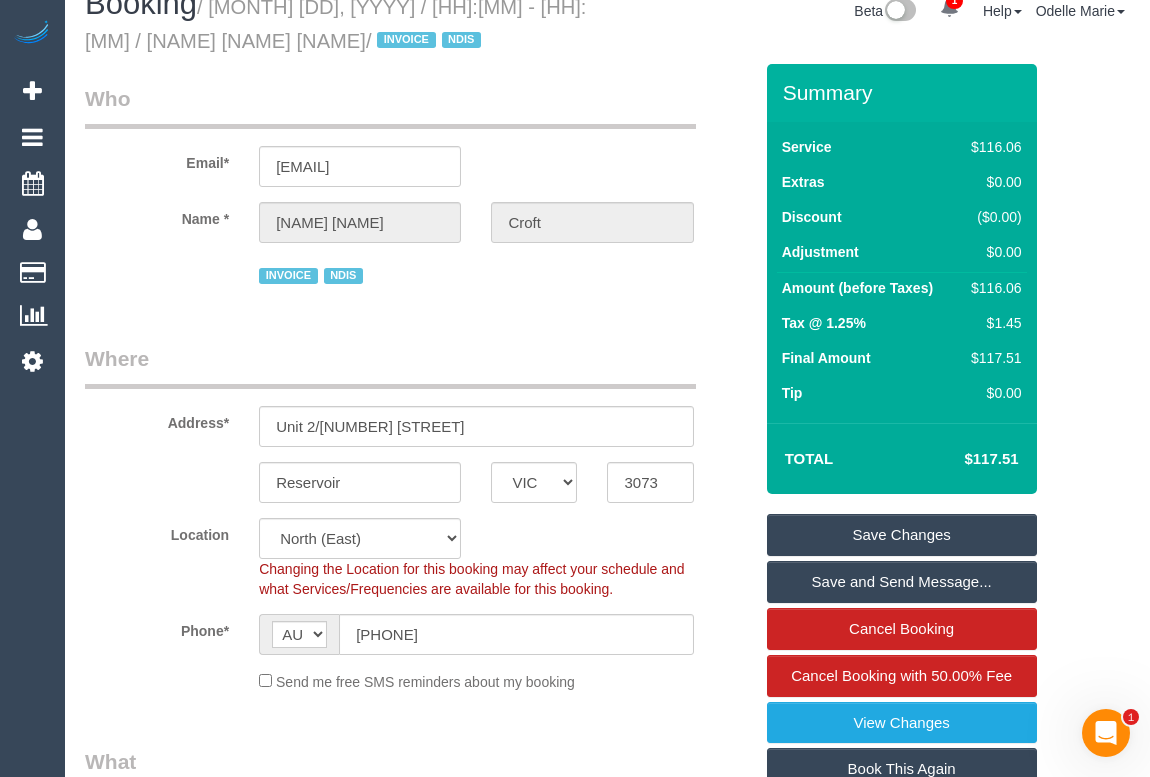 scroll, scrollTop: 0, scrollLeft: 0, axis: both 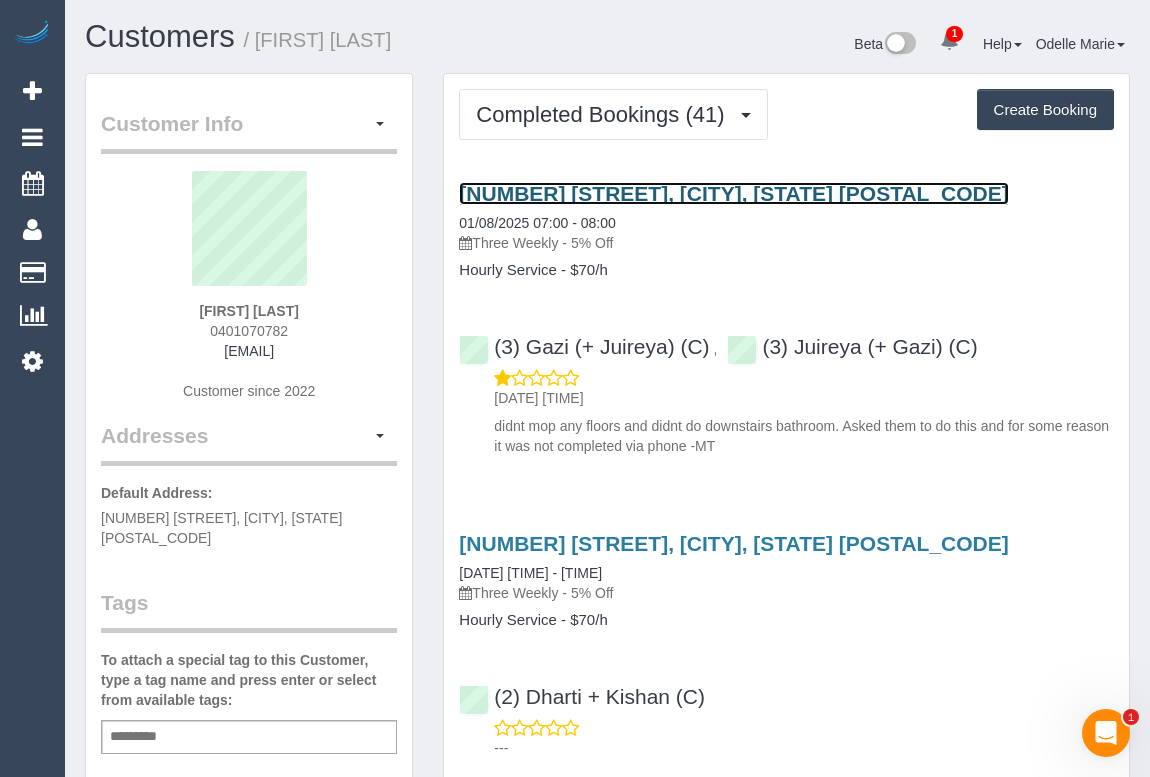 click on "[NUMBER] [STREET], [CITY], [STATE] [POSTAL_CODE]" at bounding box center [733, 193] 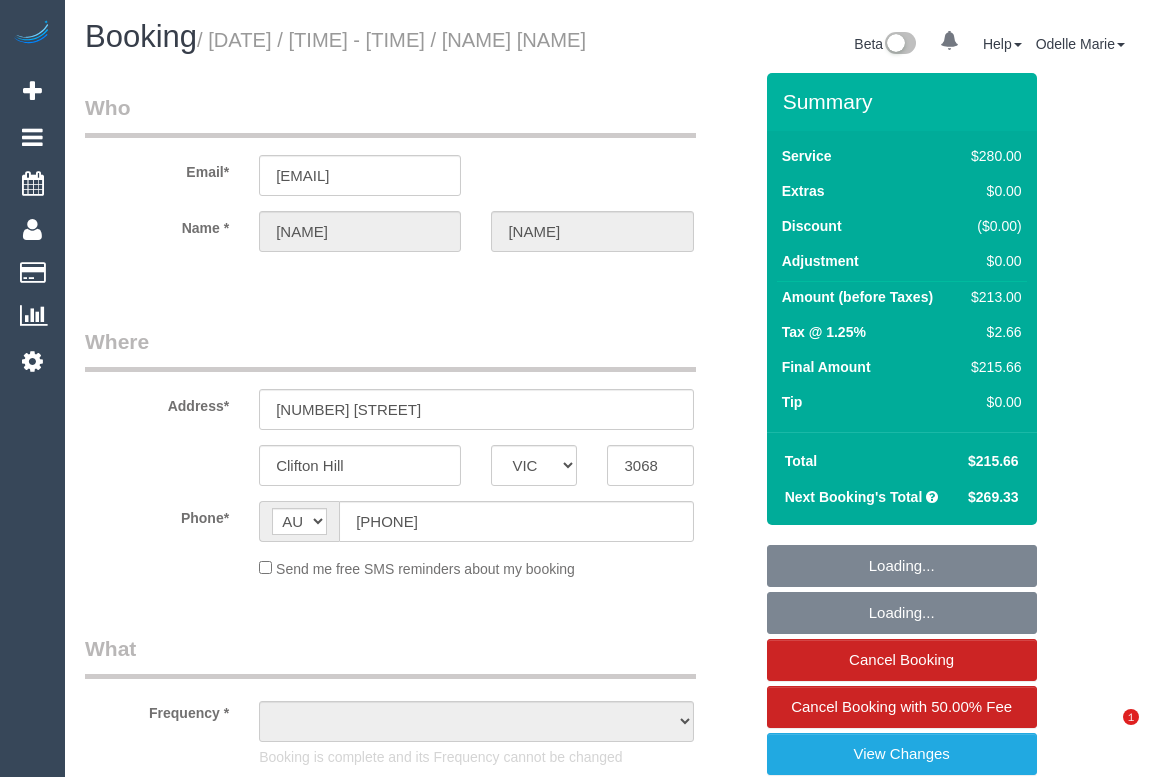 select on "VIC" 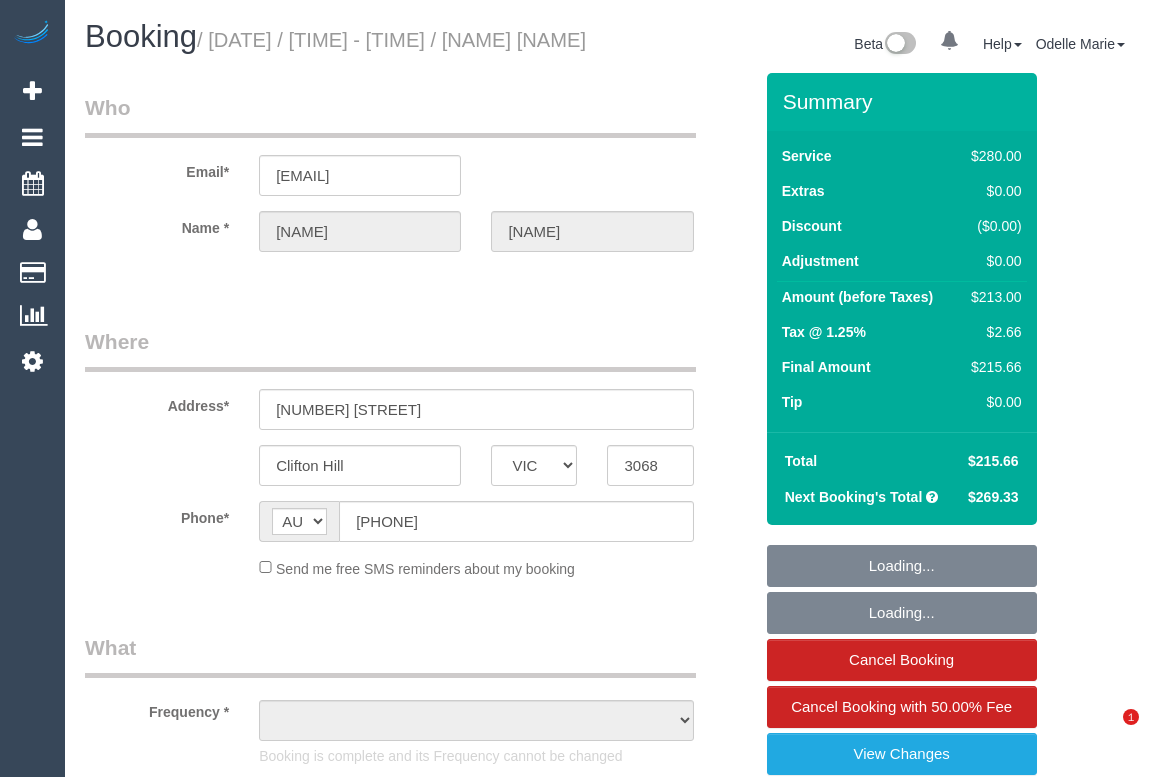 scroll, scrollTop: 0, scrollLeft: 0, axis: both 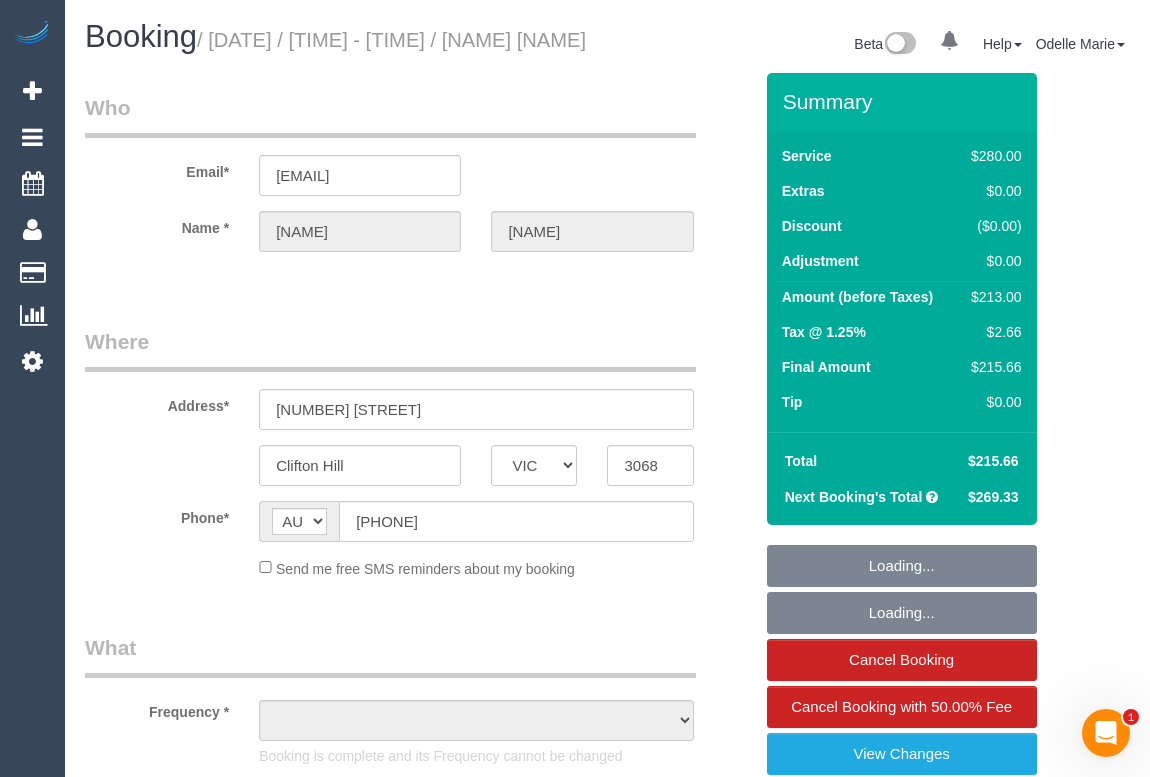 select on "object:574" 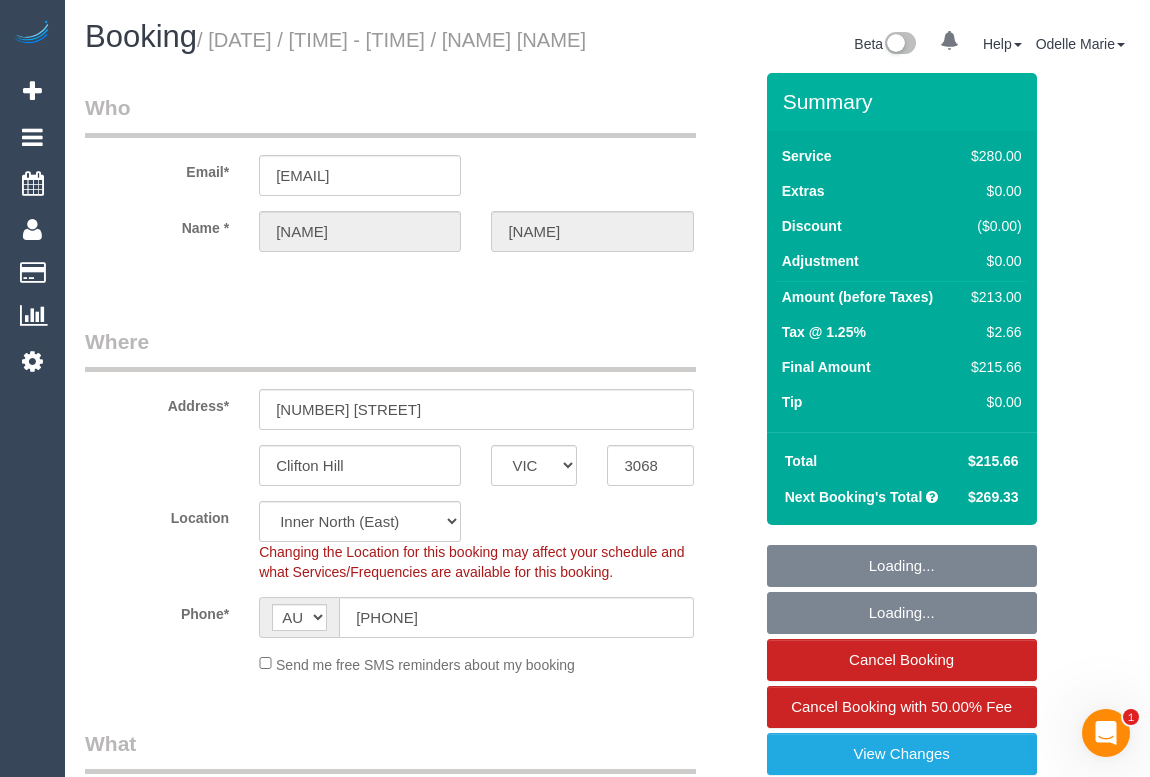 select on "object:898" 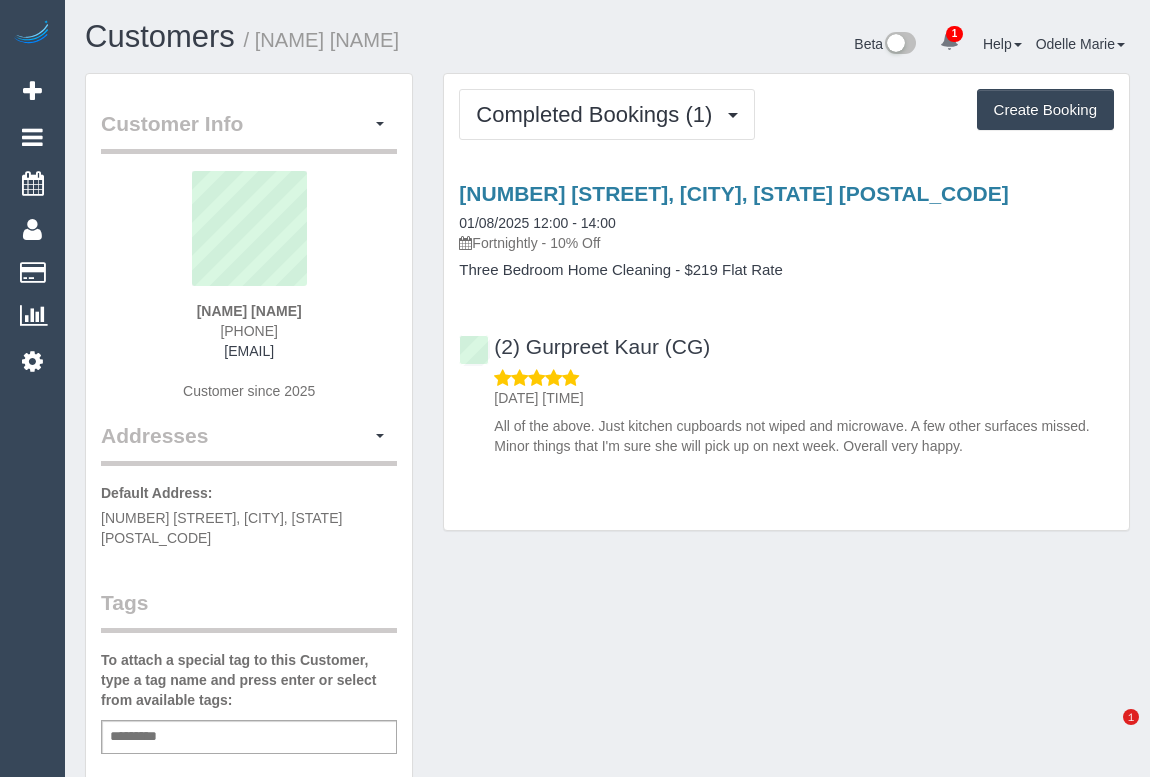 scroll, scrollTop: 0, scrollLeft: 0, axis: both 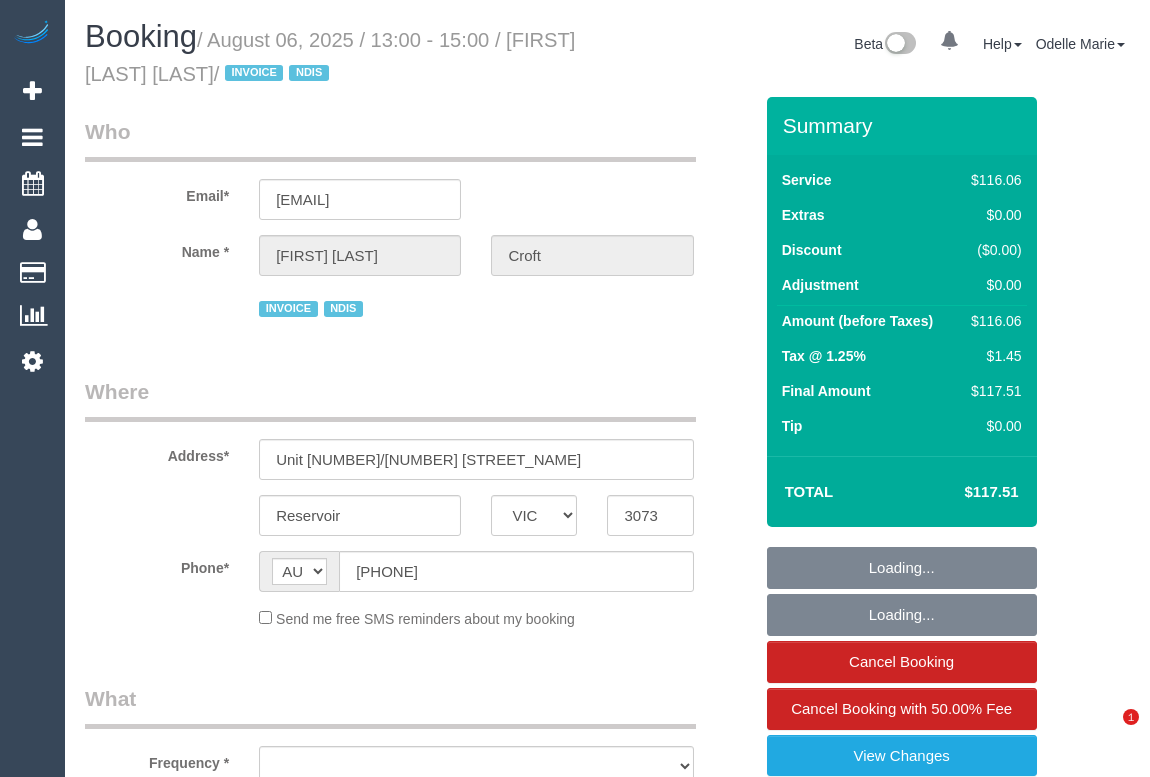 select on "VIC" 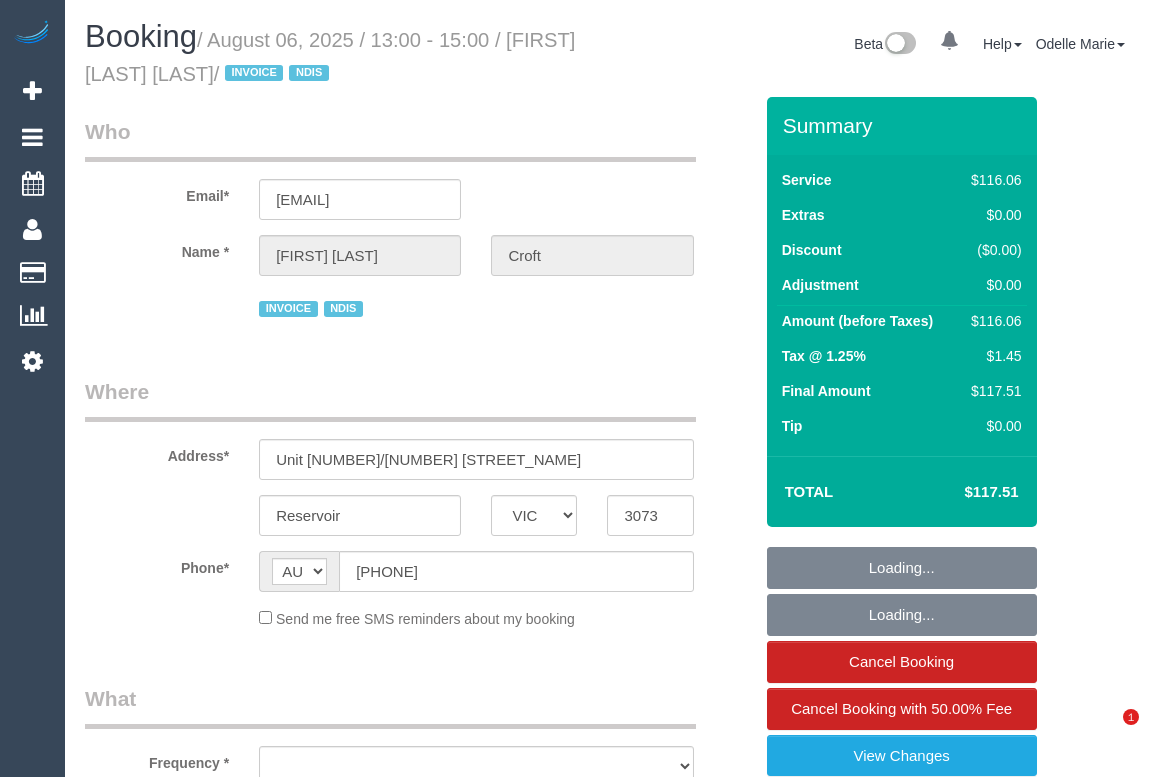 scroll, scrollTop: 0, scrollLeft: 0, axis: both 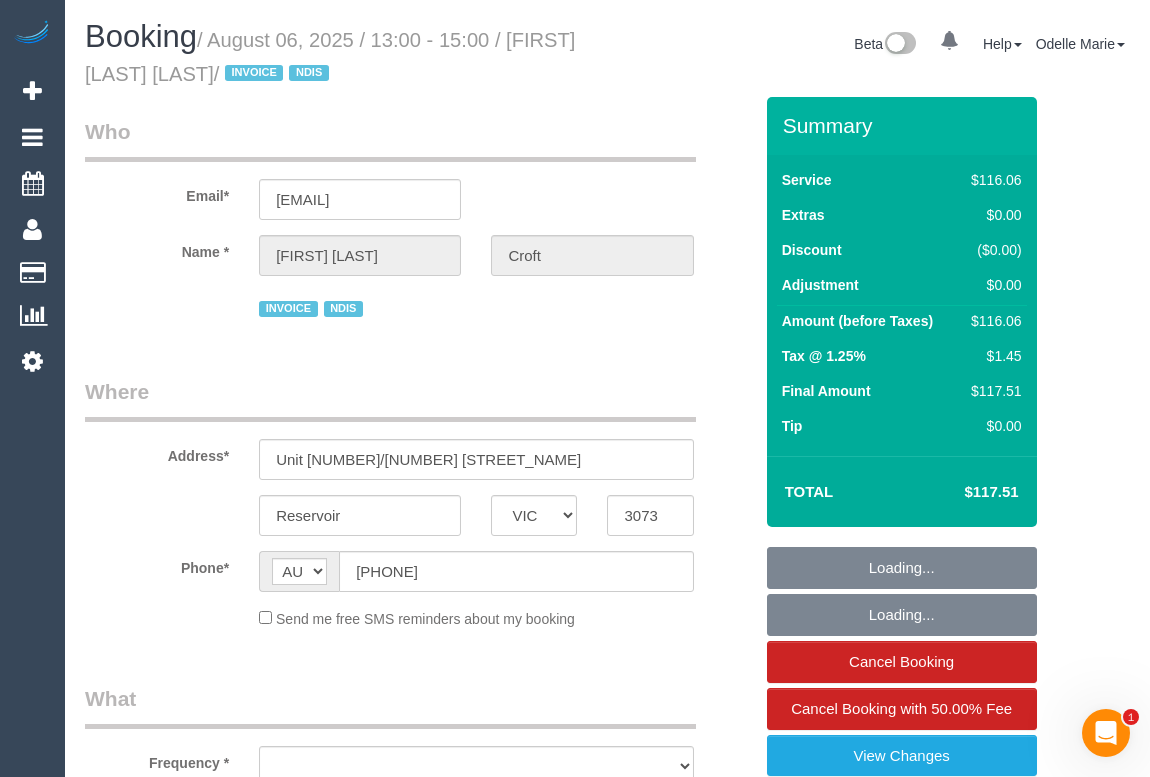 select on "object:535" 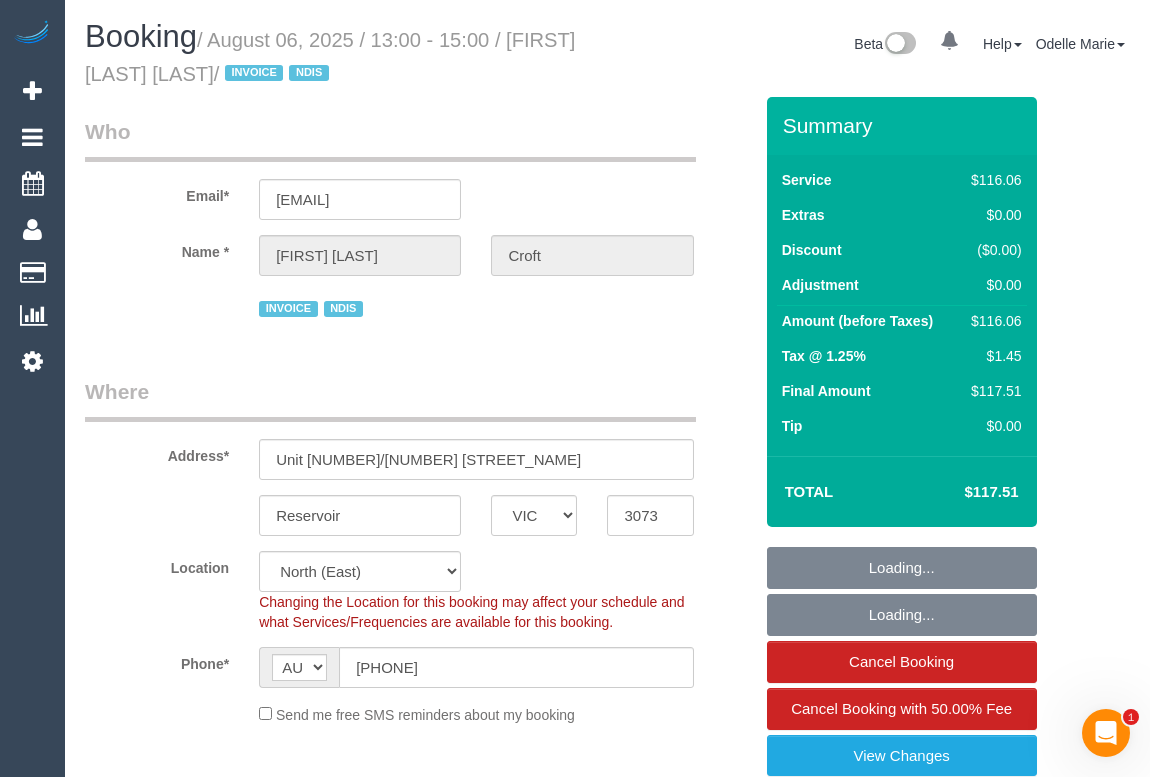 select on "number:29" 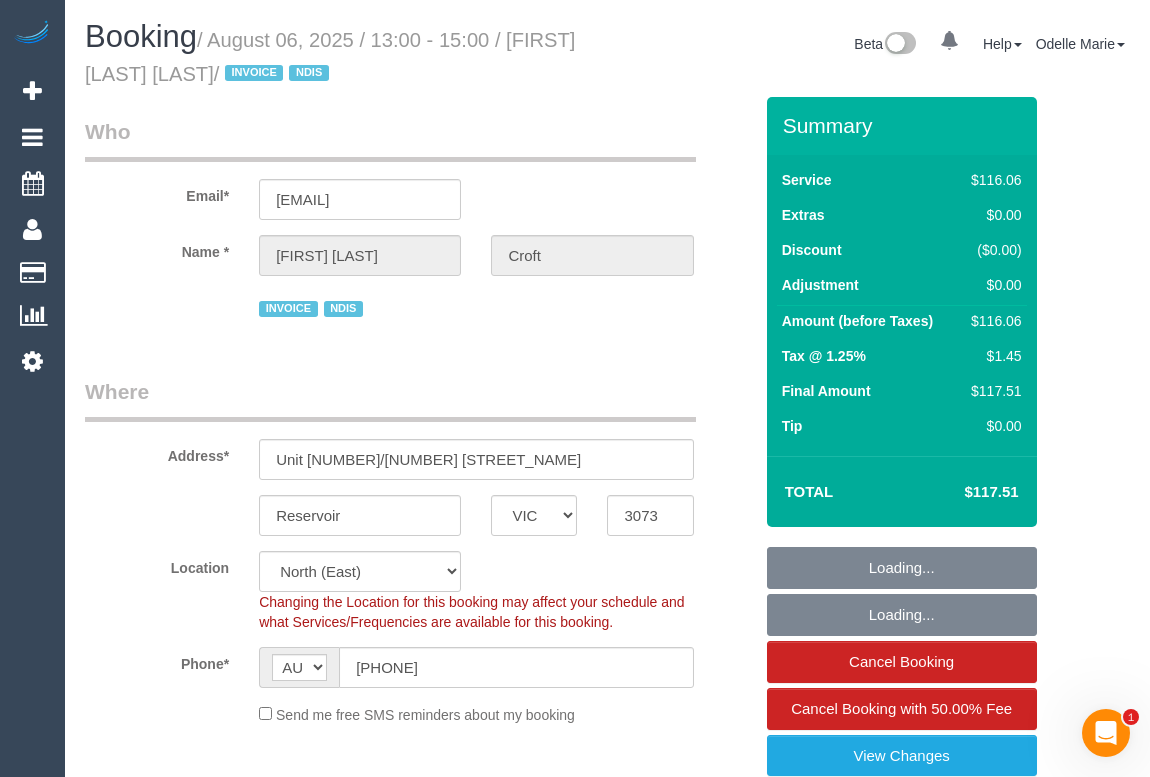 select on "number:14" 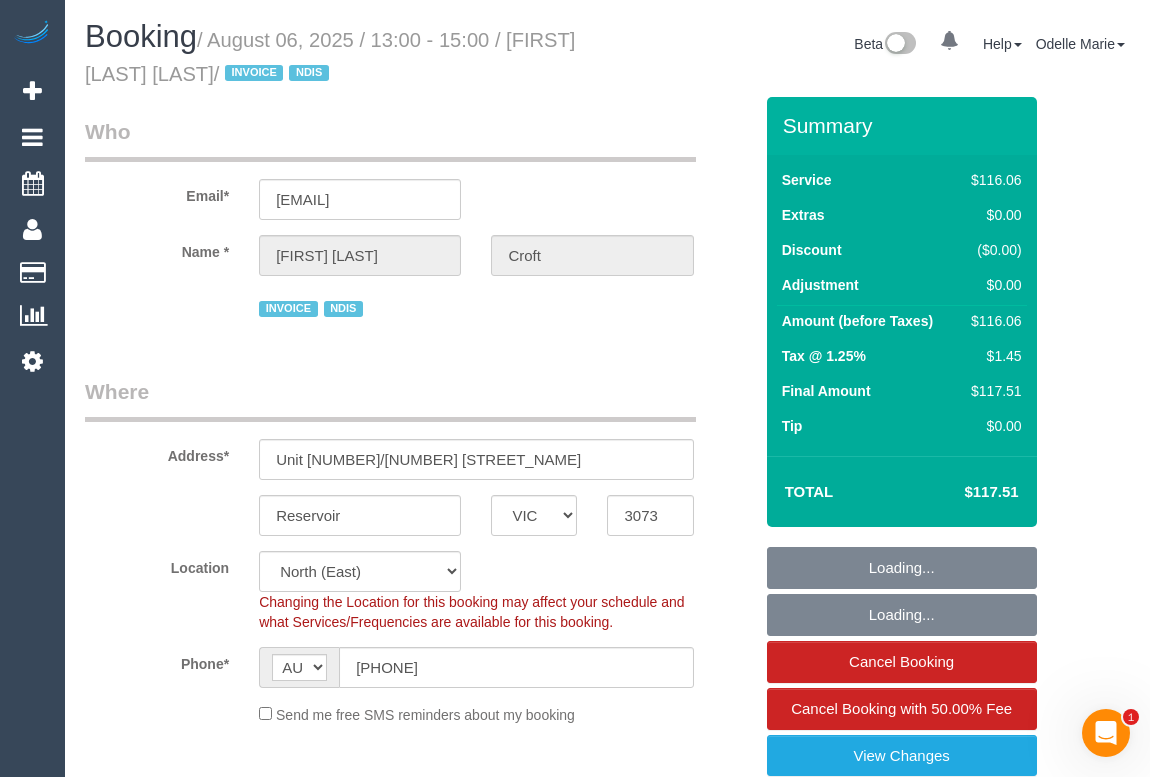 select on "object:691" 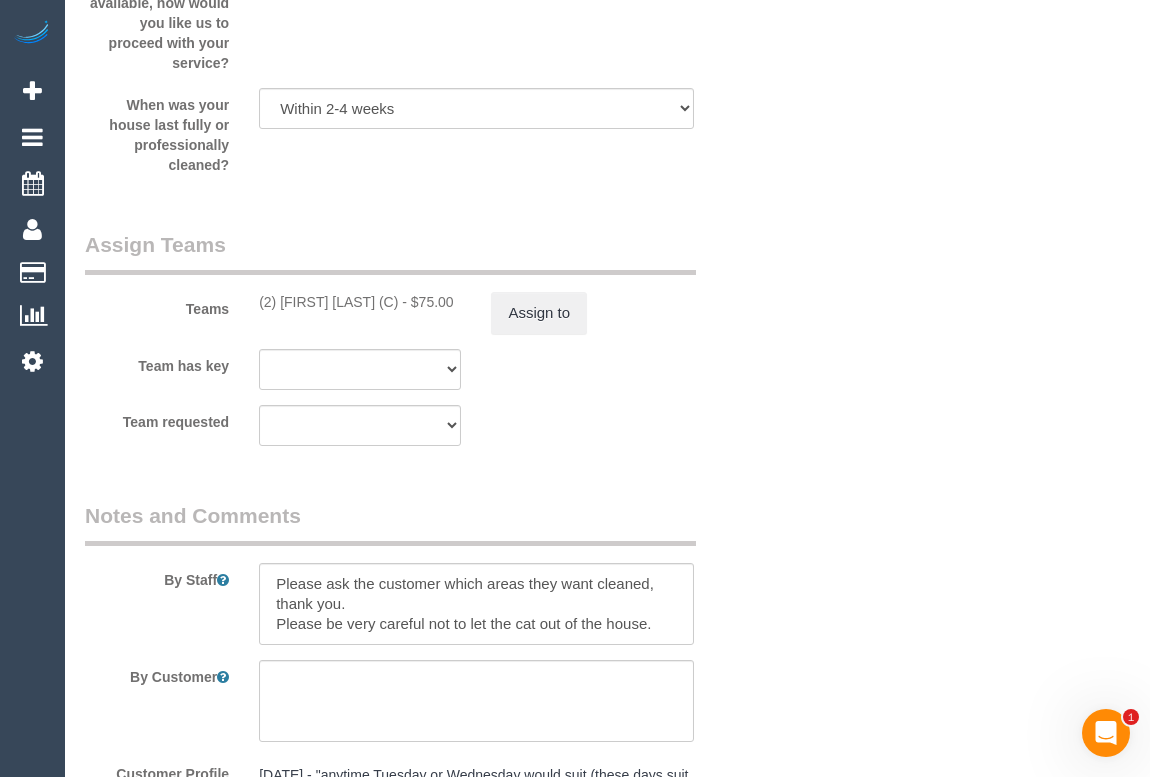 scroll, scrollTop: 2363, scrollLeft: 0, axis: vertical 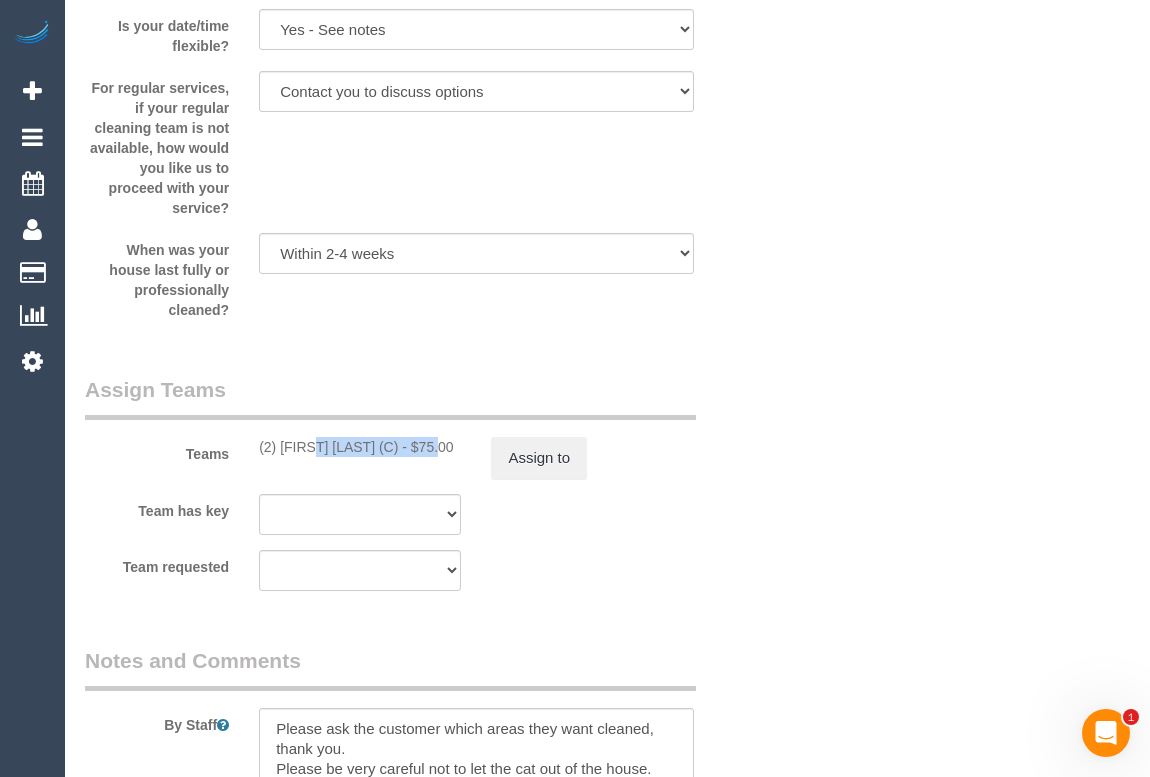 drag, startPoint x: 253, startPoint y: 447, endPoint x: 378, endPoint y: 449, distance: 125.016 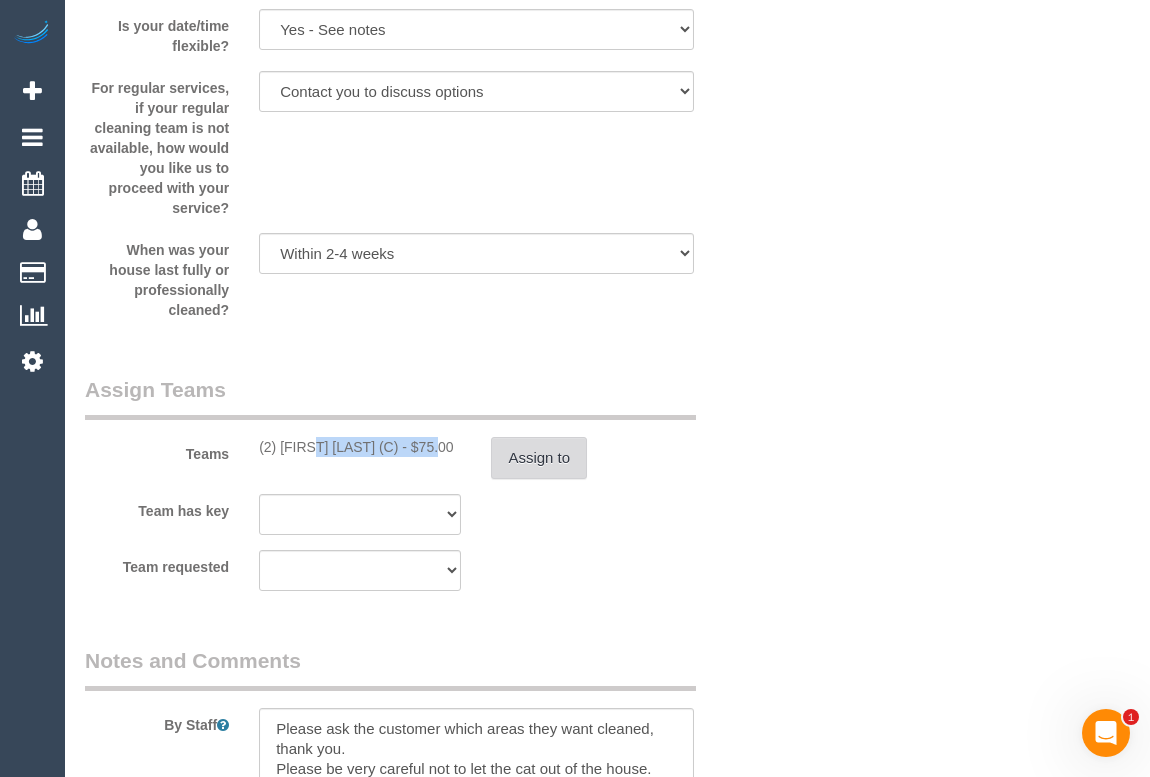 click on "Assign to" at bounding box center [539, 458] 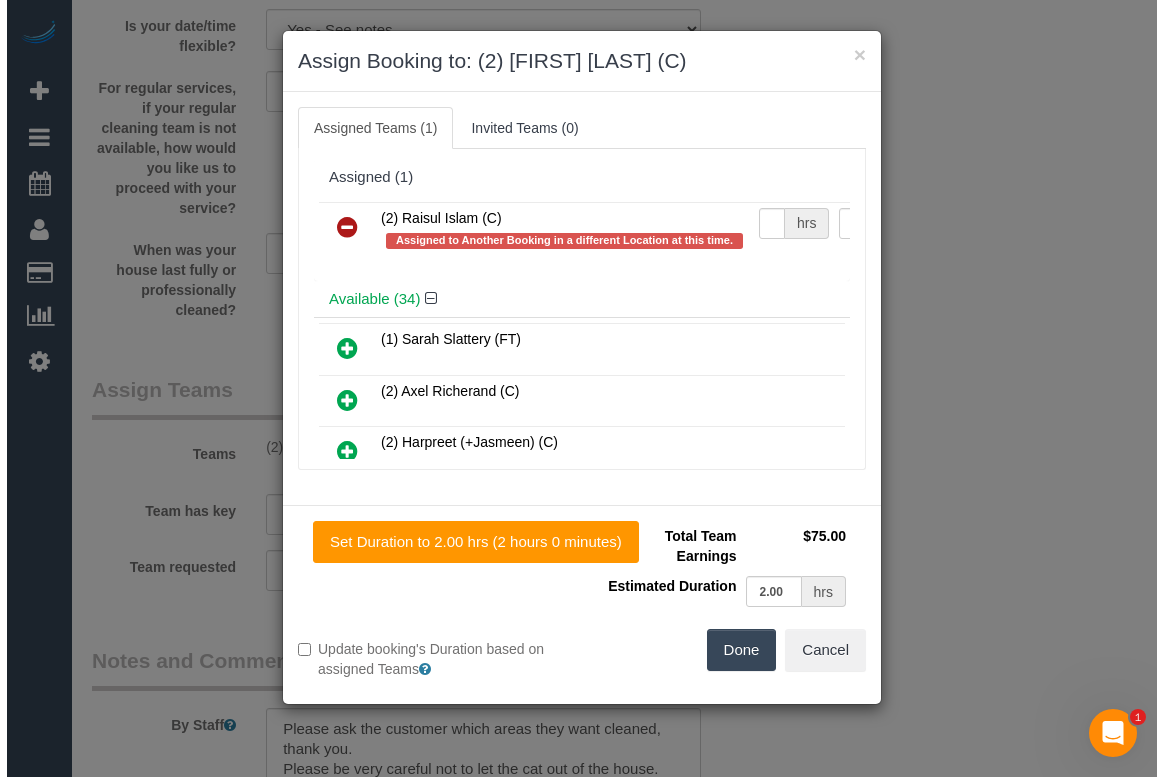 scroll, scrollTop: 2343, scrollLeft: 0, axis: vertical 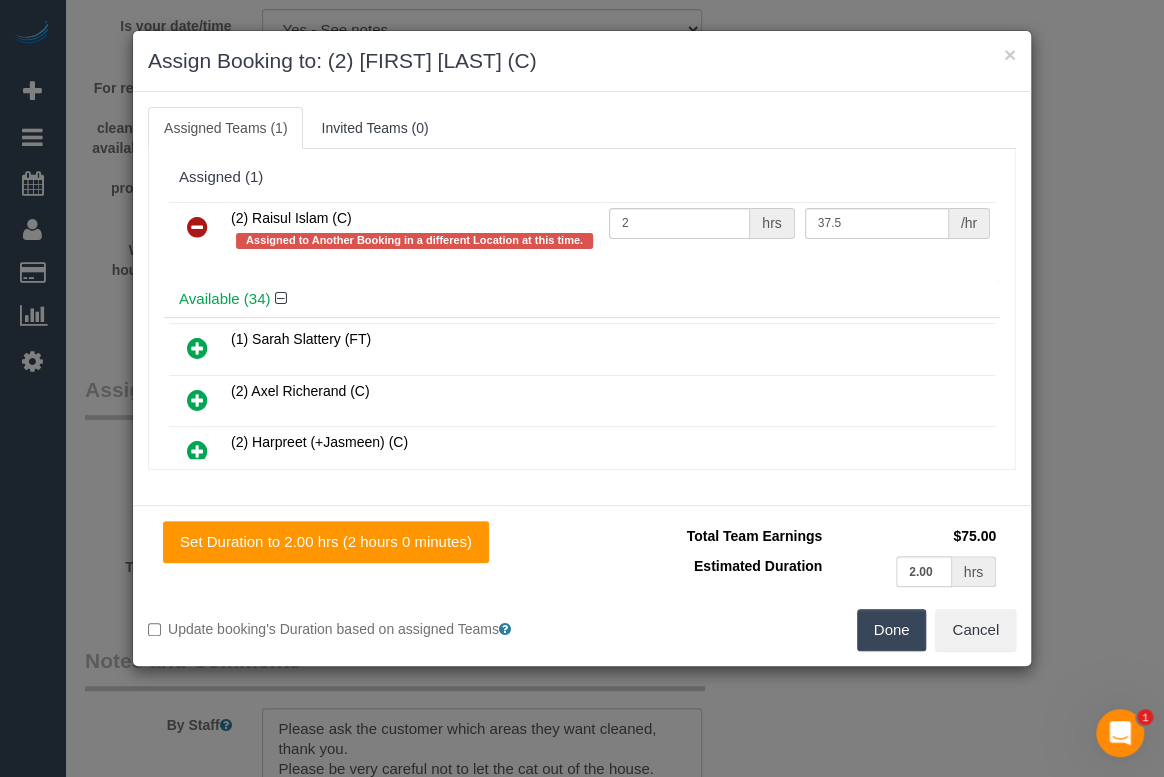 click at bounding box center [197, 227] 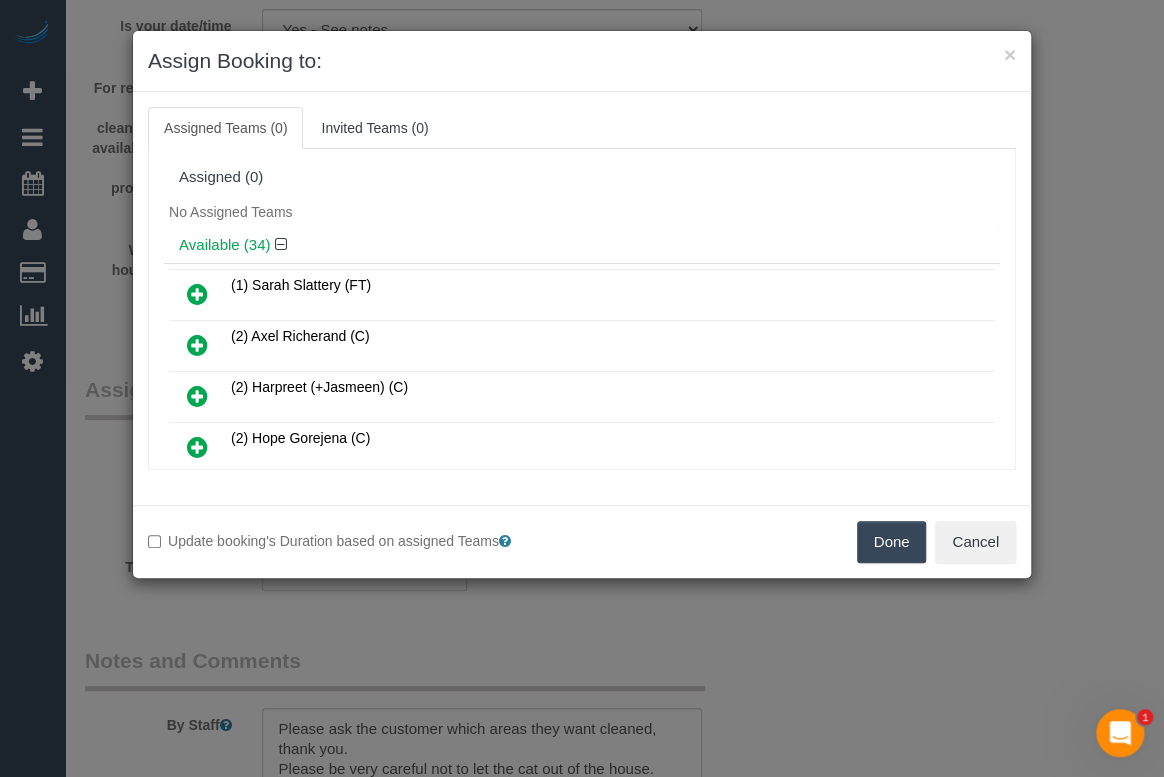 click on "Done" at bounding box center [892, 542] 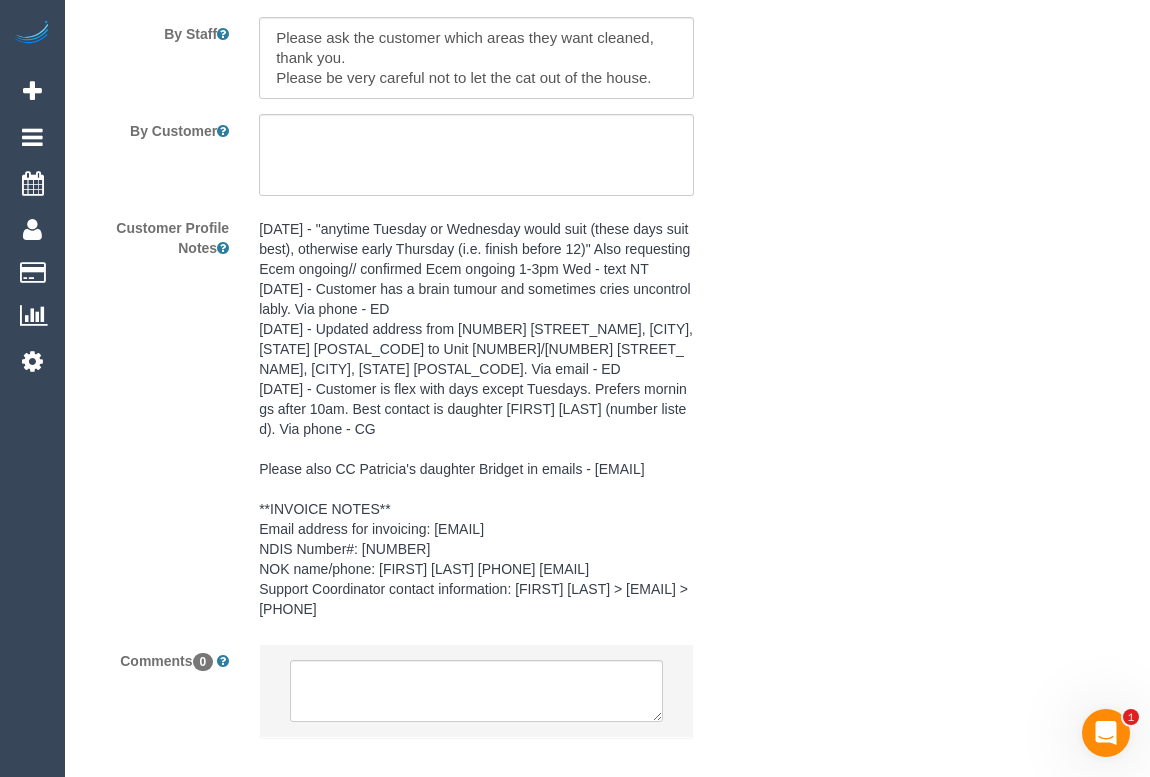 scroll, scrollTop: 3176, scrollLeft: 0, axis: vertical 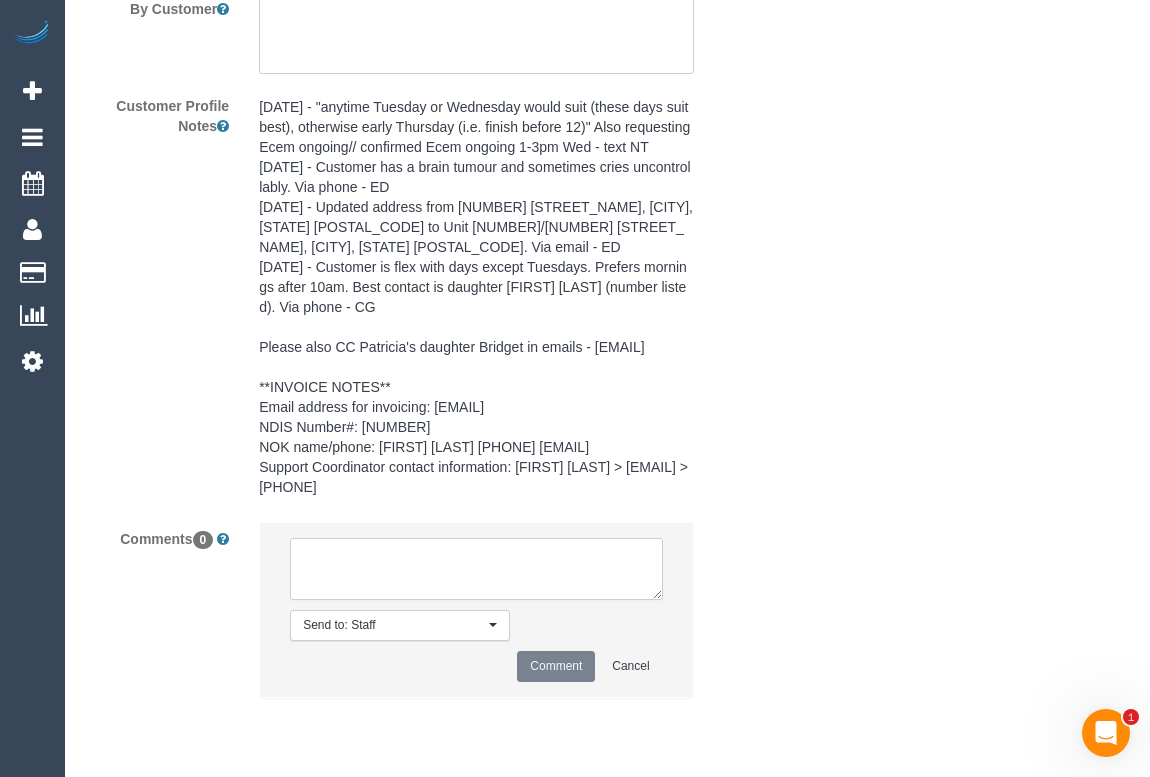 click at bounding box center [476, 569] 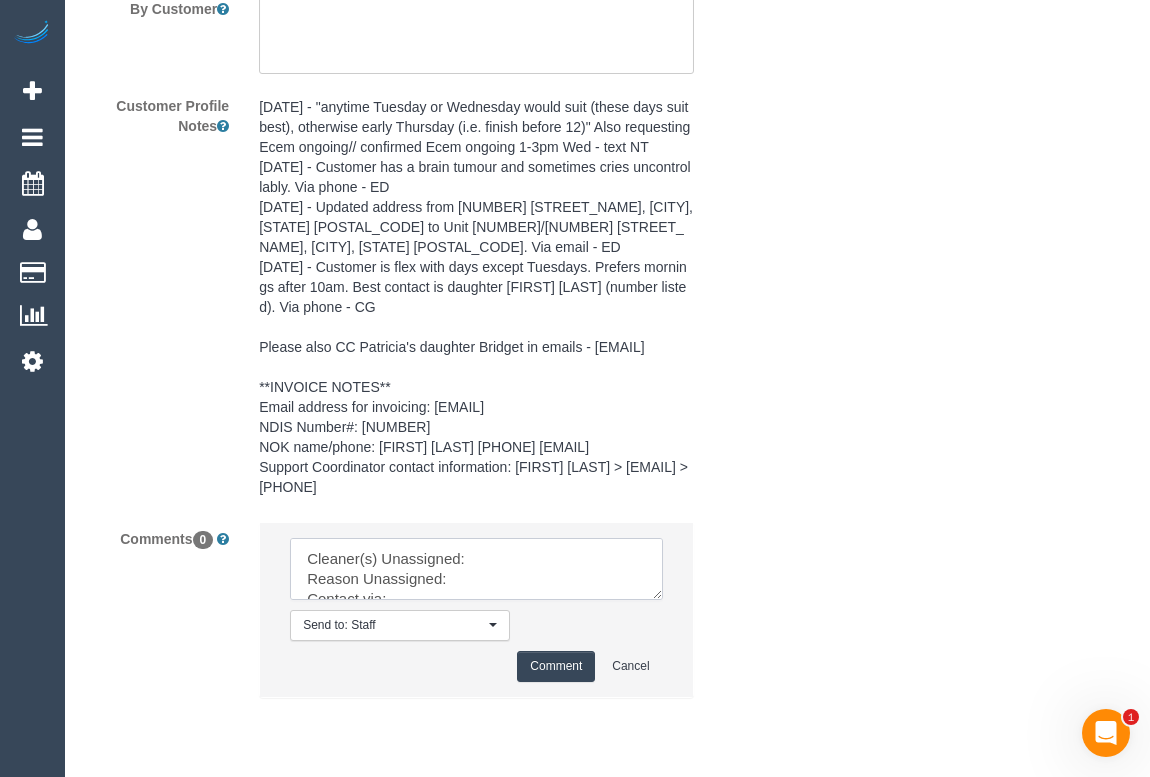 click at bounding box center [476, 569] 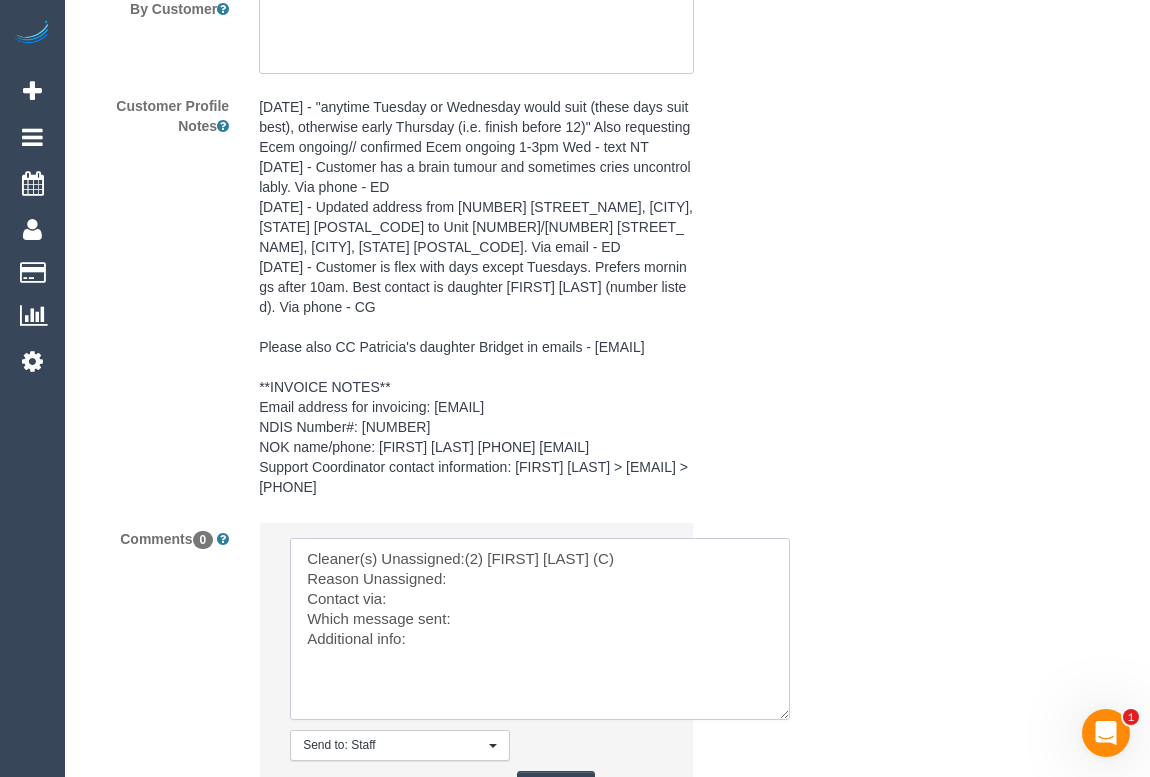 drag, startPoint x: 654, startPoint y: 611, endPoint x: 654, endPoint y: 685, distance: 74 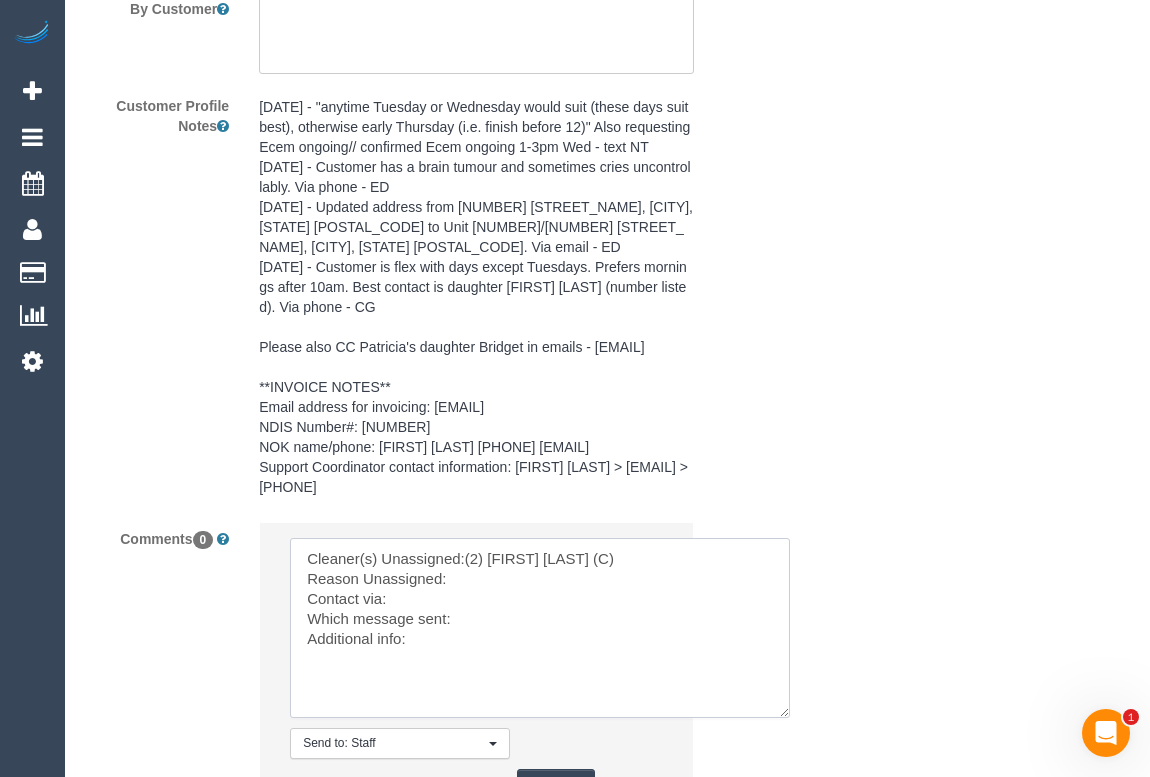 click at bounding box center (540, 628) 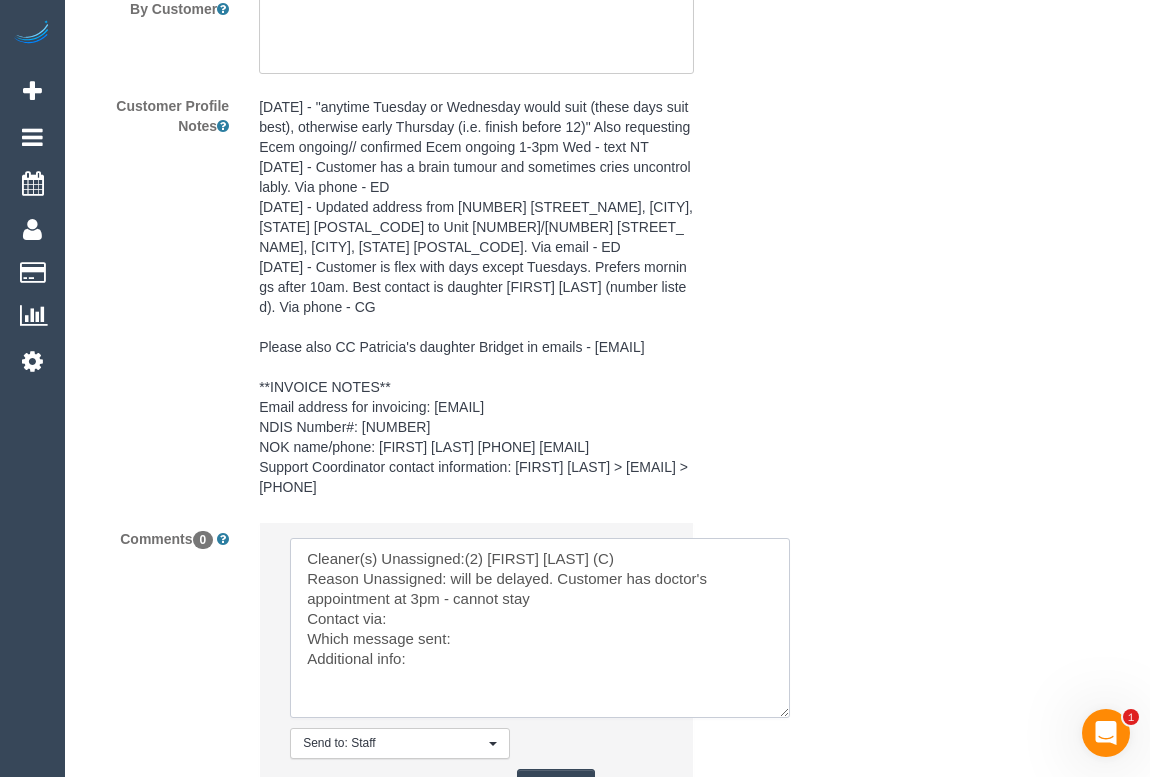 click at bounding box center (540, 628) 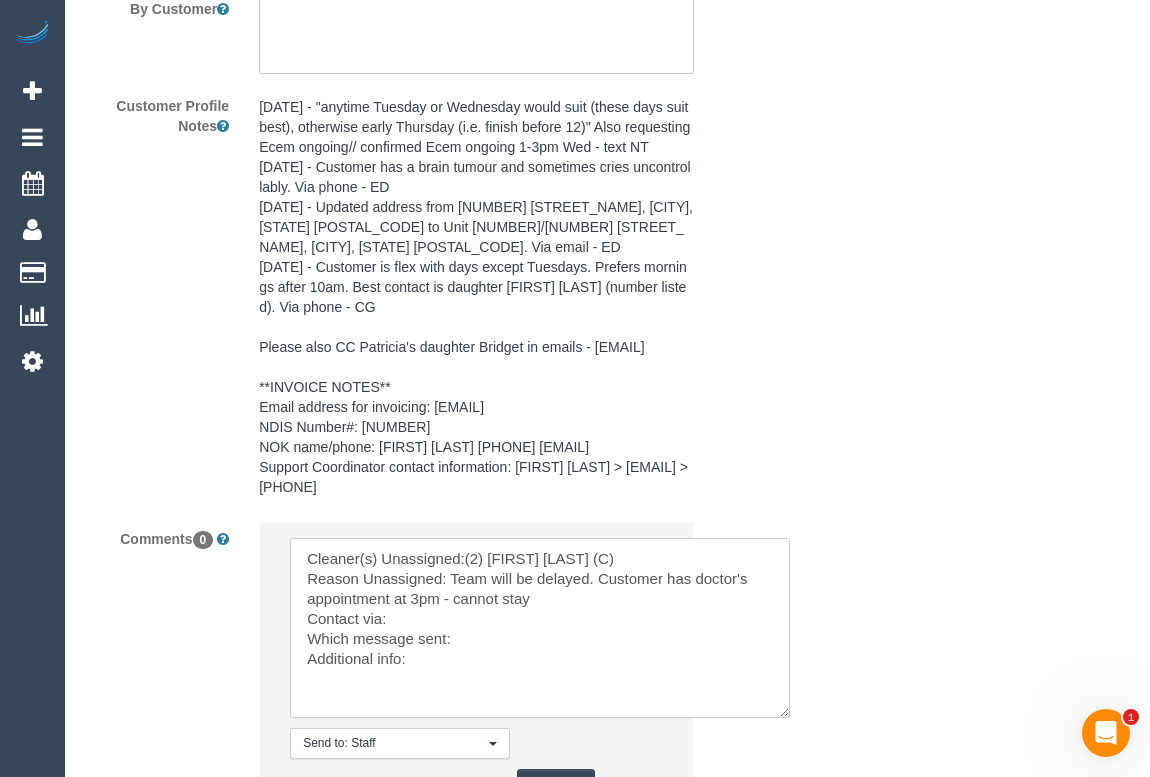 click at bounding box center [540, 628] 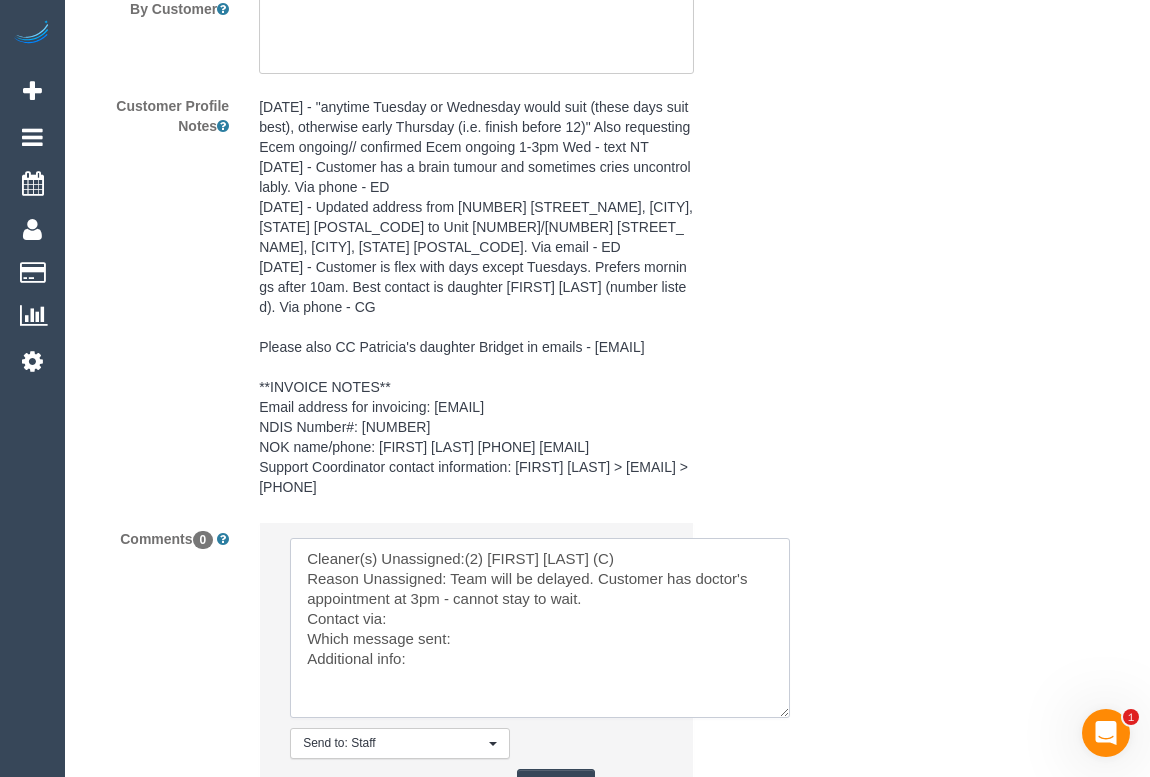 click at bounding box center [540, 628] 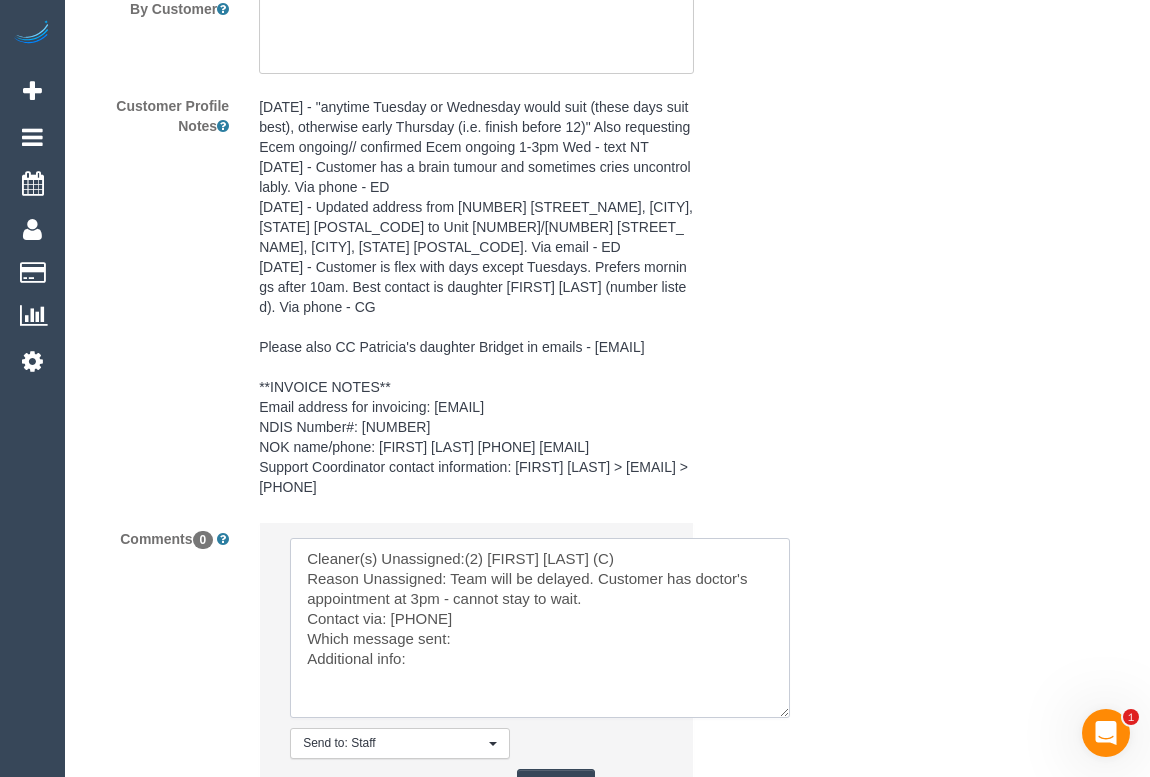 click at bounding box center (540, 628) 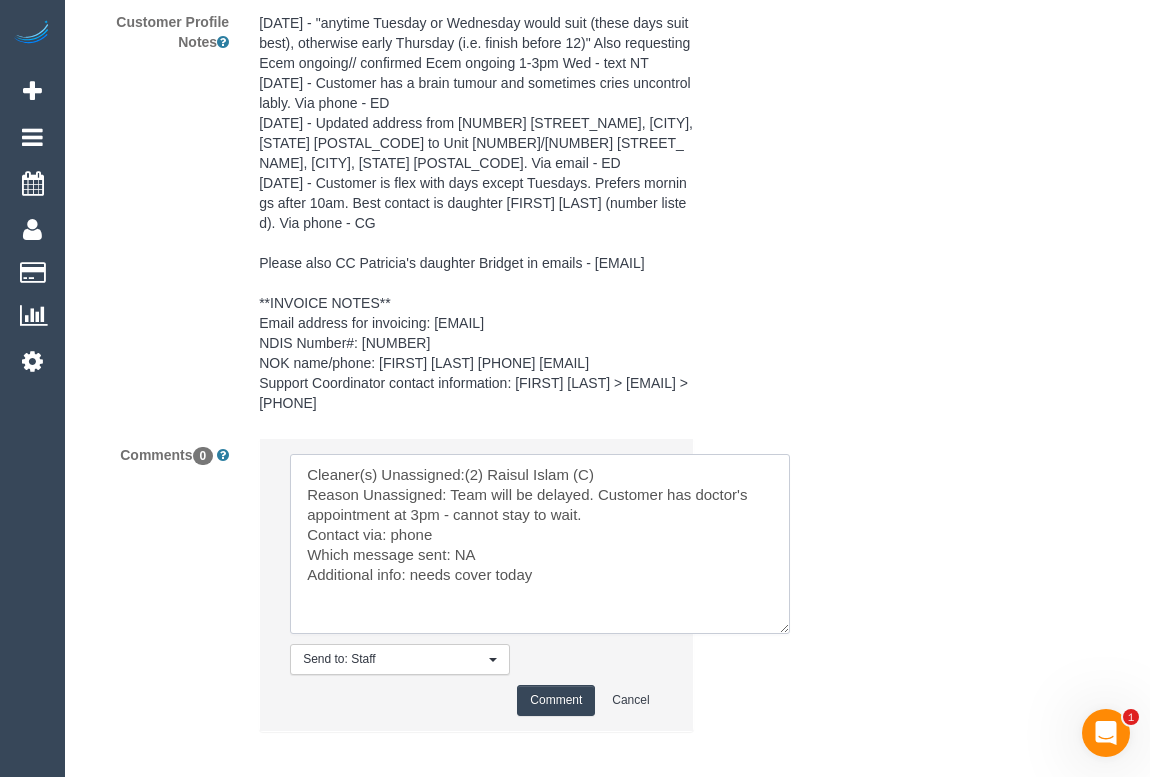 scroll, scrollTop: 3377, scrollLeft: 0, axis: vertical 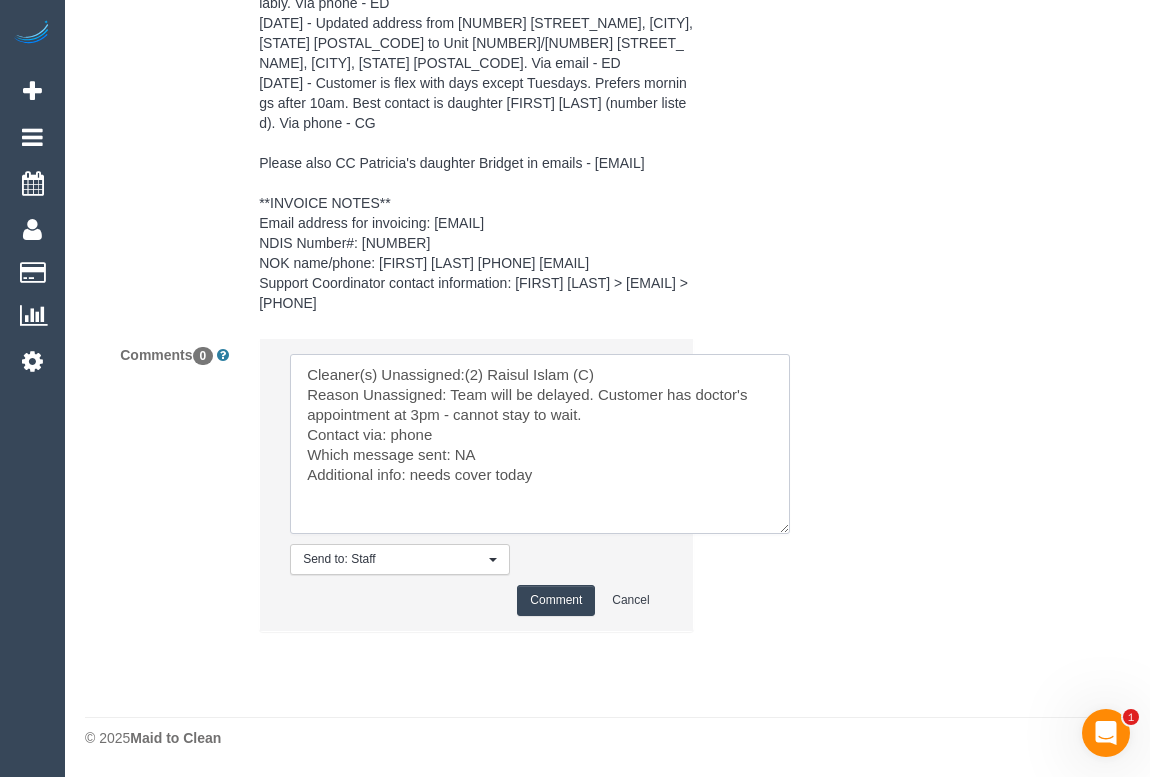 type on "Cleaner(s) Unassigned:(2) Raisul Islam (C)
Reason Unassigned: Team will be delayed. Customer has doctor's appointment at 3pm - cannot stay to wait.
Contact via: phone
Which message sent: NA
Additional info: needs cover today" 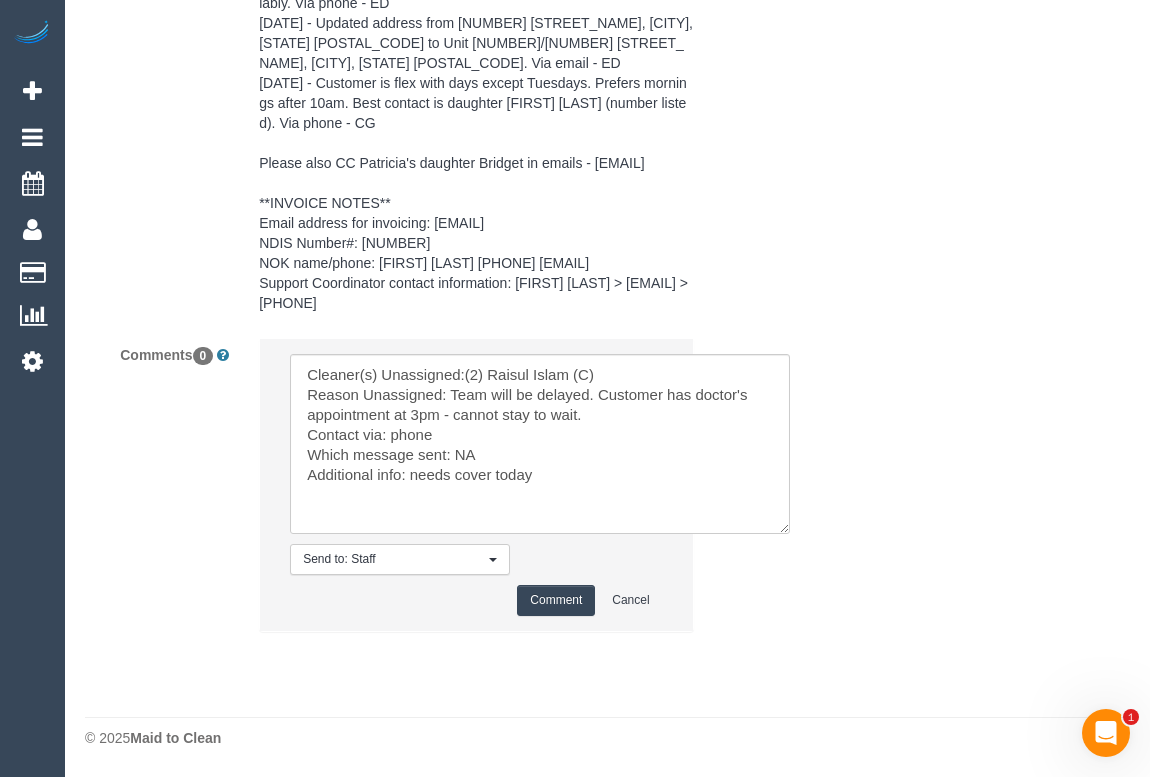 click on "Comment" at bounding box center [556, 600] 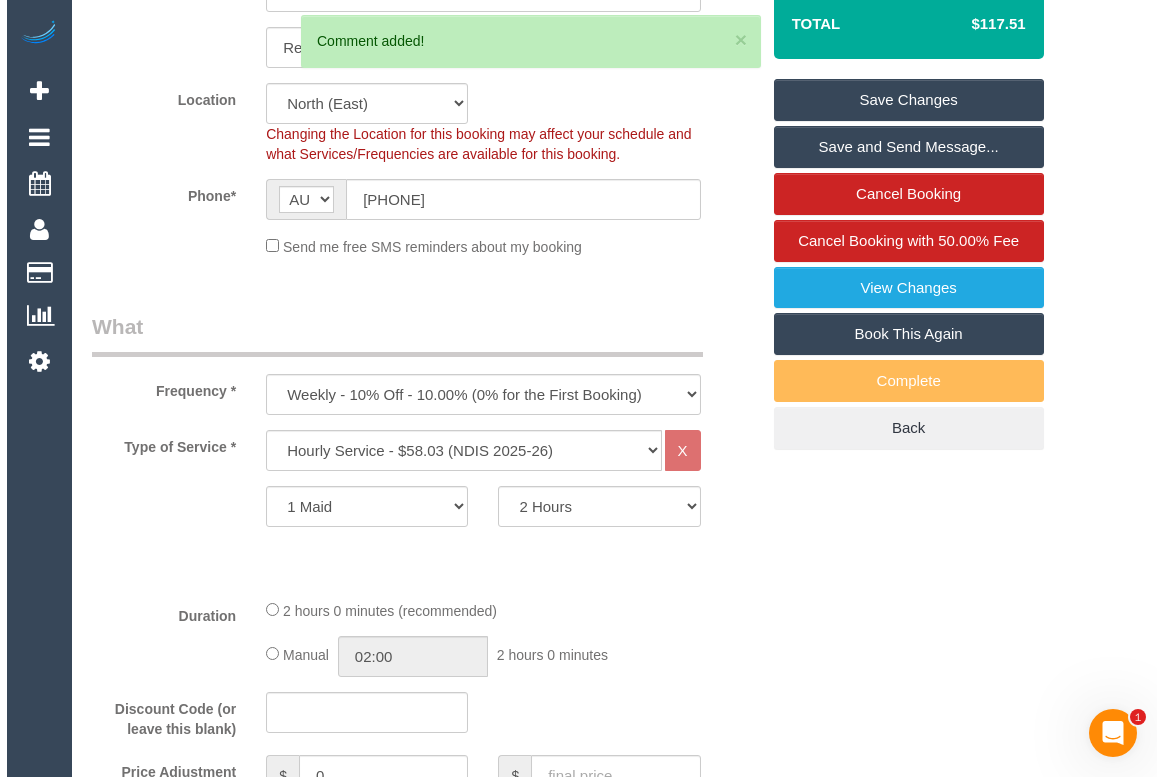 scroll, scrollTop: 0, scrollLeft: 0, axis: both 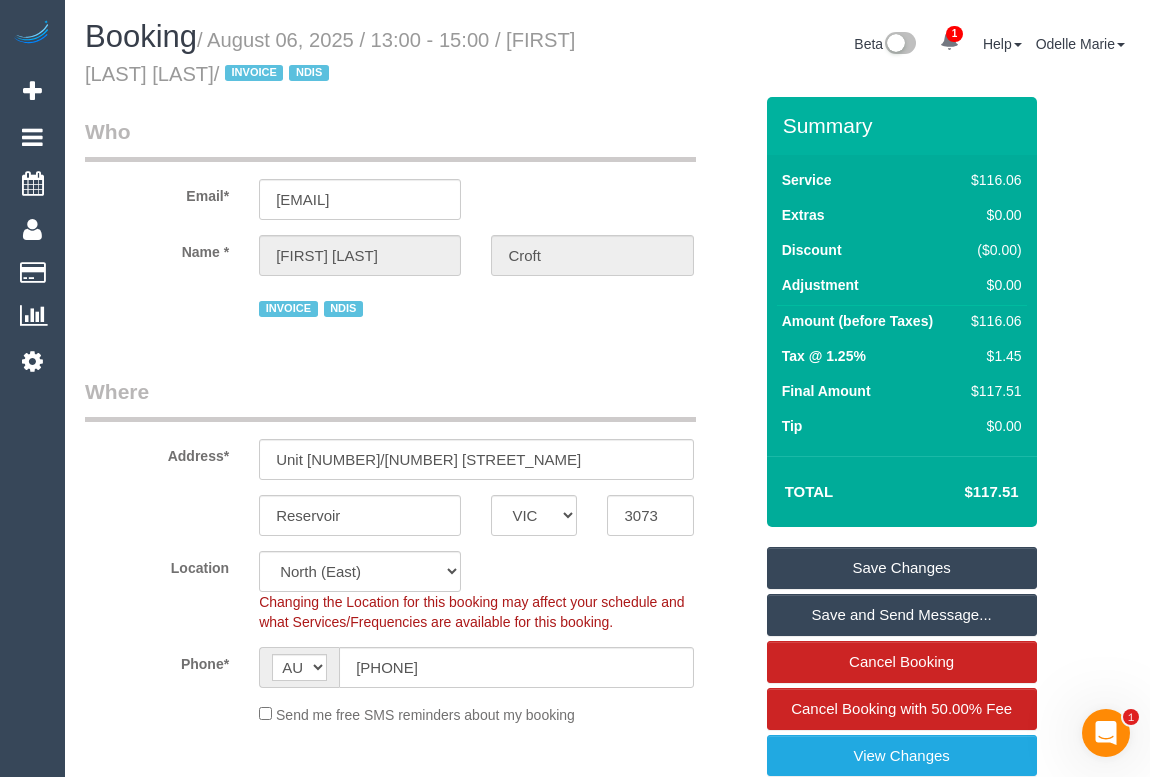 click on "Save Changes" at bounding box center (902, 568) 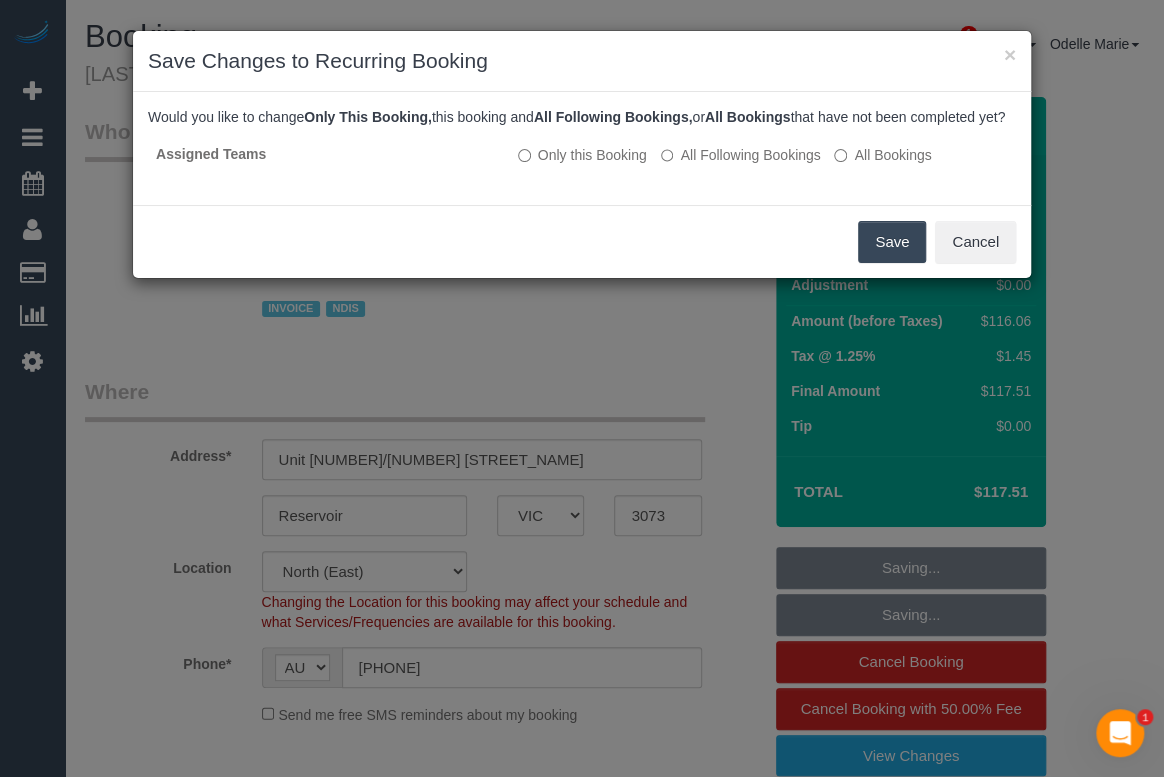 click on "Save" at bounding box center (892, 242) 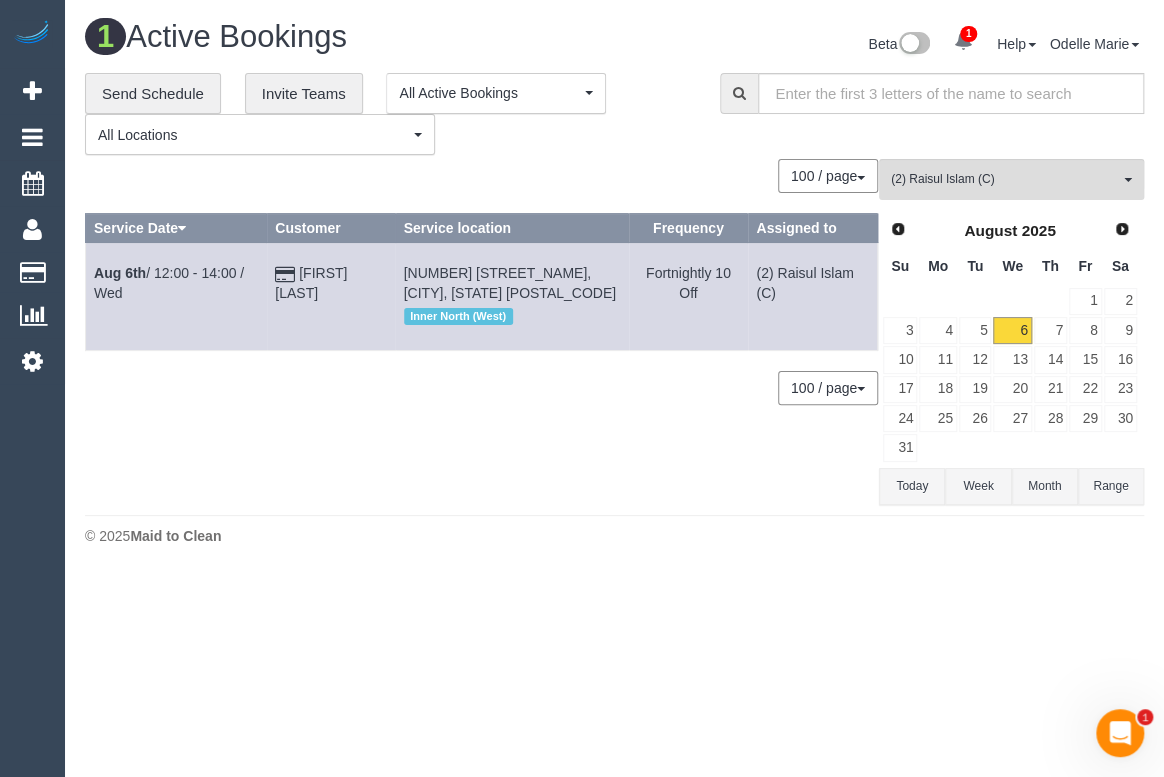 click on "1
Beta
Your Notifications
You have 0 alerts
×
You have 1  to charge for 17/06/2025
Add Booking
Bookings
Active Bookings
Cancelled Bookings
Quote Inquiries" at bounding box center (582, 388) 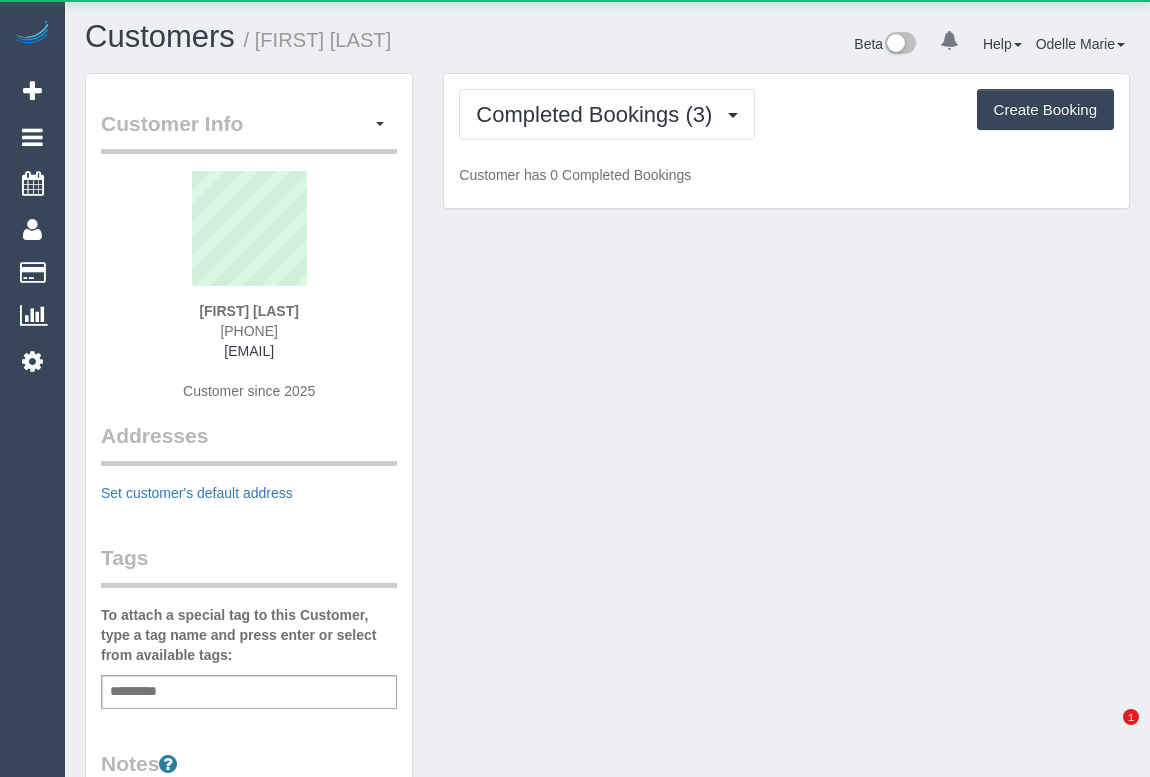 scroll, scrollTop: 0, scrollLeft: 0, axis: both 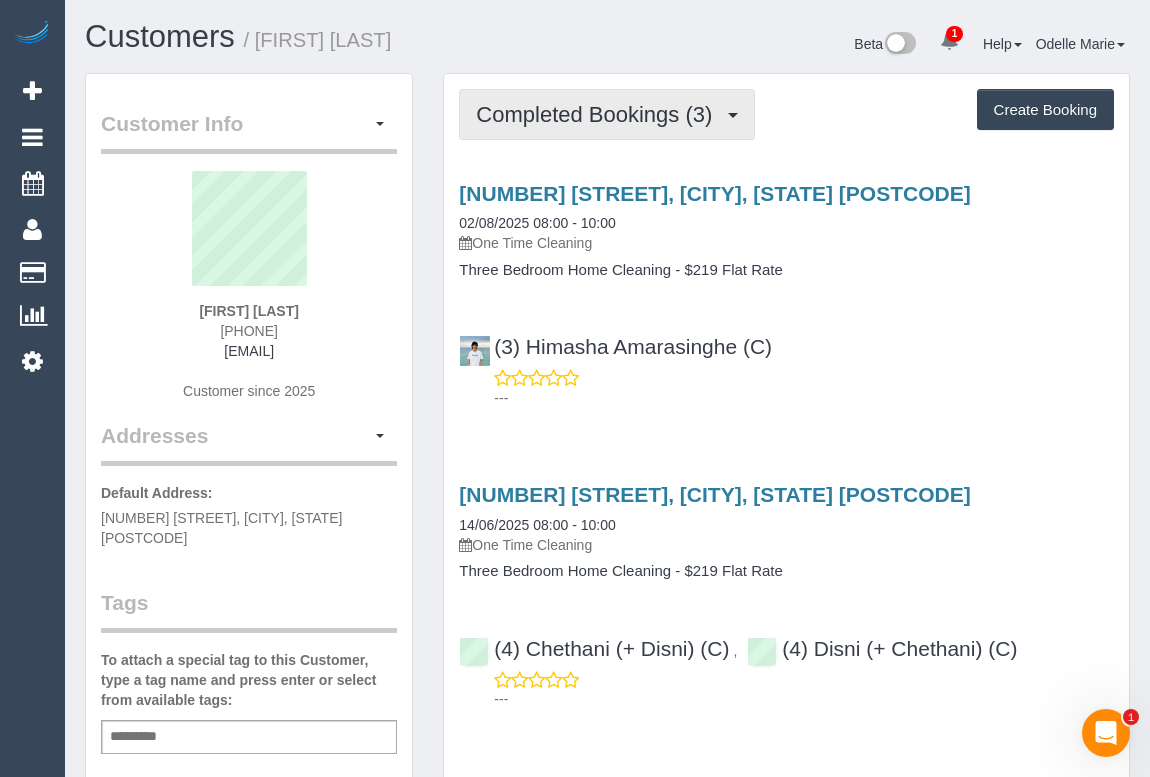 click on "Completed Bookings (3)" at bounding box center [599, 114] 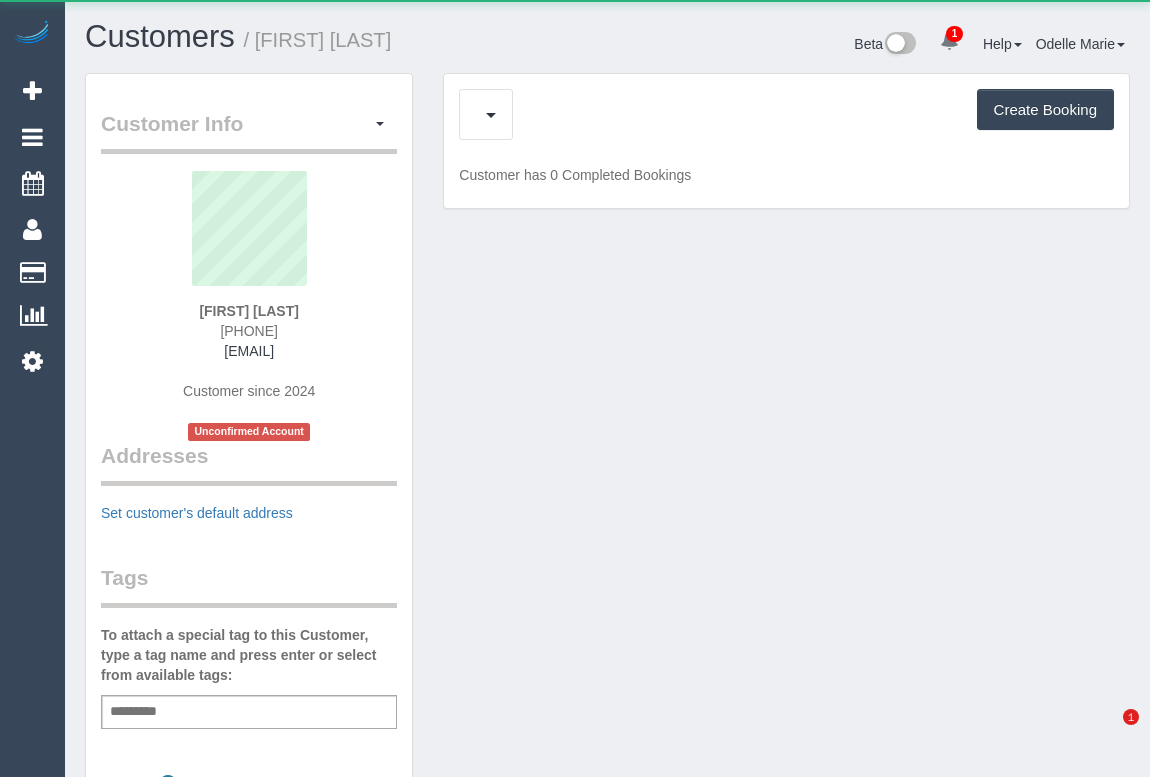 scroll, scrollTop: 0, scrollLeft: 0, axis: both 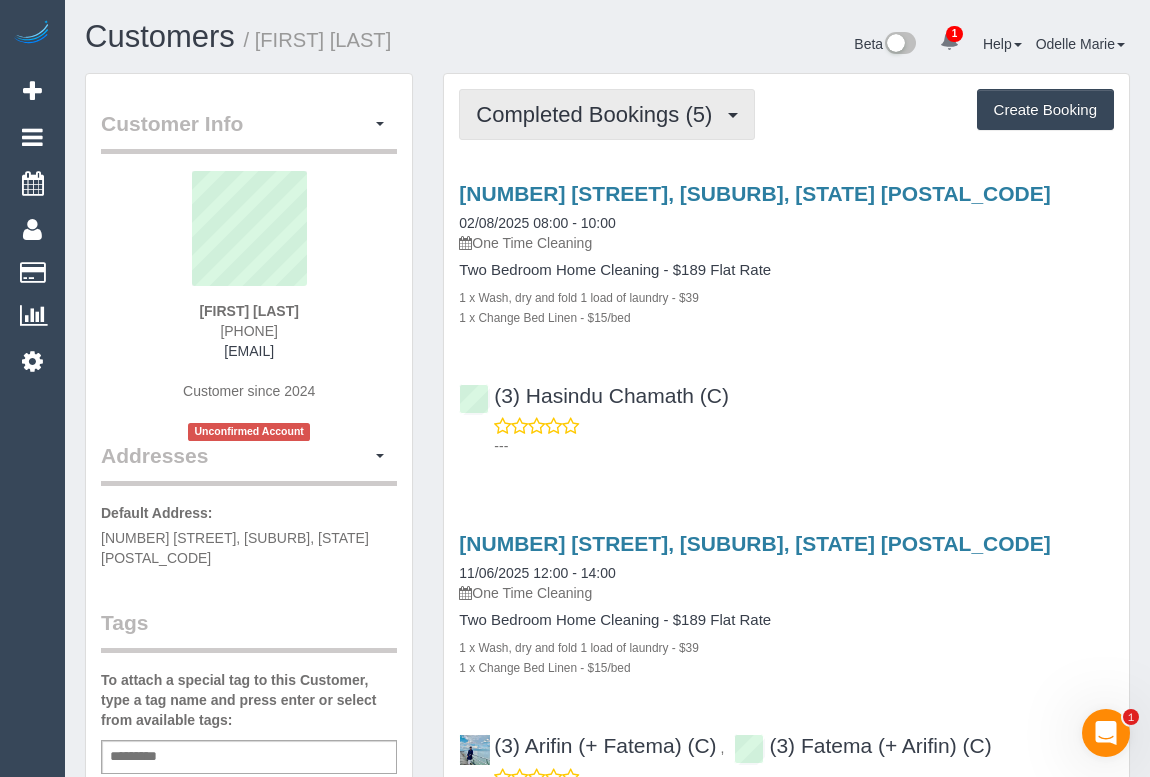 click on "Completed Bookings (5)" at bounding box center (599, 114) 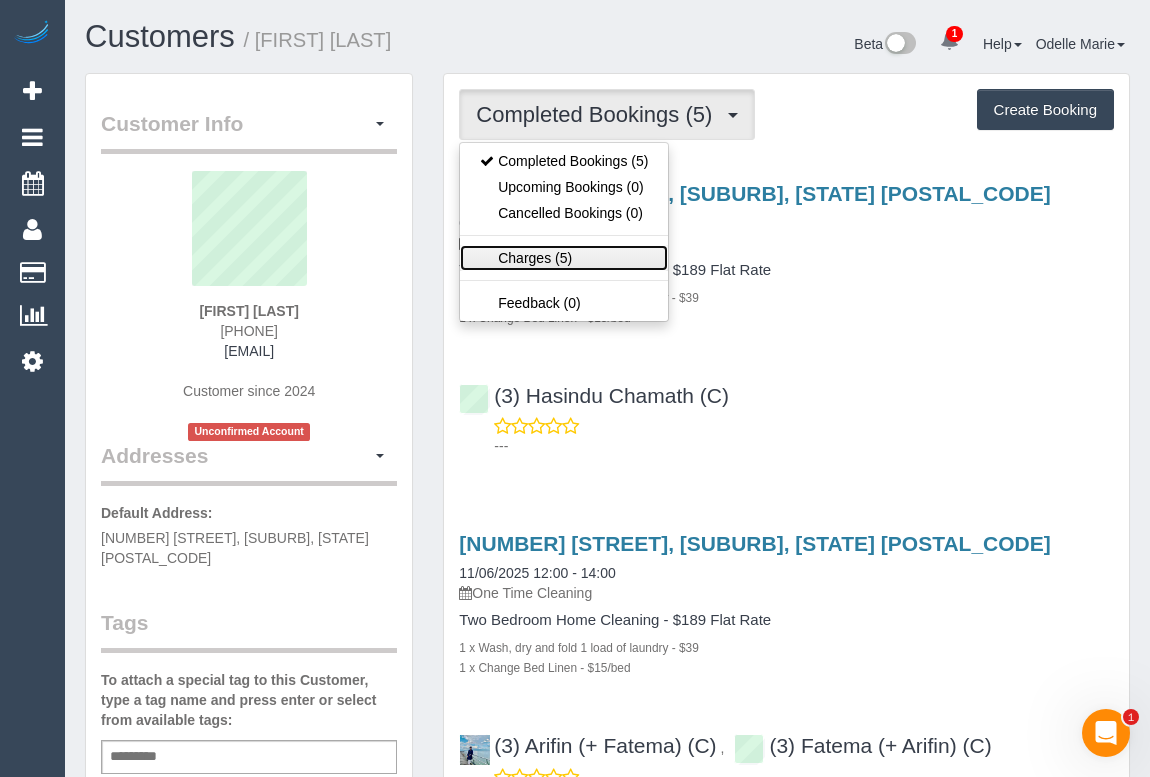 click on "Charges (5)" at bounding box center (564, 258) 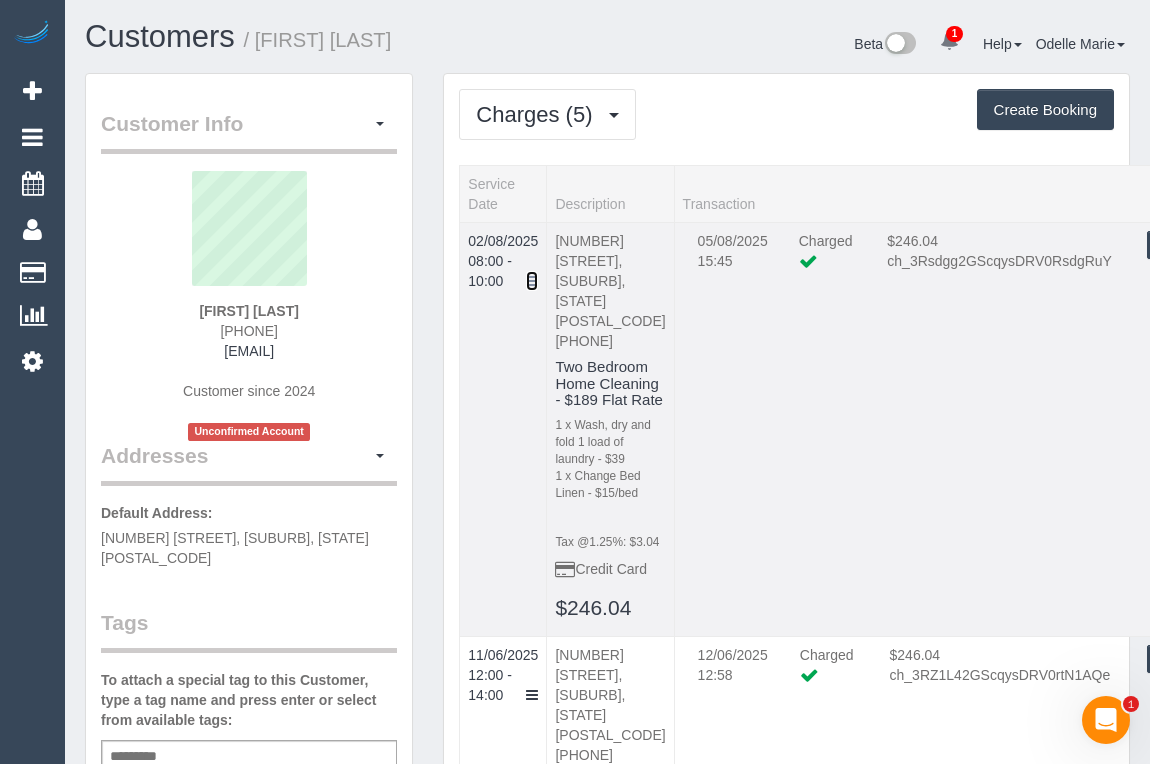 click at bounding box center [532, 281] 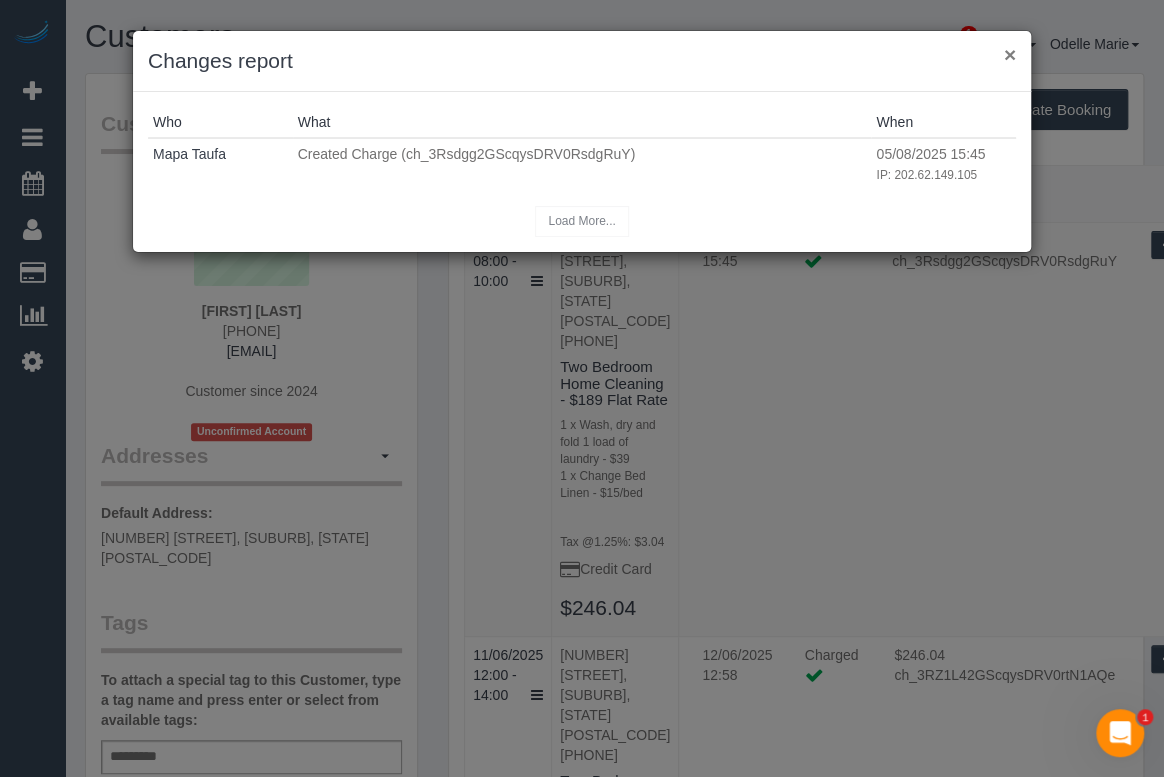 click on "×" at bounding box center [1010, 54] 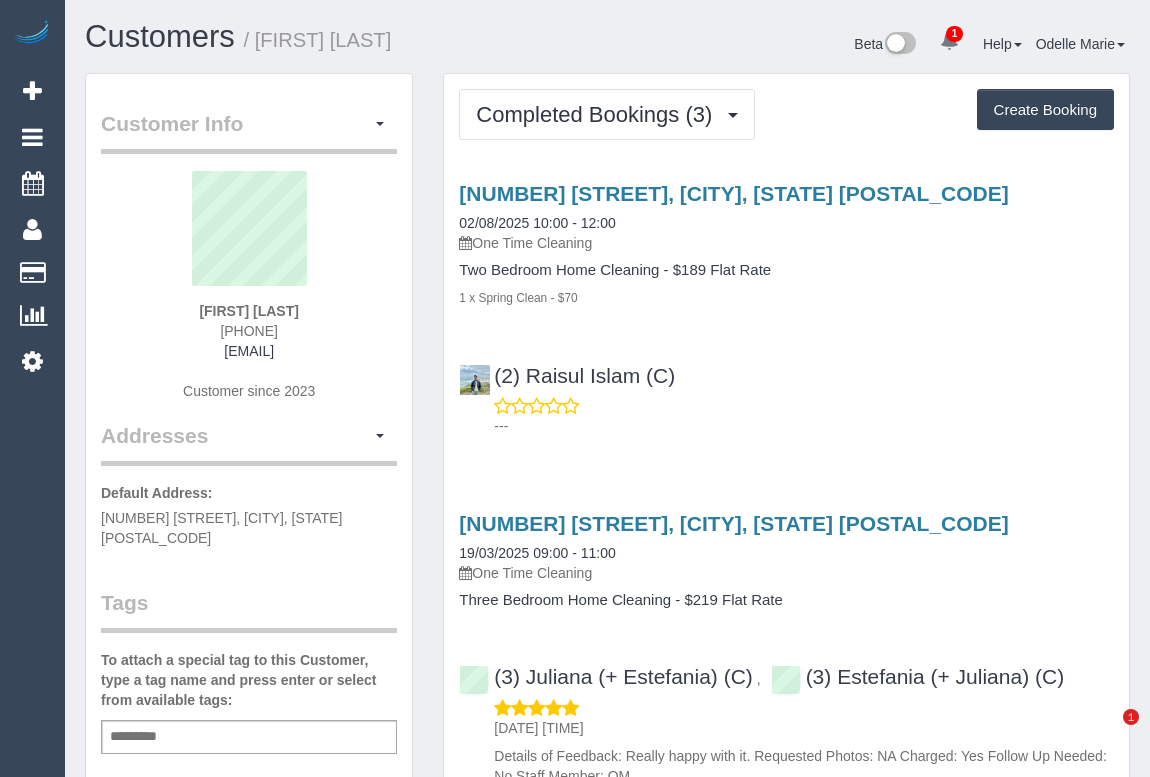 scroll, scrollTop: 0, scrollLeft: 0, axis: both 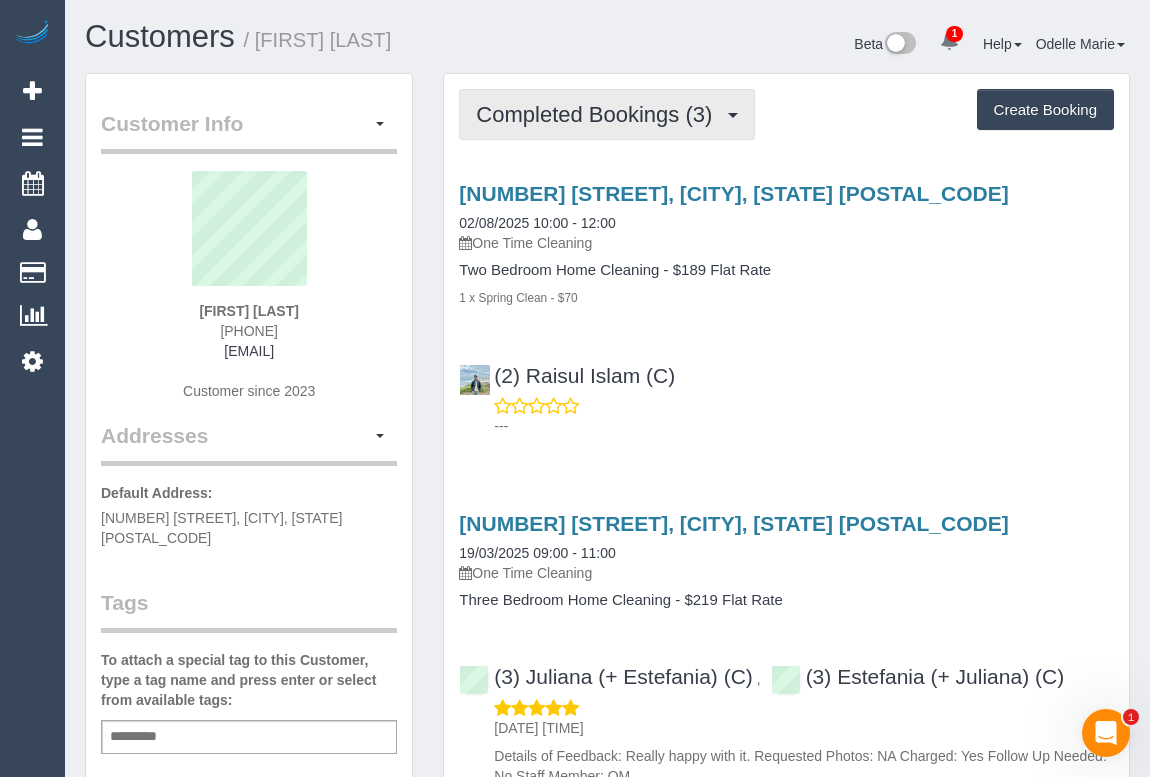 click on "Completed Bookings (3)" at bounding box center (607, 114) 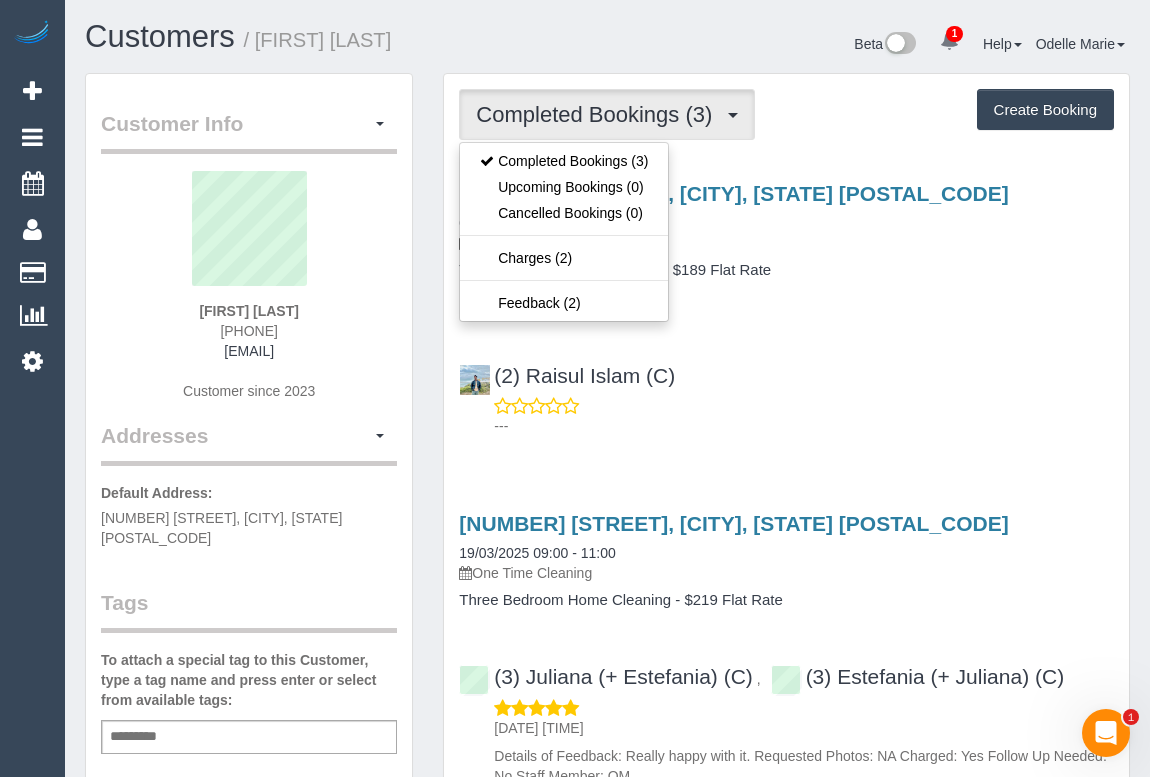 click on "[NUMBER] [STREET], [CITY], [STATE] [POSTAL_CODE]
[DATE] [TIME] - [TIME]
([NUMBER]) [FIRST] [LAST] (C)
---" at bounding box center (786, 305) 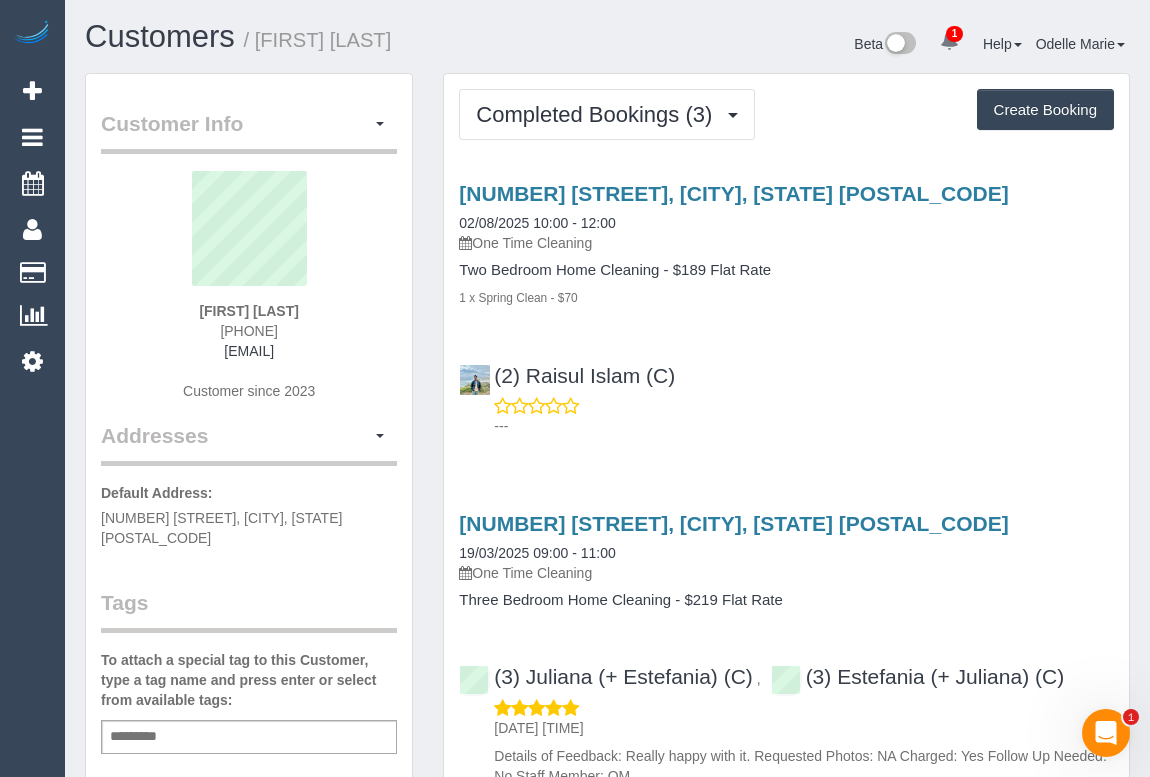 drag, startPoint x: 775, startPoint y: 344, endPoint x: 673, endPoint y: 169, distance: 202.55617 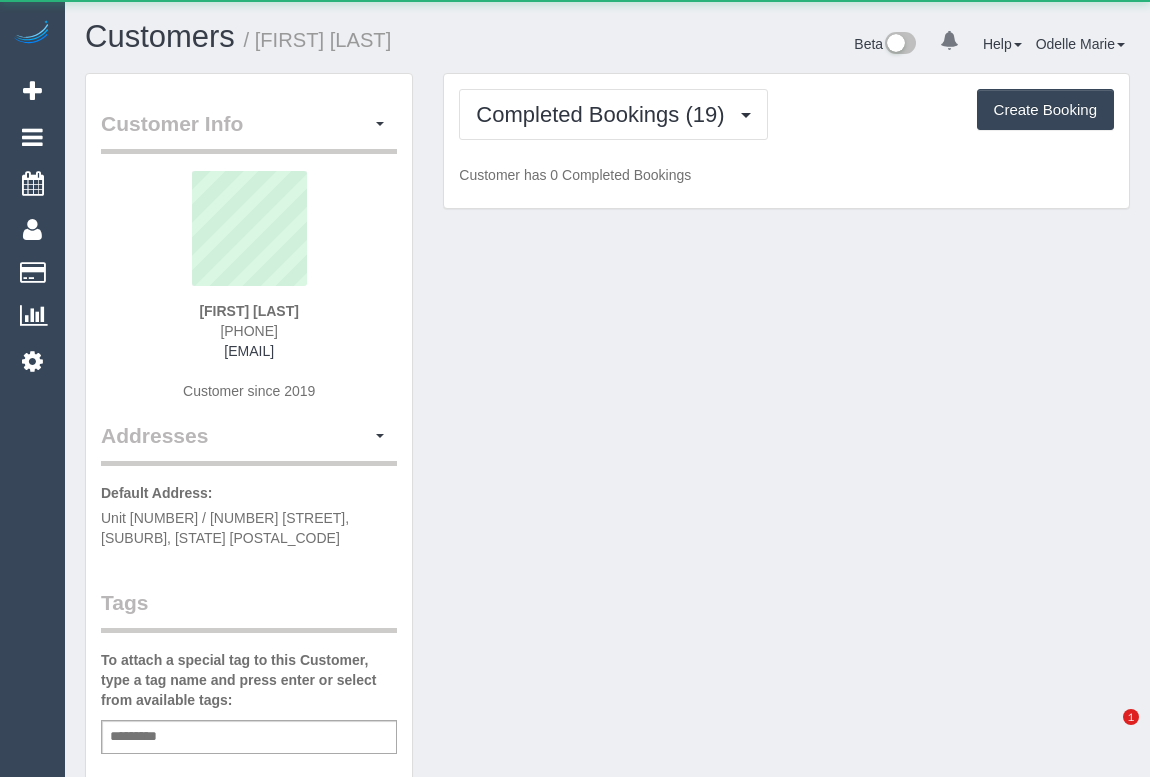 scroll, scrollTop: 0, scrollLeft: 0, axis: both 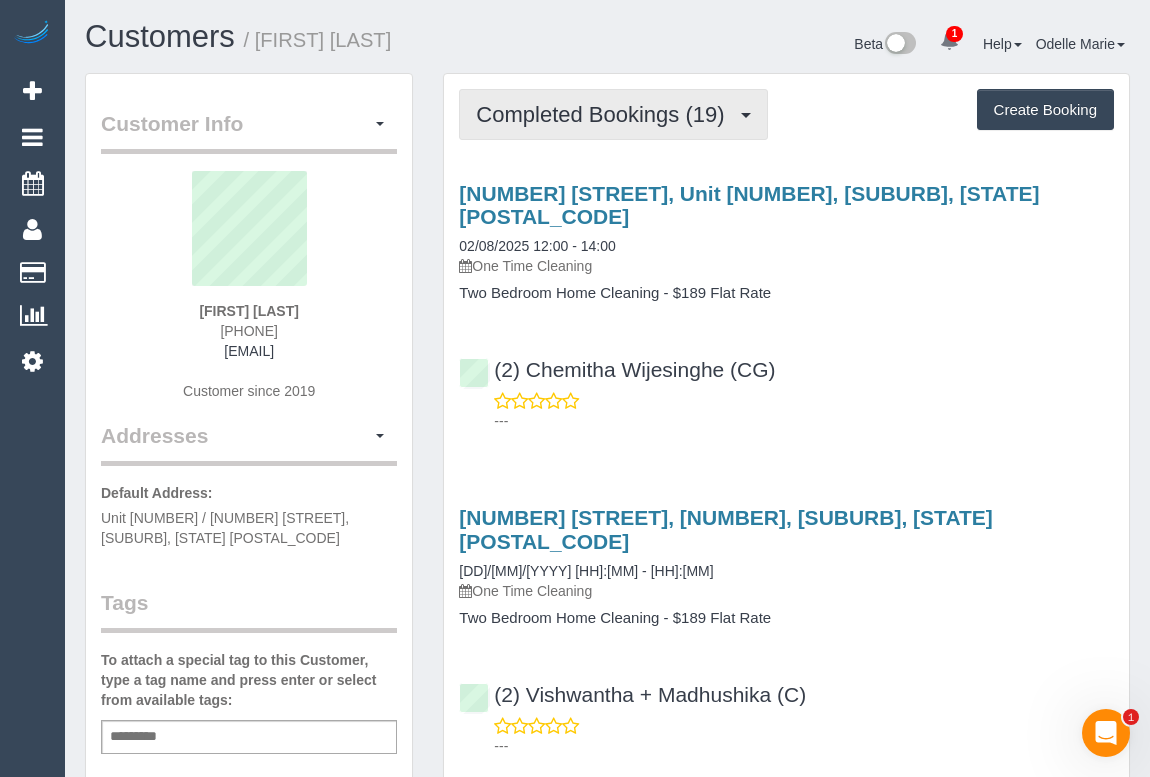 click on "Completed Bookings (19)" at bounding box center [605, 114] 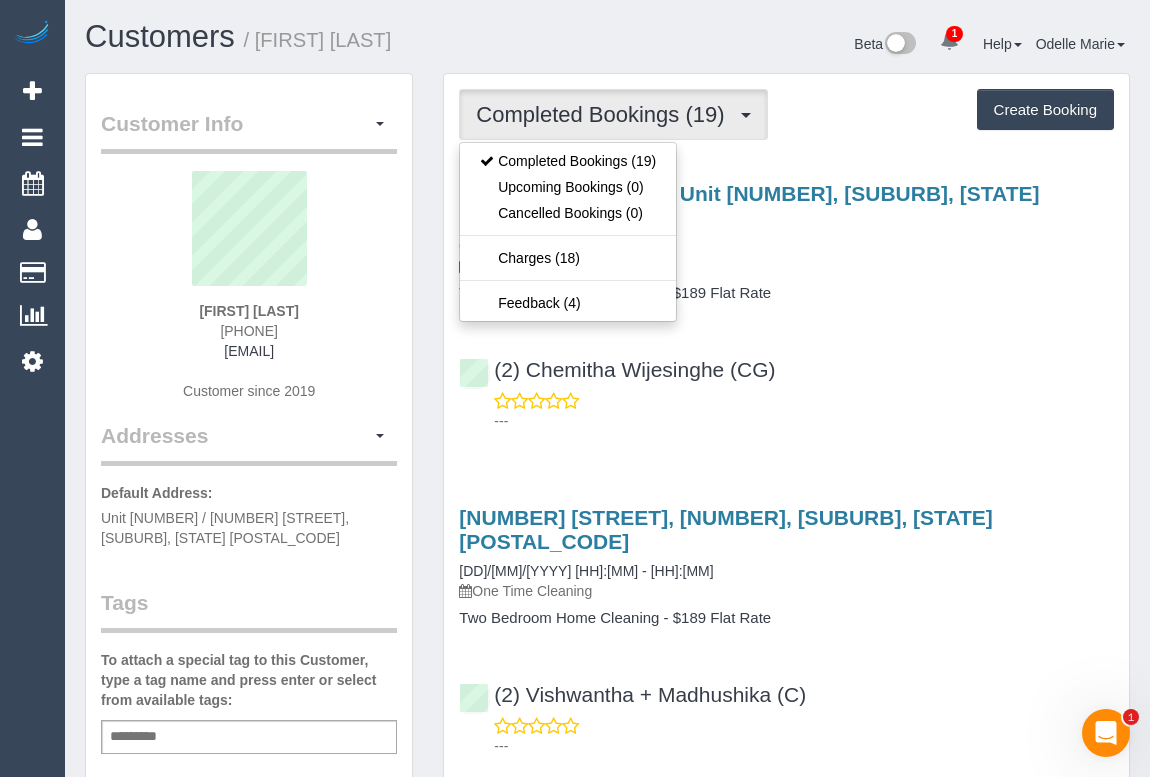 click on "(2) Chemitha Wijesinghe (CG)
---" at bounding box center [786, 386] 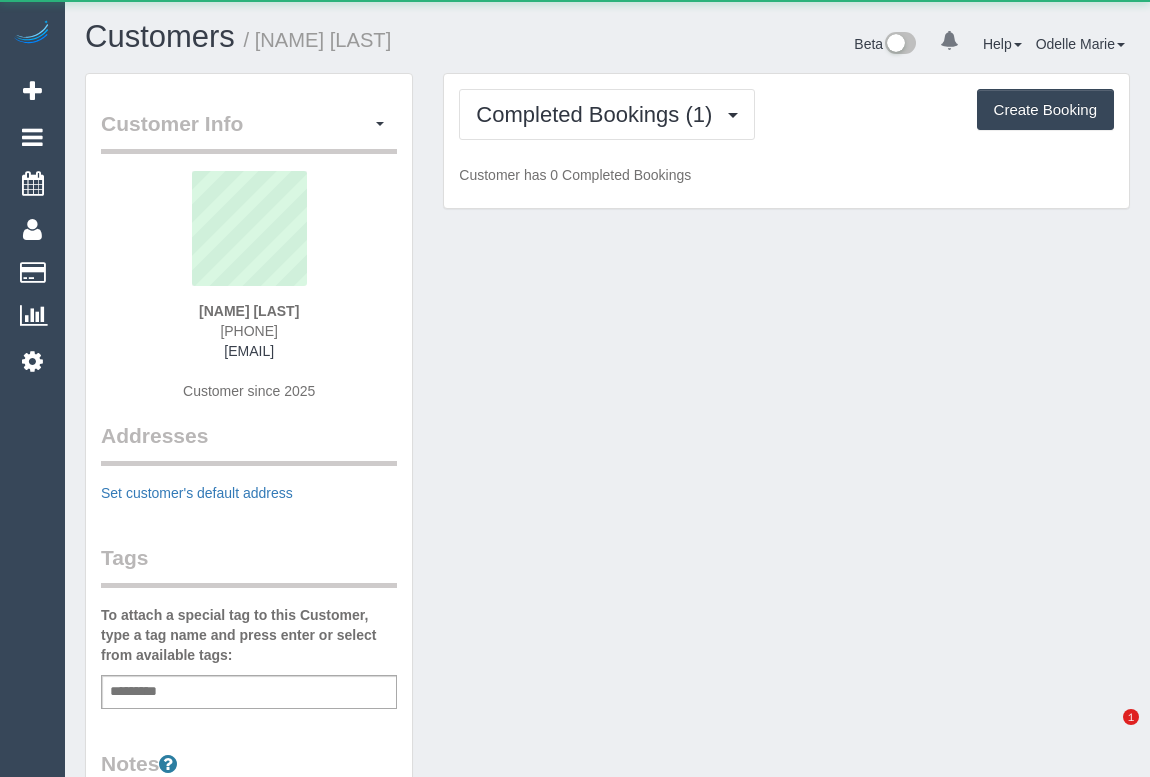 scroll, scrollTop: 0, scrollLeft: 0, axis: both 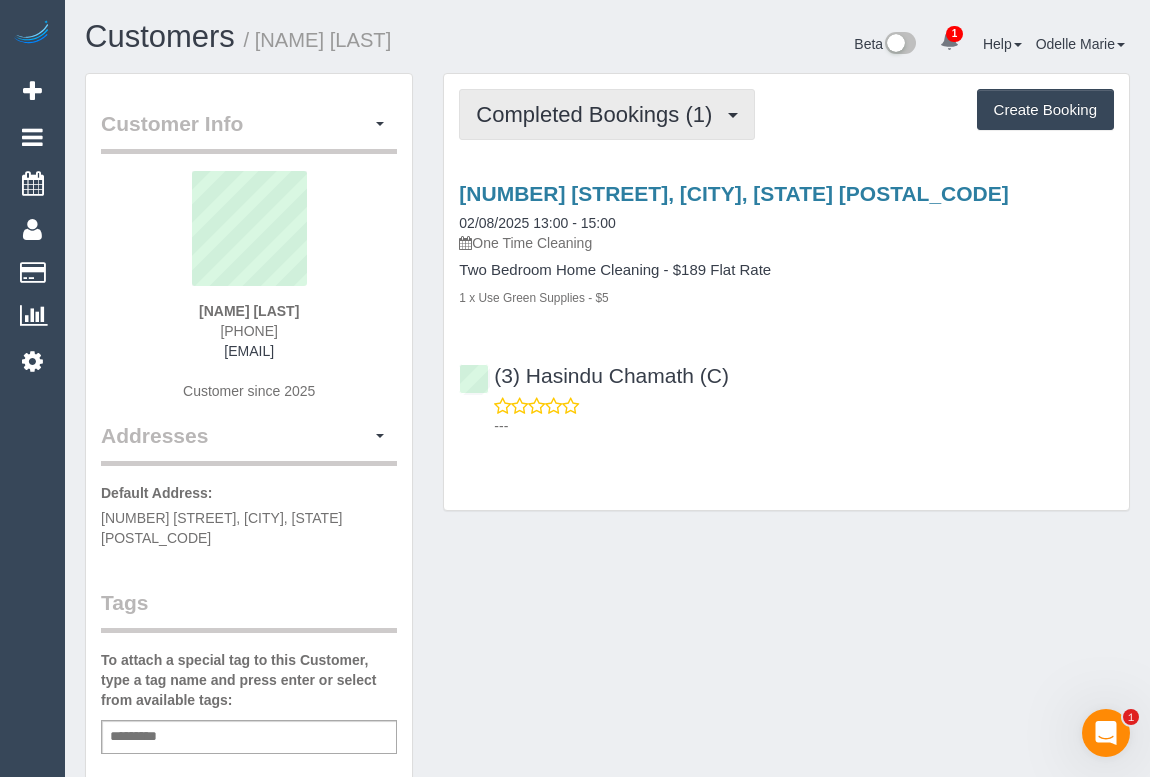 click on "Completed Bookings (1)" at bounding box center (599, 114) 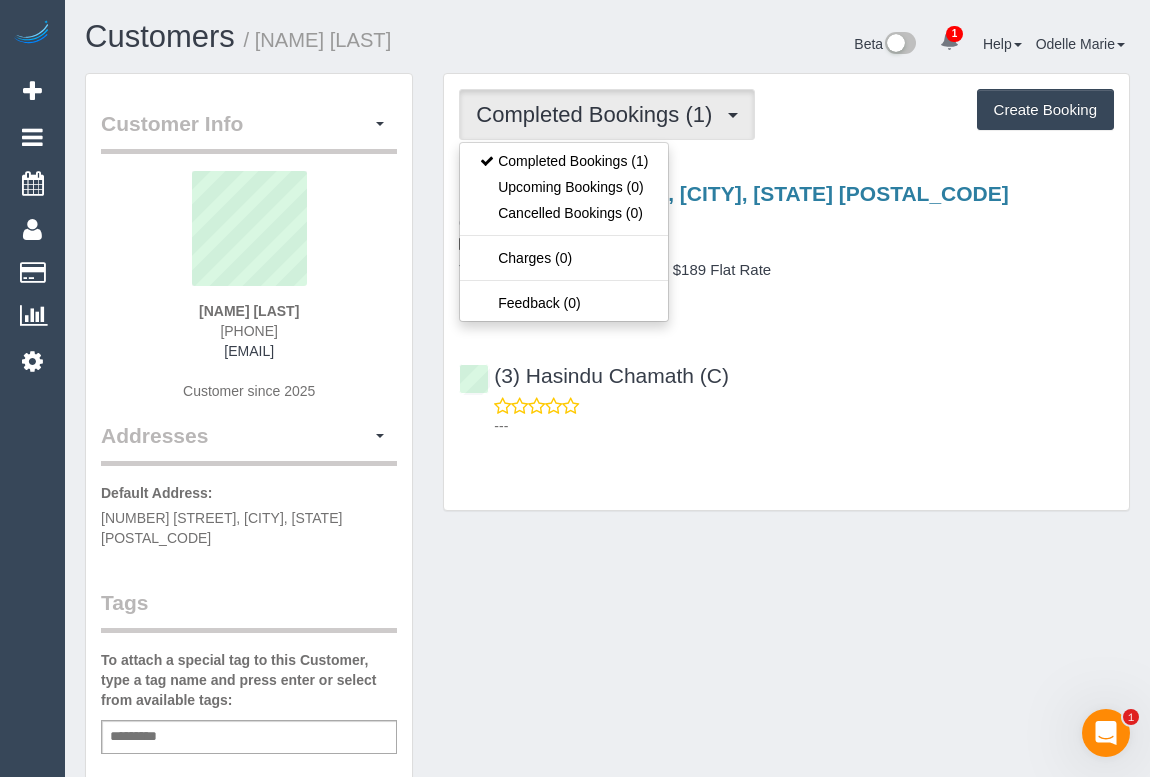 drag, startPoint x: 907, startPoint y: 320, endPoint x: 906, endPoint y: 361, distance: 41.01219 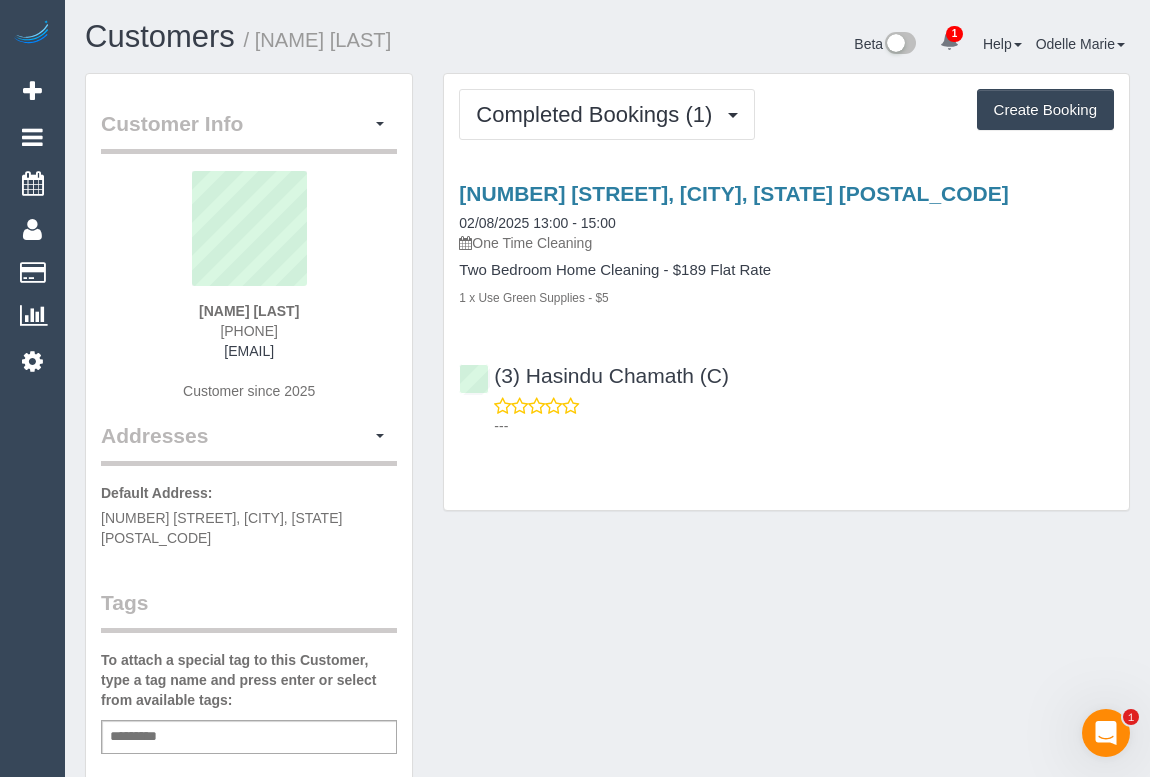 click on "Customer Info
Edit Contact Info
Send Message
Email Preferences
Special Sales Tax
View Changes
Mark as Unconfirmed
Block this Customer
Archive Account
Delete Account
[NAME] [LAST]
[PHONE]" at bounding box center (607, 753) 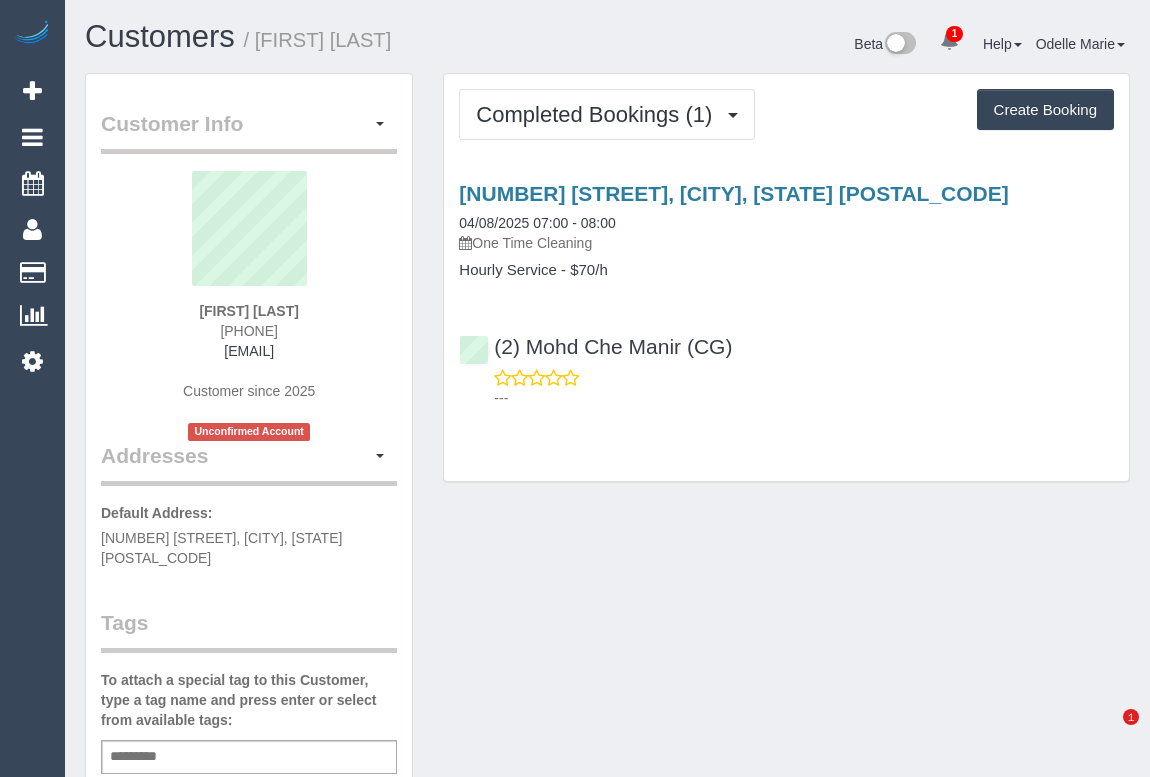 scroll, scrollTop: 0, scrollLeft: 0, axis: both 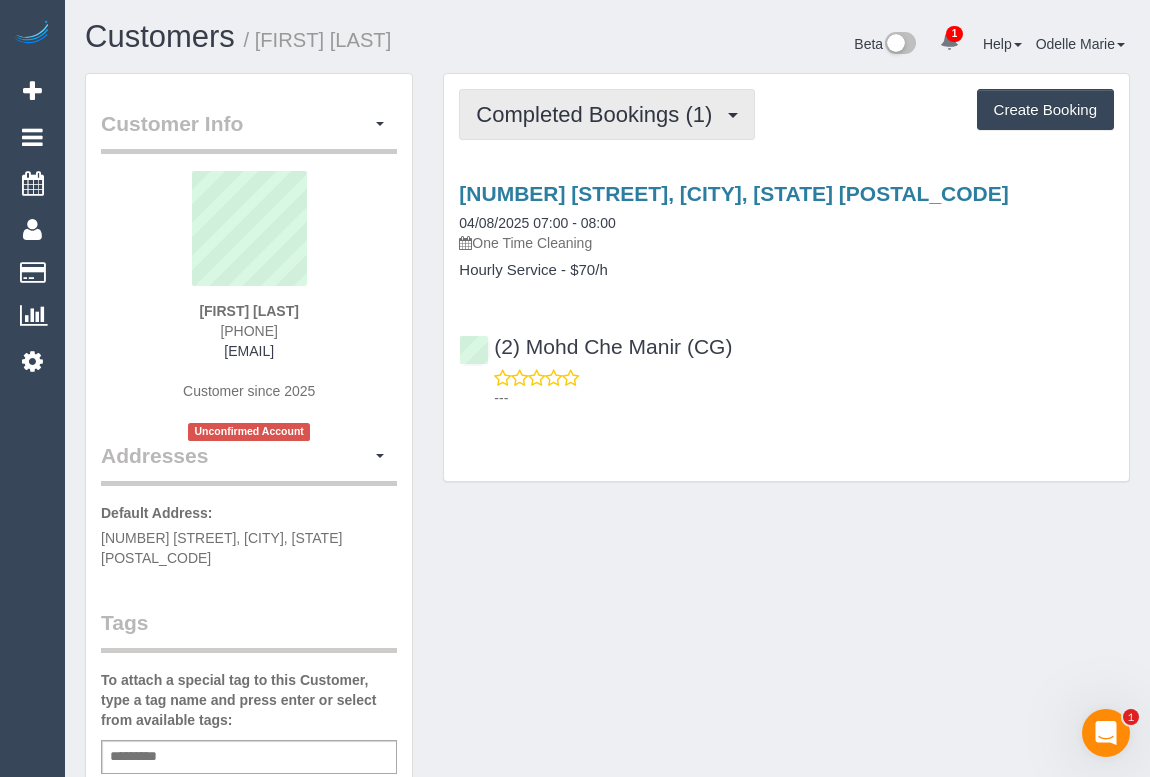 click on "Completed Bookings (1)" at bounding box center [599, 114] 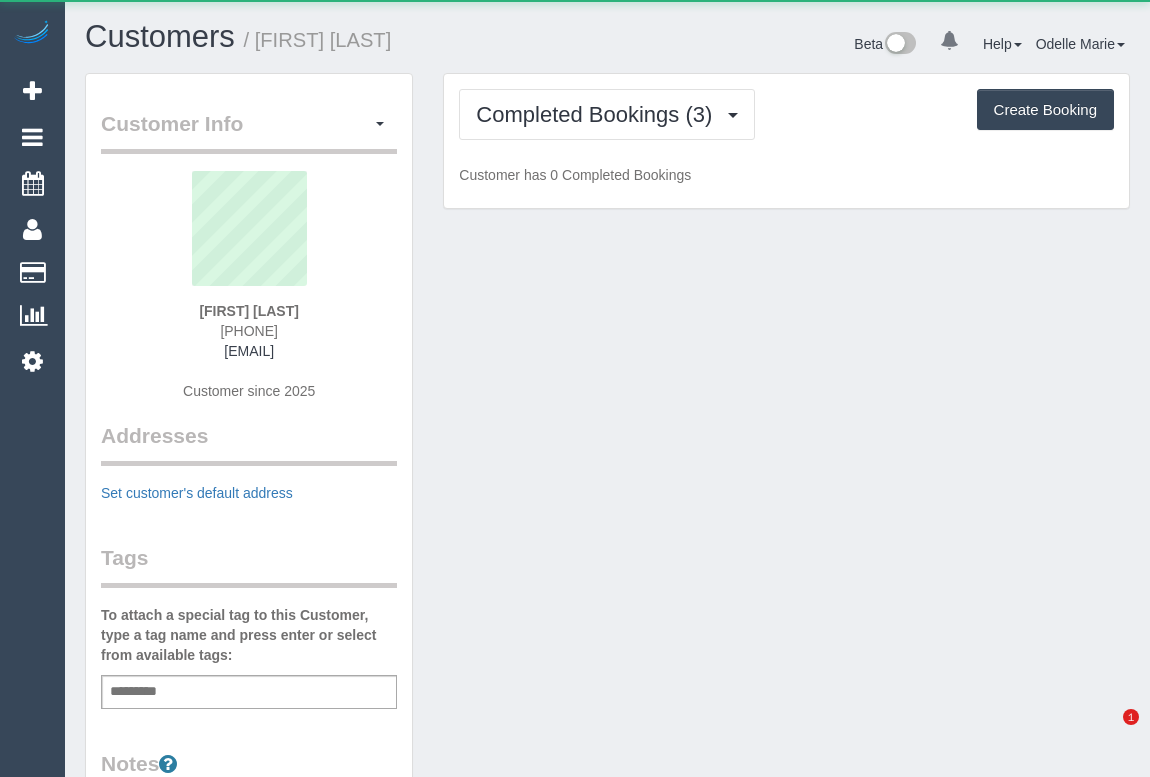 scroll, scrollTop: 0, scrollLeft: 0, axis: both 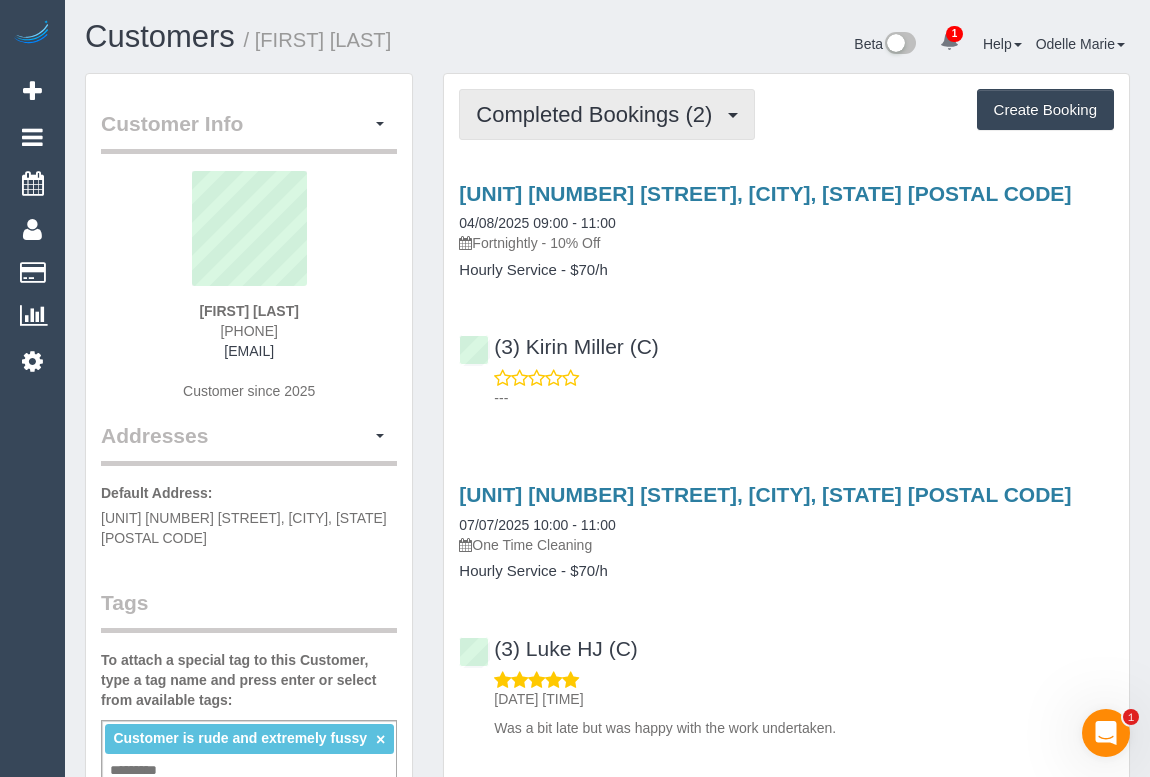 click on "Completed Bookings (2)" at bounding box center [599, 114] 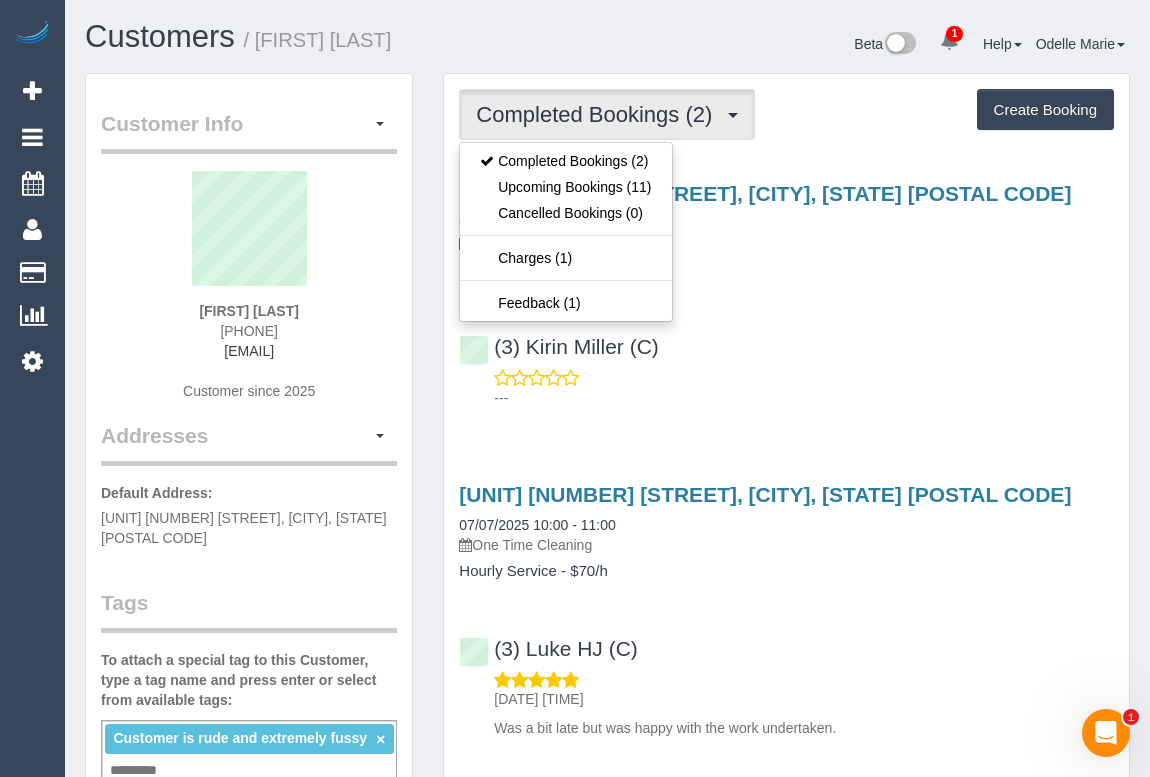 click on "Unit 2, 49 Yerrin St, Balwyn, VIC 3103
04/08/2025 09:00 - 11:00
Fortnightly - 10% Off
Hourly Service - $70/h
(3) Kirin Miller (C)
---" at bounding box center (786, 291) 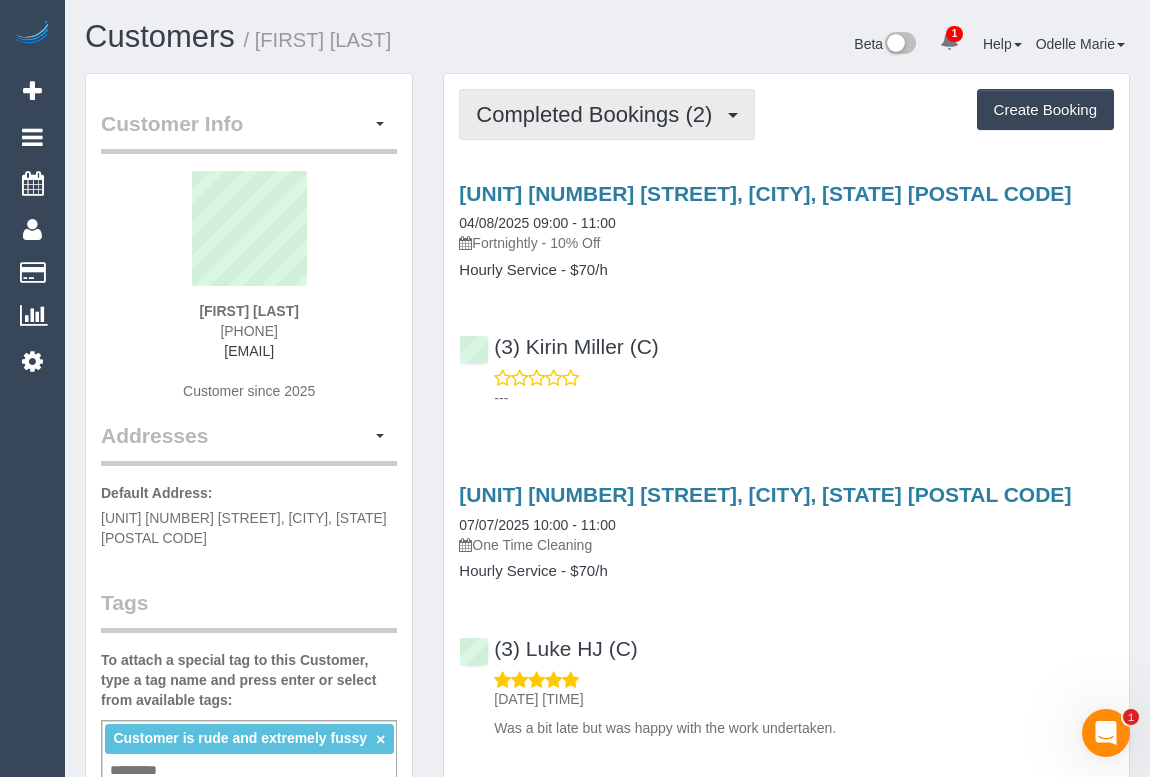 click on "Completed Bookings (2)" at bounding box center [599, 114] 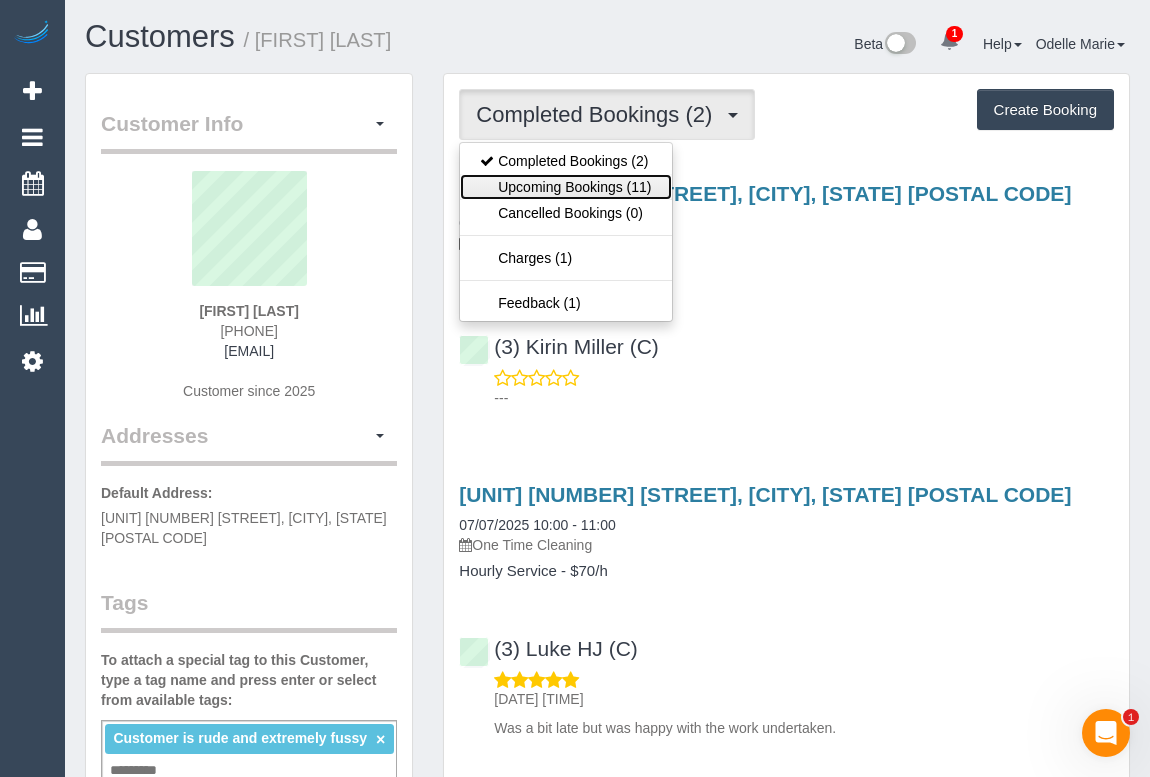 click on "Upcoming Bookings (11)" at bounding box center [565, 187] 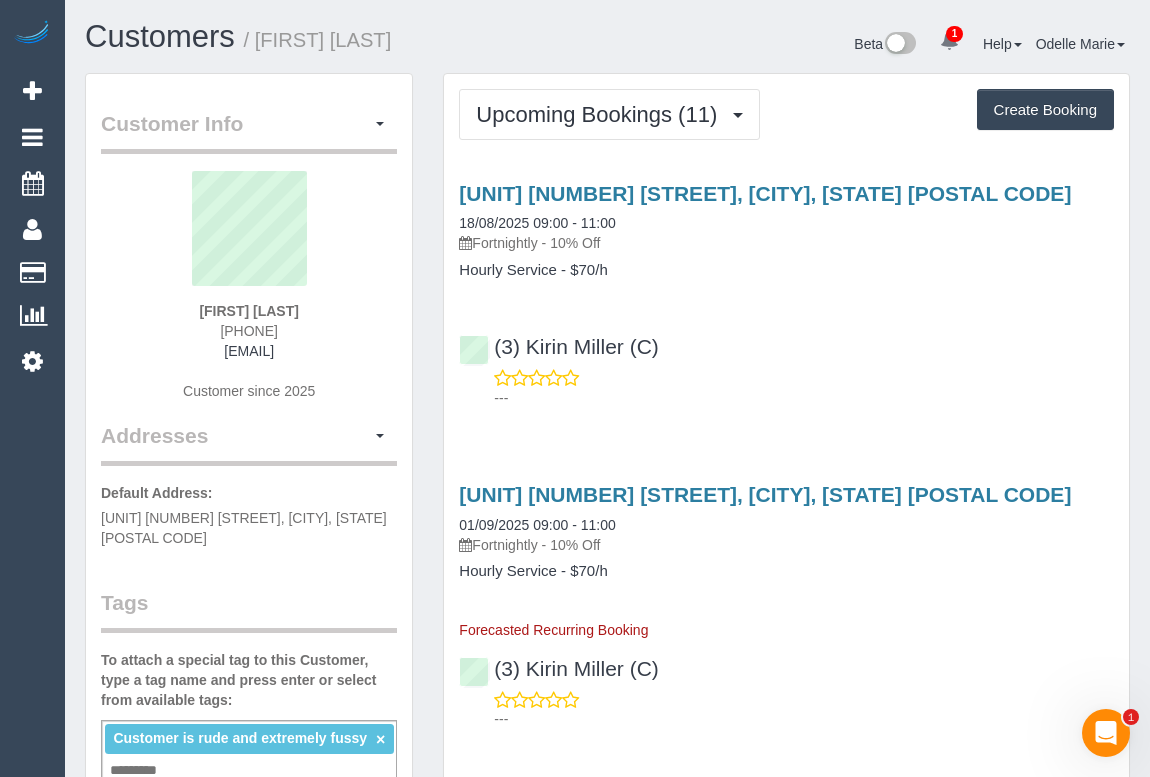 click on "---" at bounding box center [804, 398] 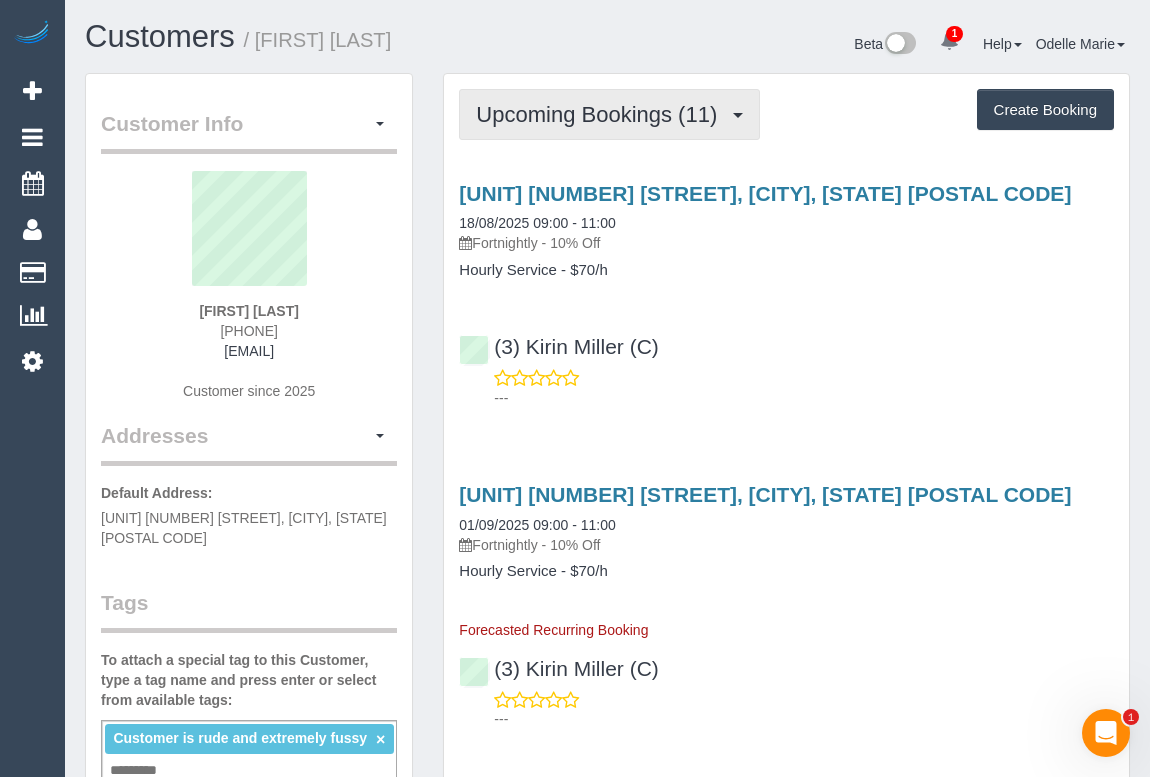 click on "Upcoming Bookings (11)" at bounding box center [601, 114] 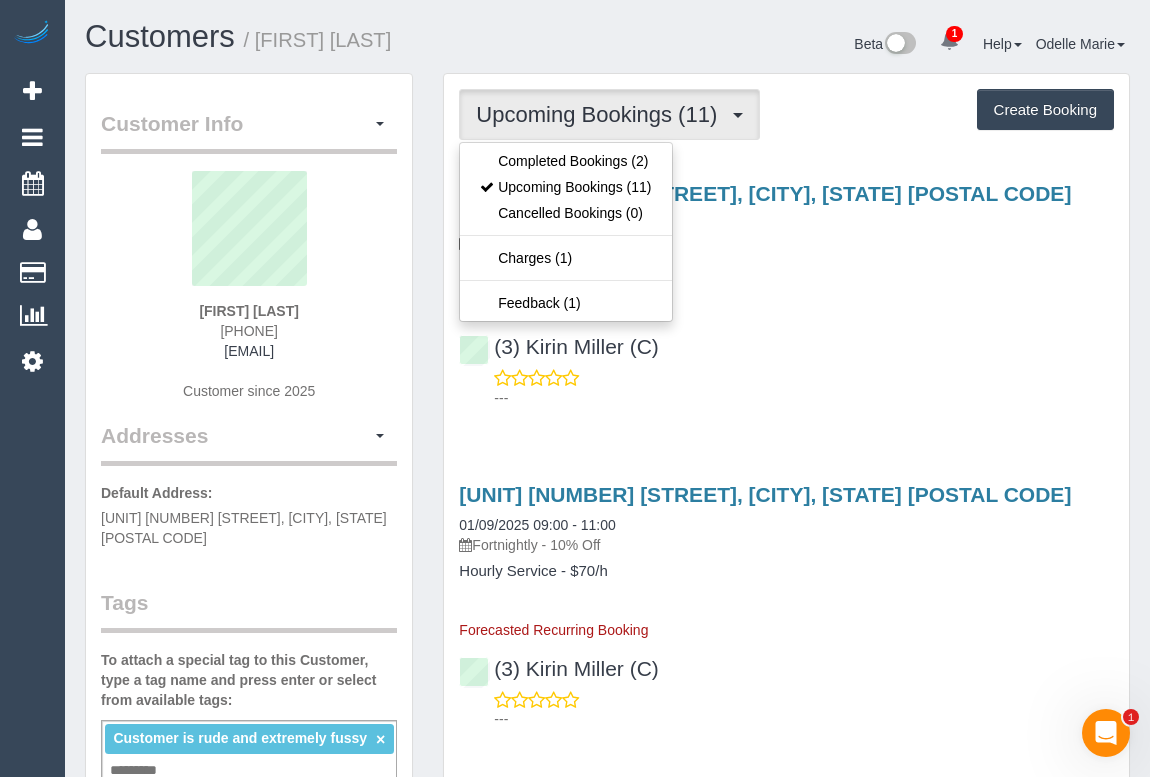 click on "---" at bounding box center (786, 388) 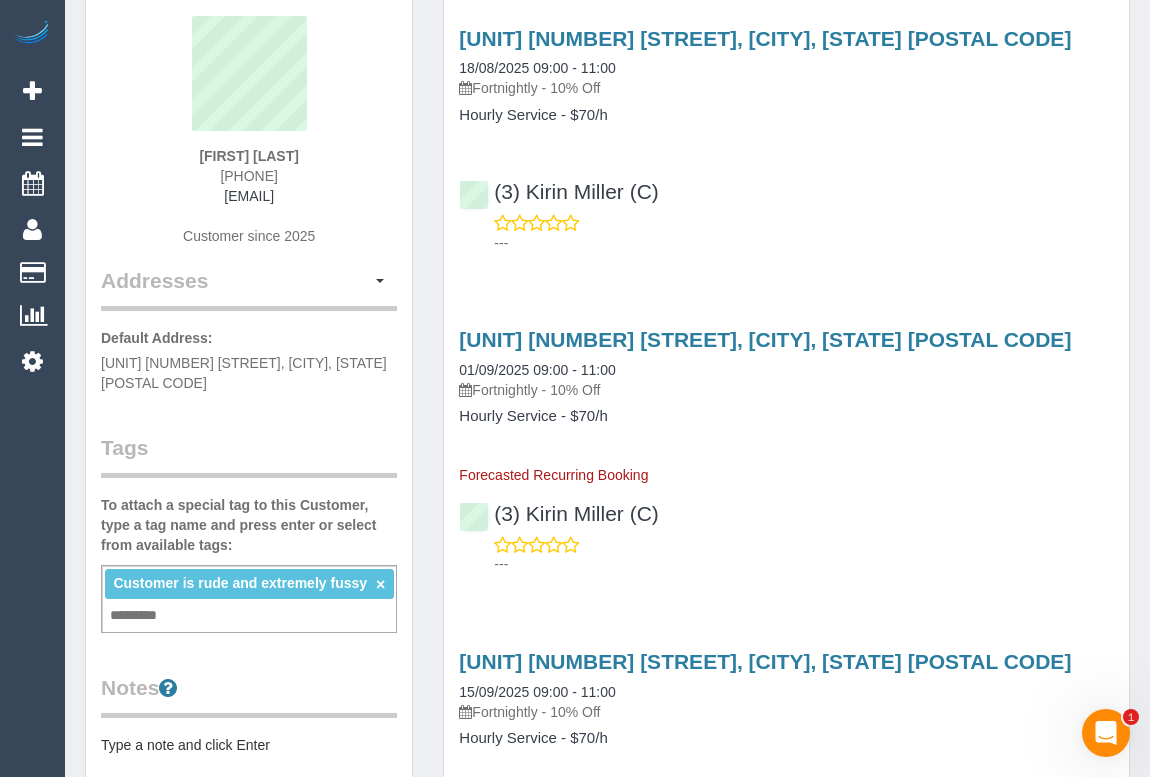 scroll, scrollTop: 0, scrollLeft: 0, axis: both 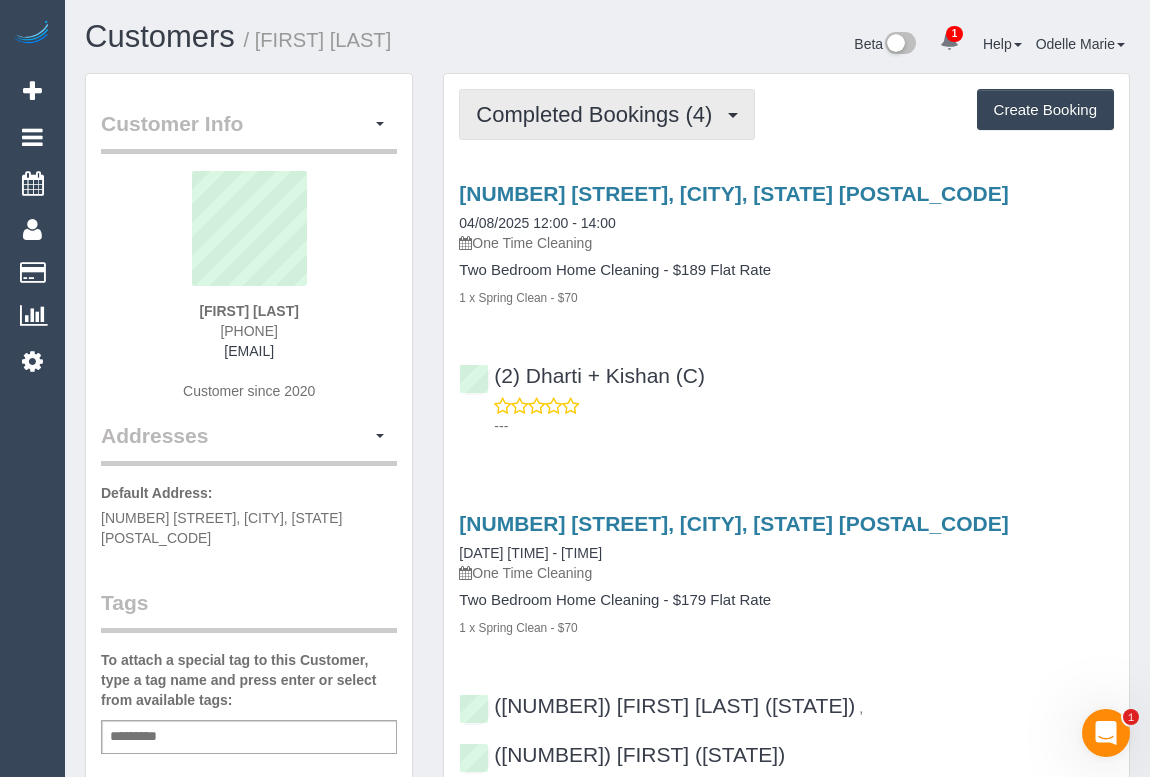 click on "Completed Bookings (4)" at bounding box center (599, 114) 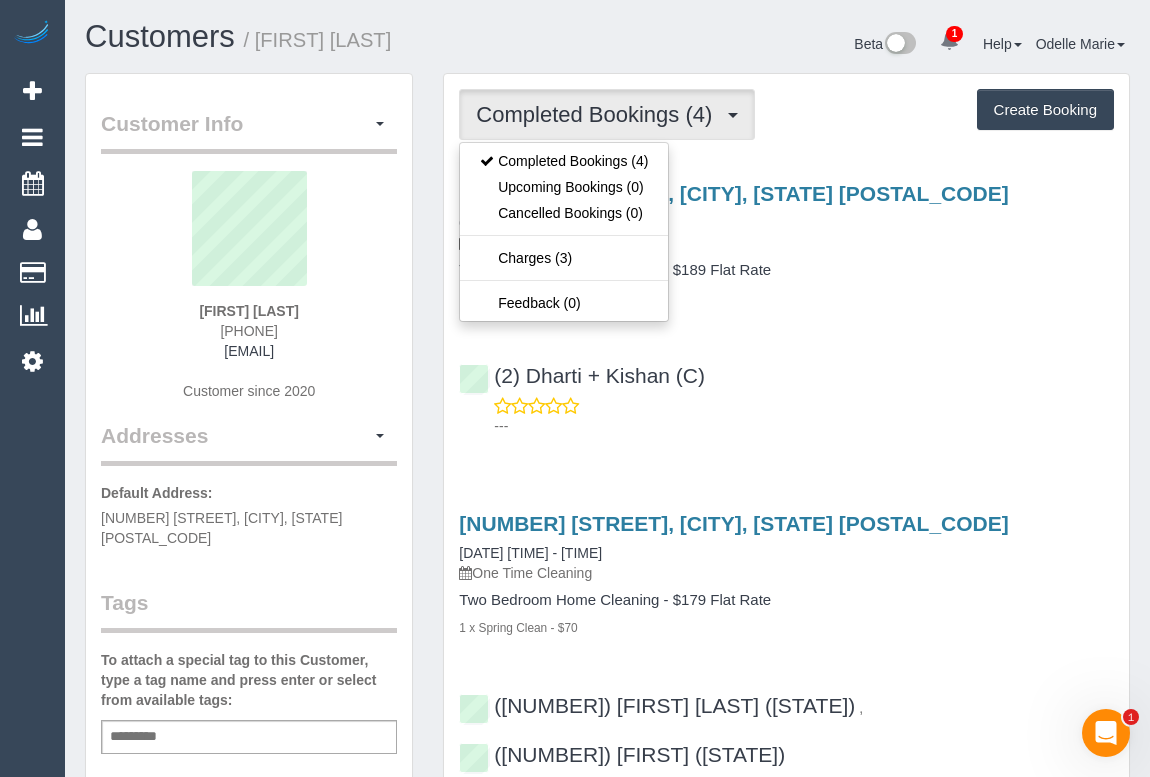 click on "(2) Dharti + Kishan (C)
---" at bounding box center (786, 392) 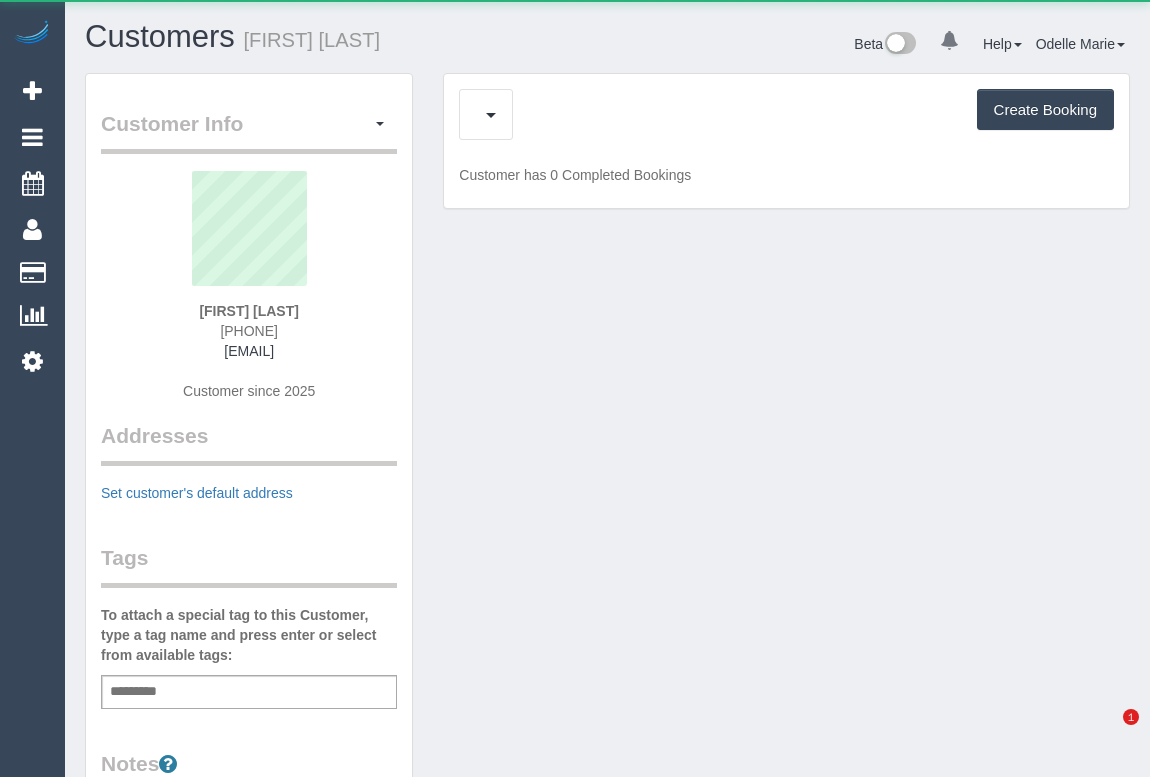scroll, scrollTop: 0, scrollLeft: 0, axis: both 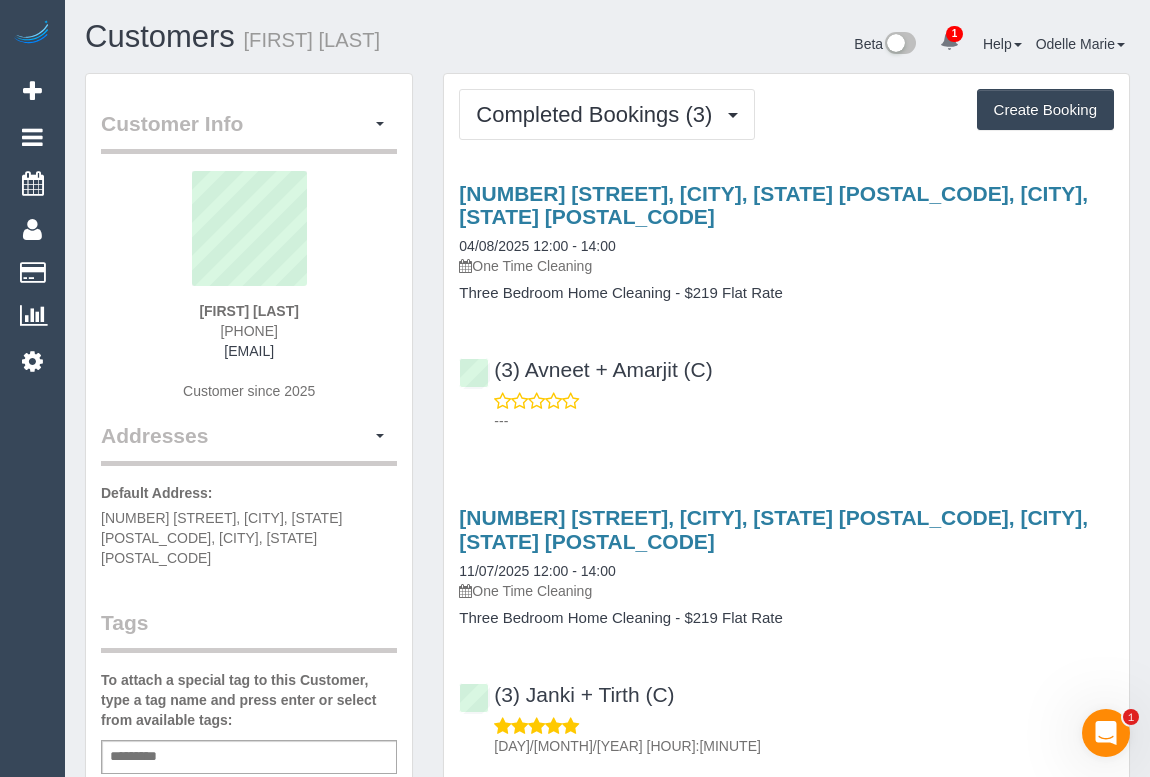 drag, startPoint x: 208, startPoint y: 329, endPoint x: 298, endPoint y: 325, distance: 90.088844 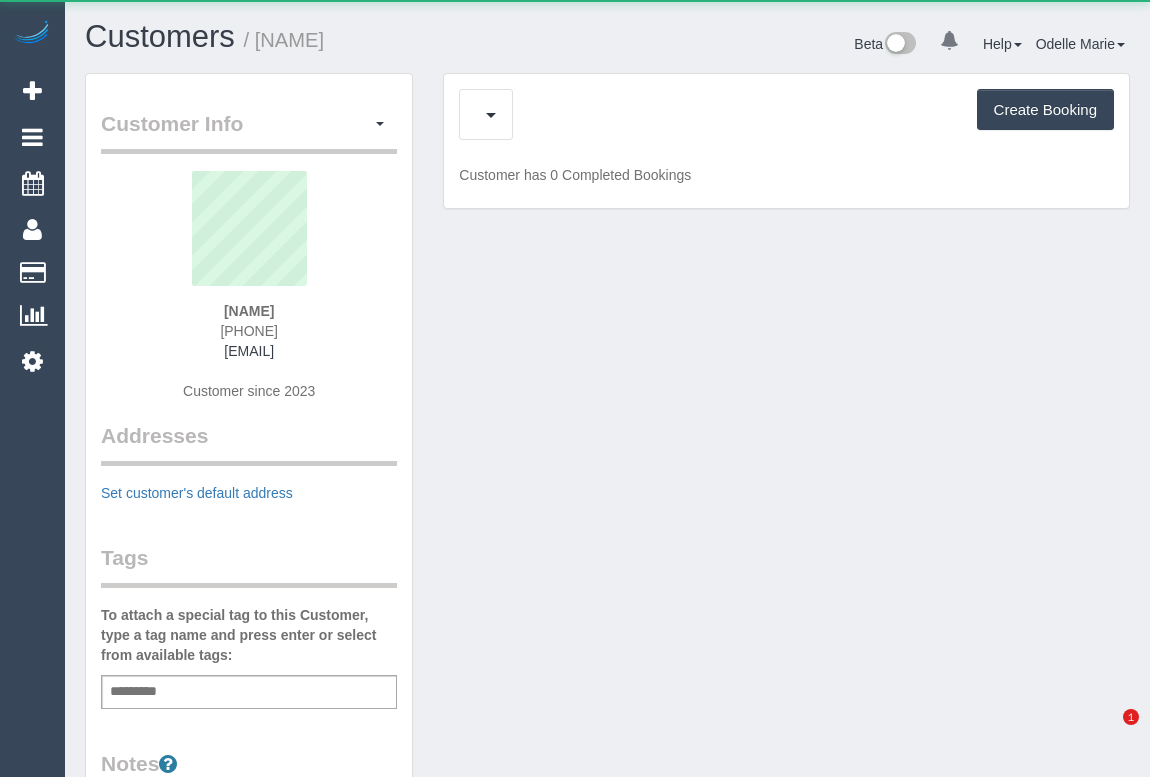 scroll, scrollTop: 0, scrollLeft: 0, axis: both 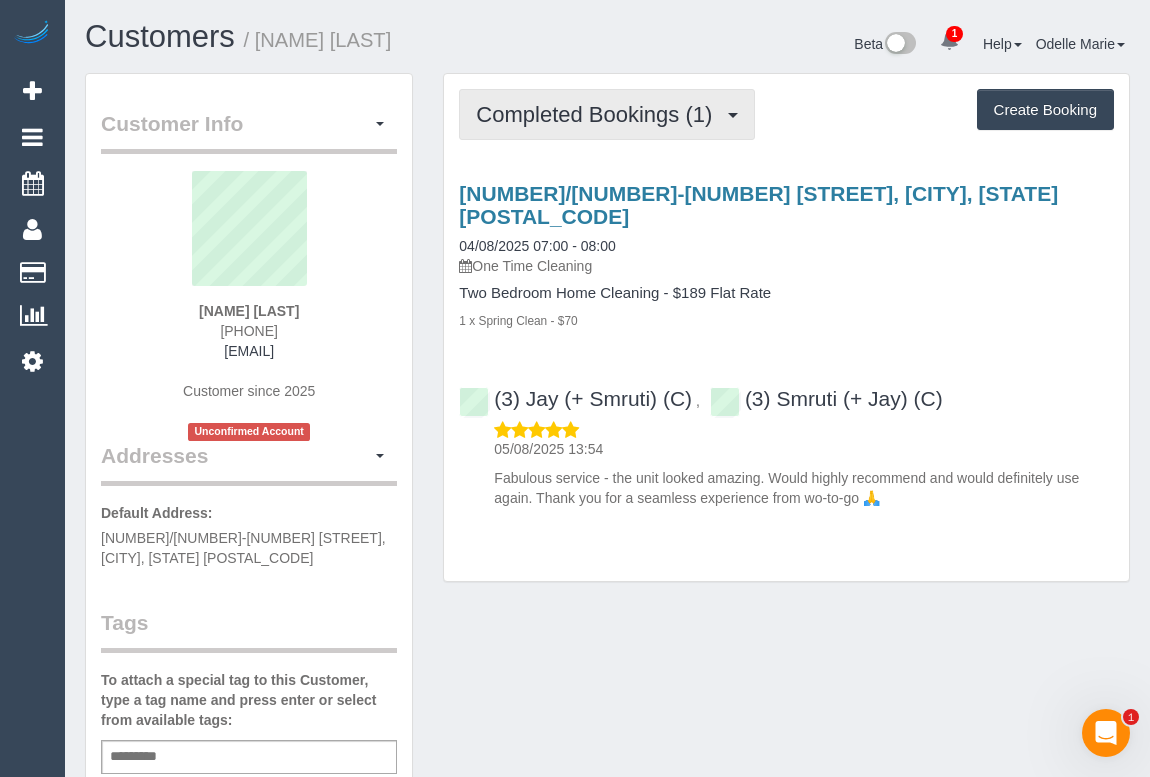 drag, startPoint x: 535, startPoint y: 119, endPoint x: 552, endPoint y: 151, distance: 36.23534 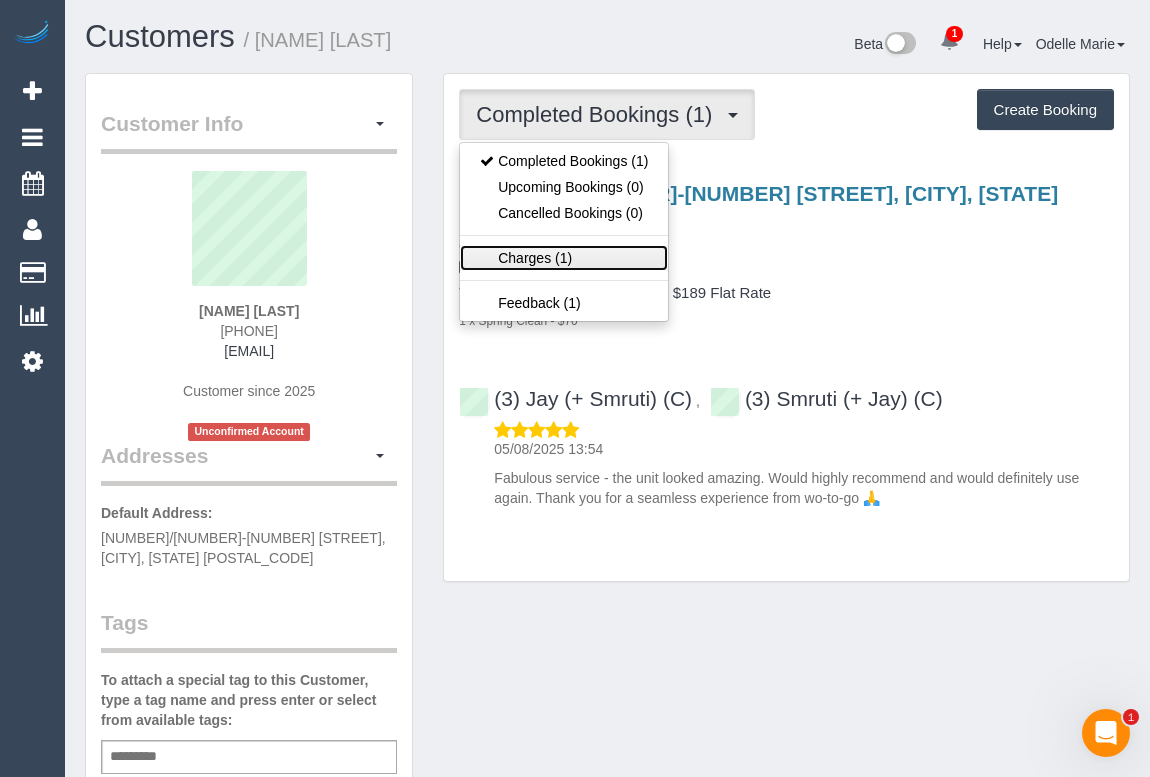 click on "Charges (1)" at bounding box center [564, 258] 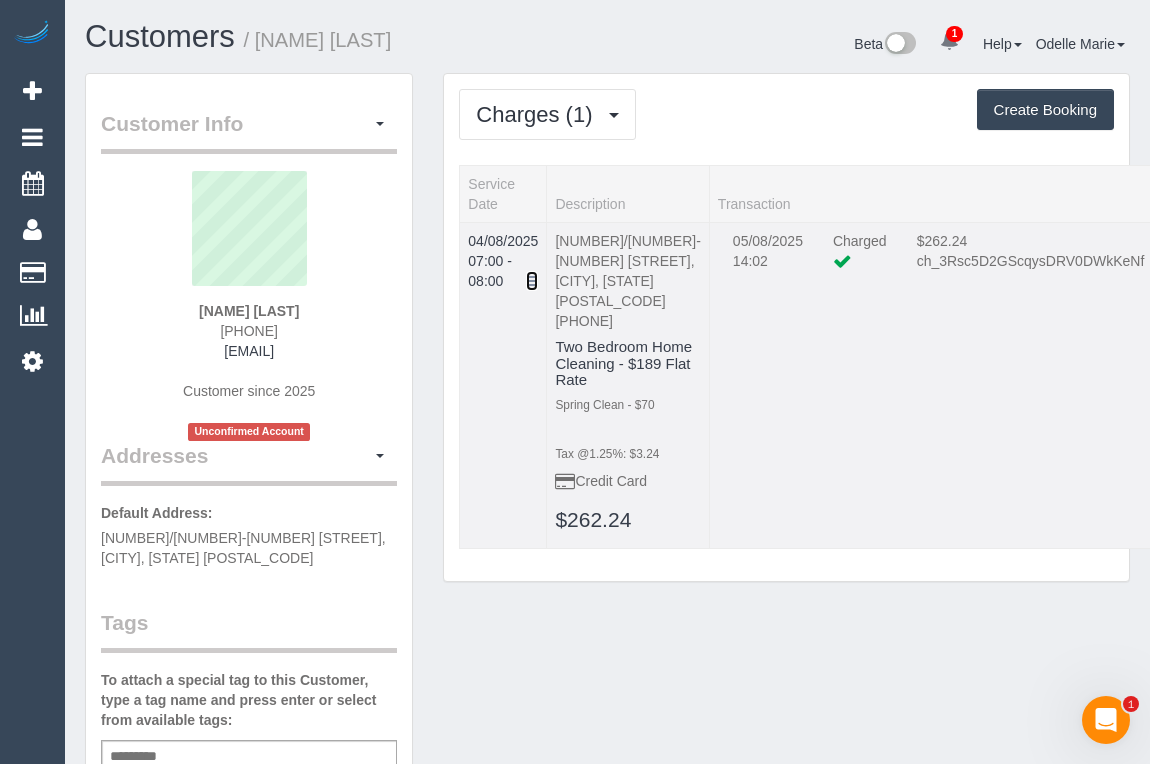 click at bounding box center (532, 281) 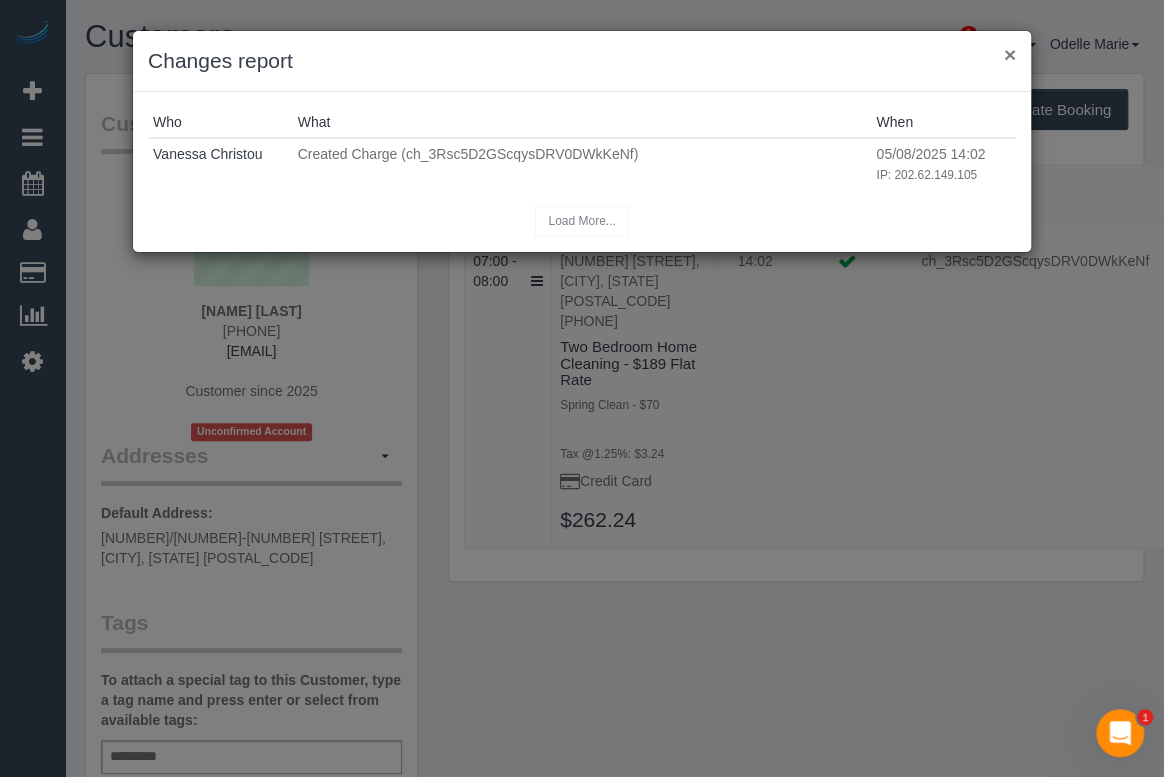 click on "×" at bounding box center (1010, 54) 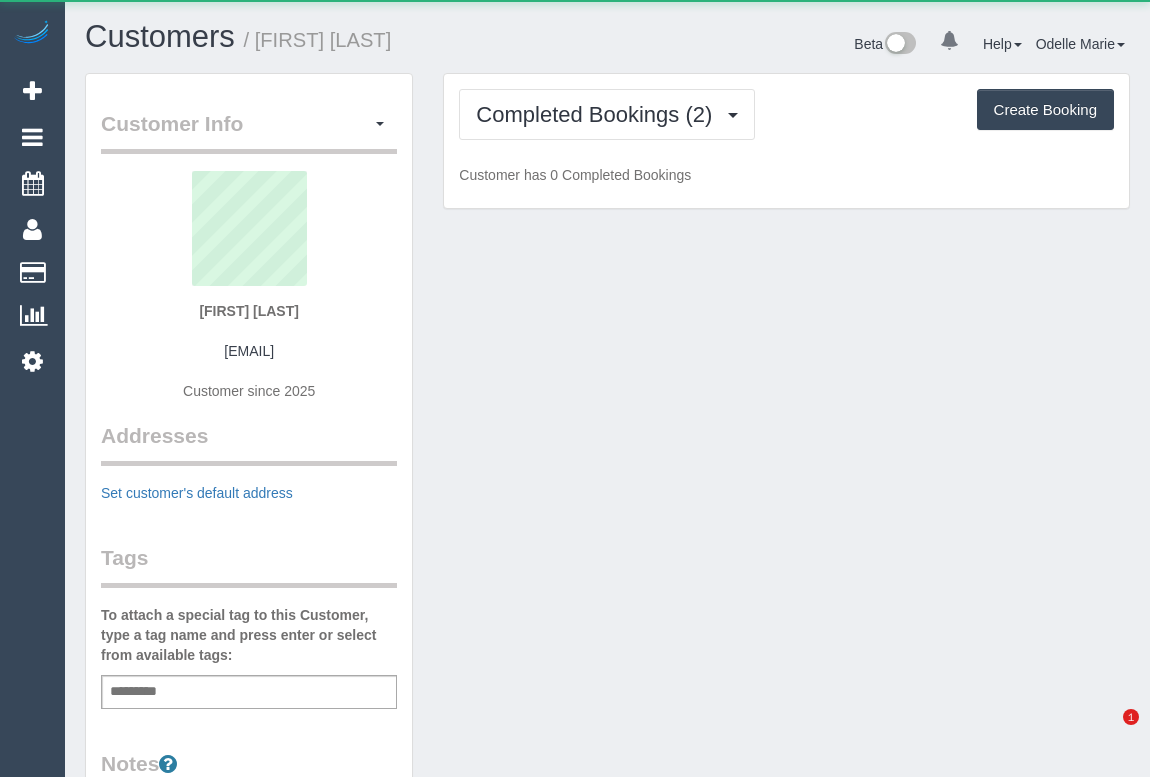 scroll, scrollTop: 0, scrollLeft: 0, axis: both 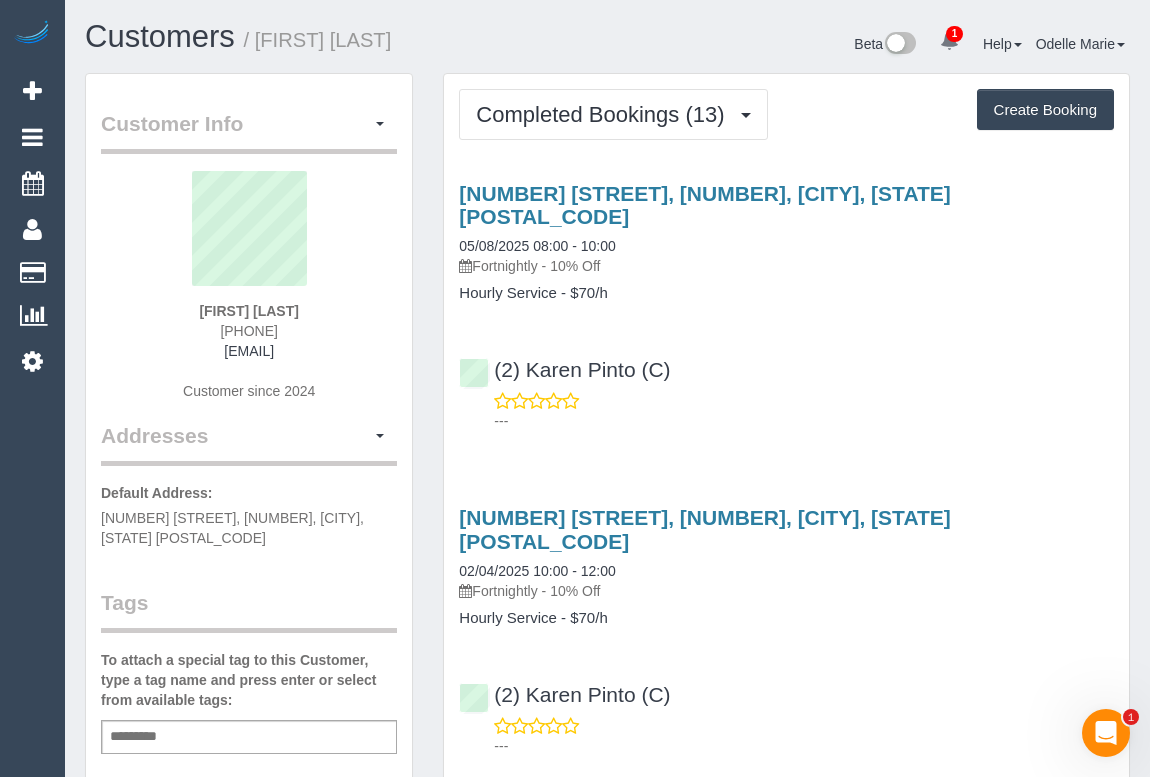 click on "Customers
/ [FIRST] [LAST]
Beta
1
Your Notifications
You have 0 alerts
×
You have 1  to charge for 17/06/2025
Help
Help Docs
Take a Tour
Contact Support
[FIRST] [LAST]
My Account
Change Password" at bounding box center [607, 2246] 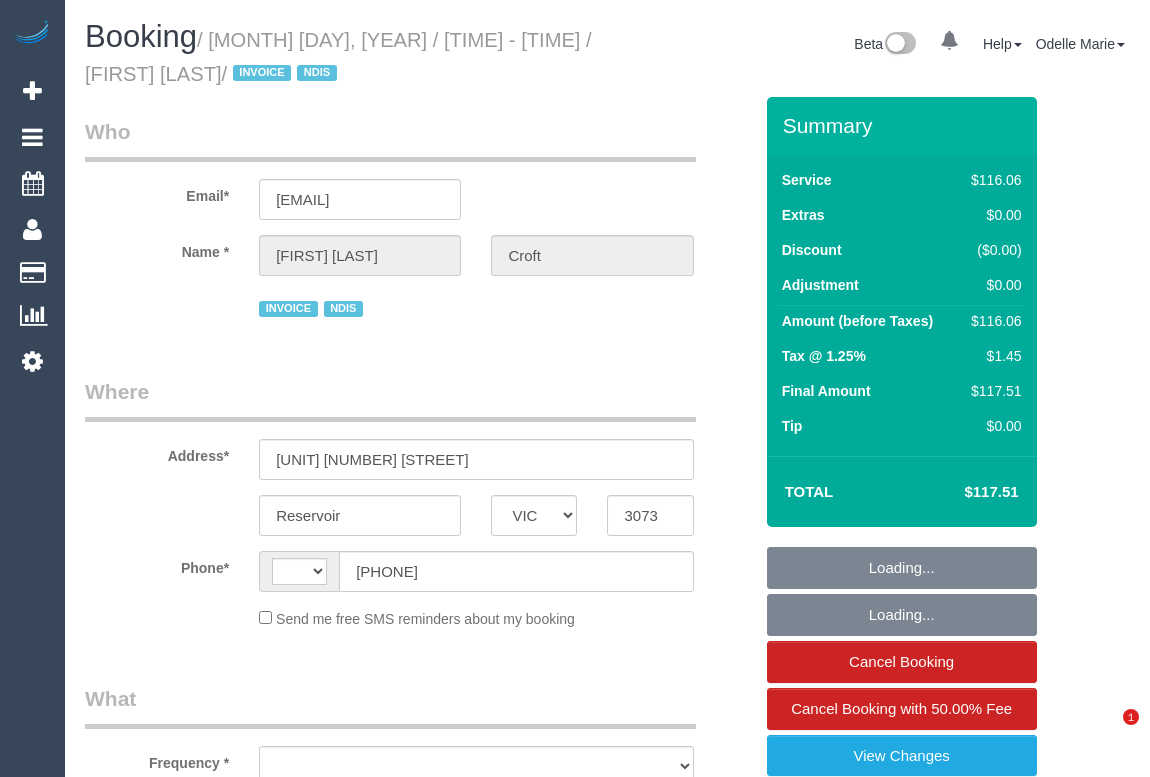select on "VIC" 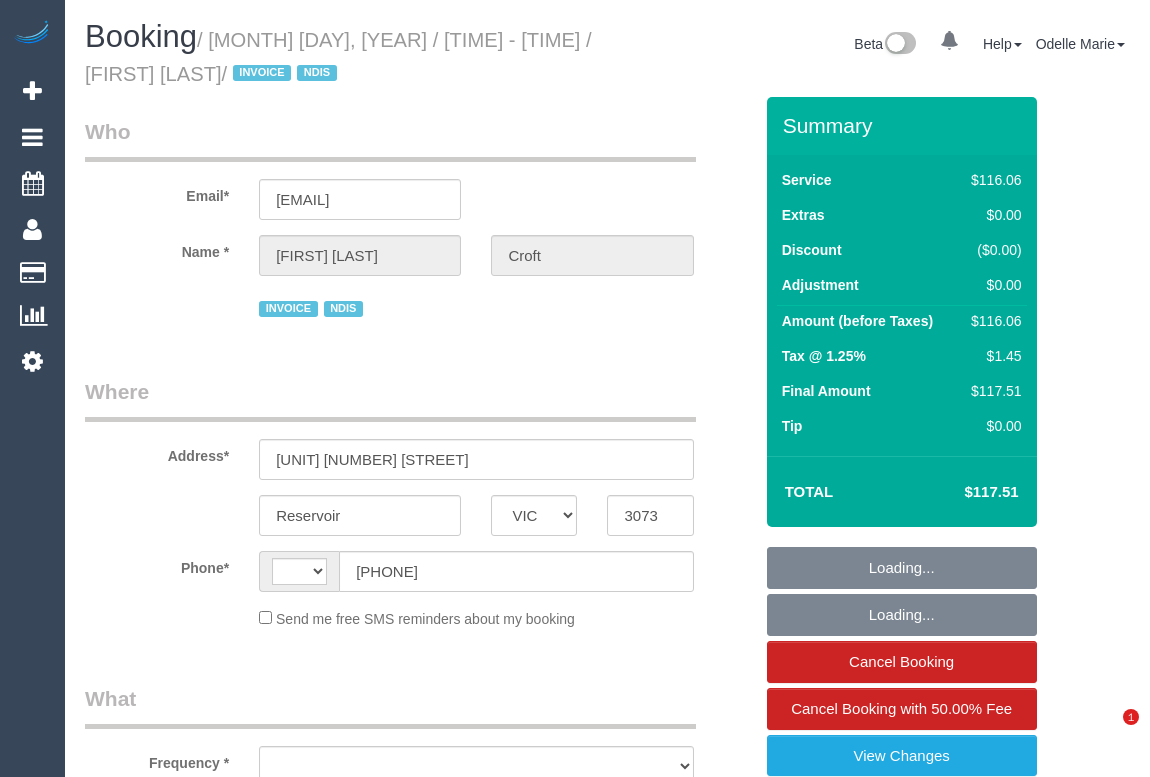 scroll, scrollTop: 0, scrollLeft: 0, axis: both 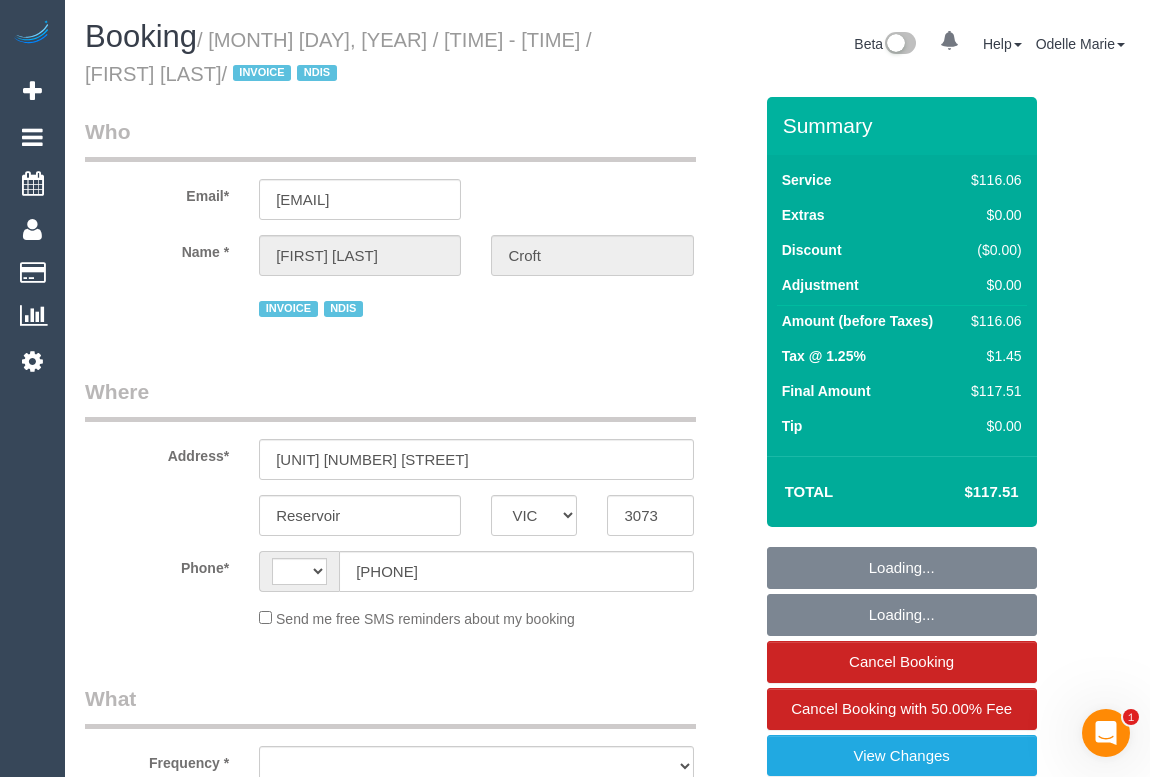 select on "object:285" 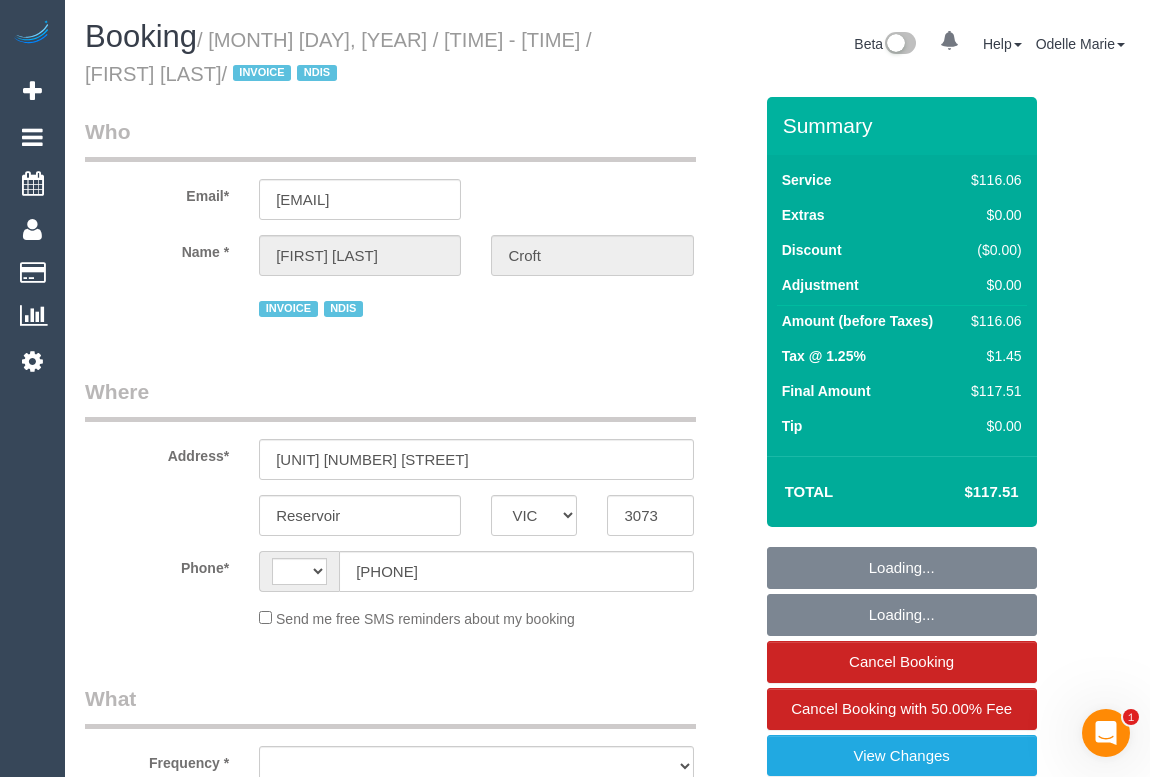 select on "number:29" 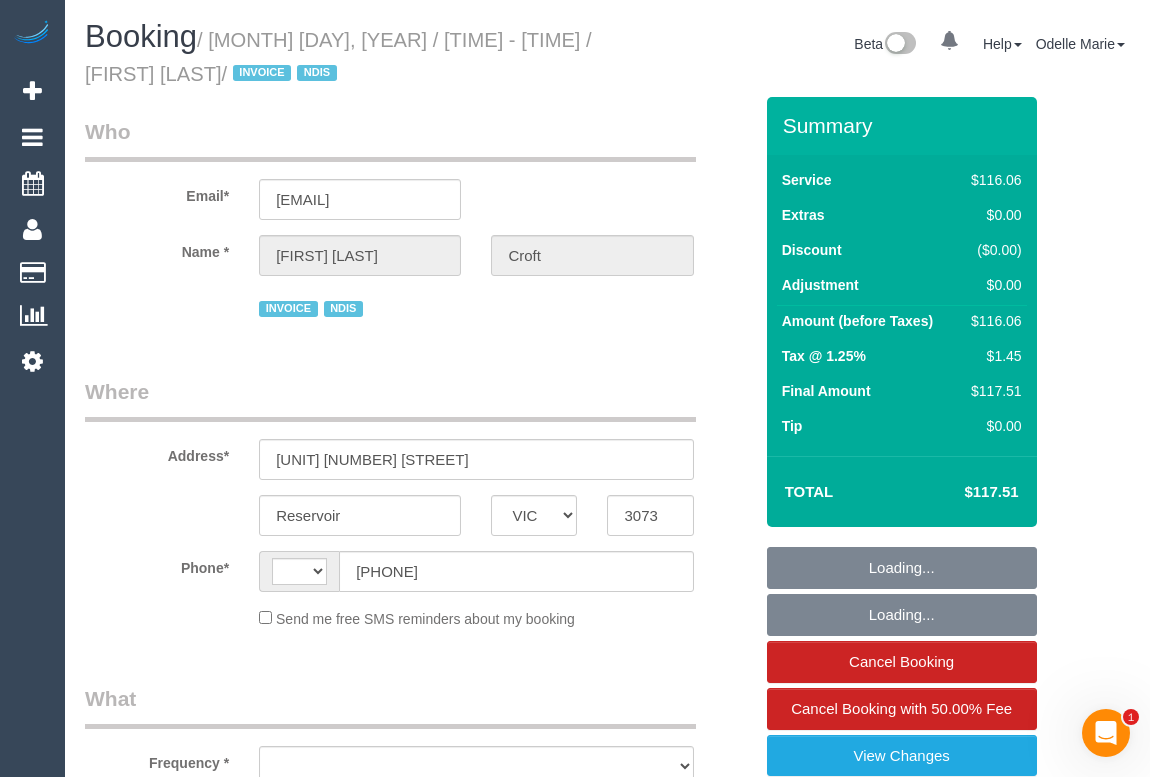 select on "number:36" 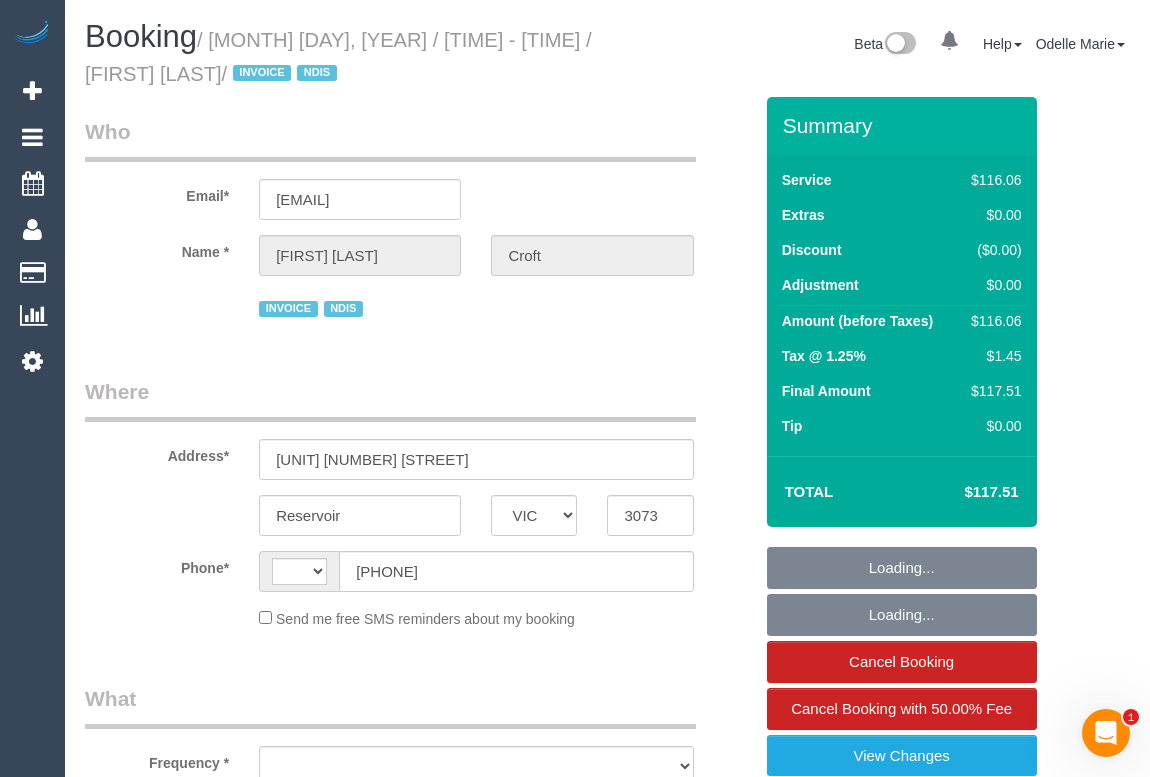 select on "number:35" 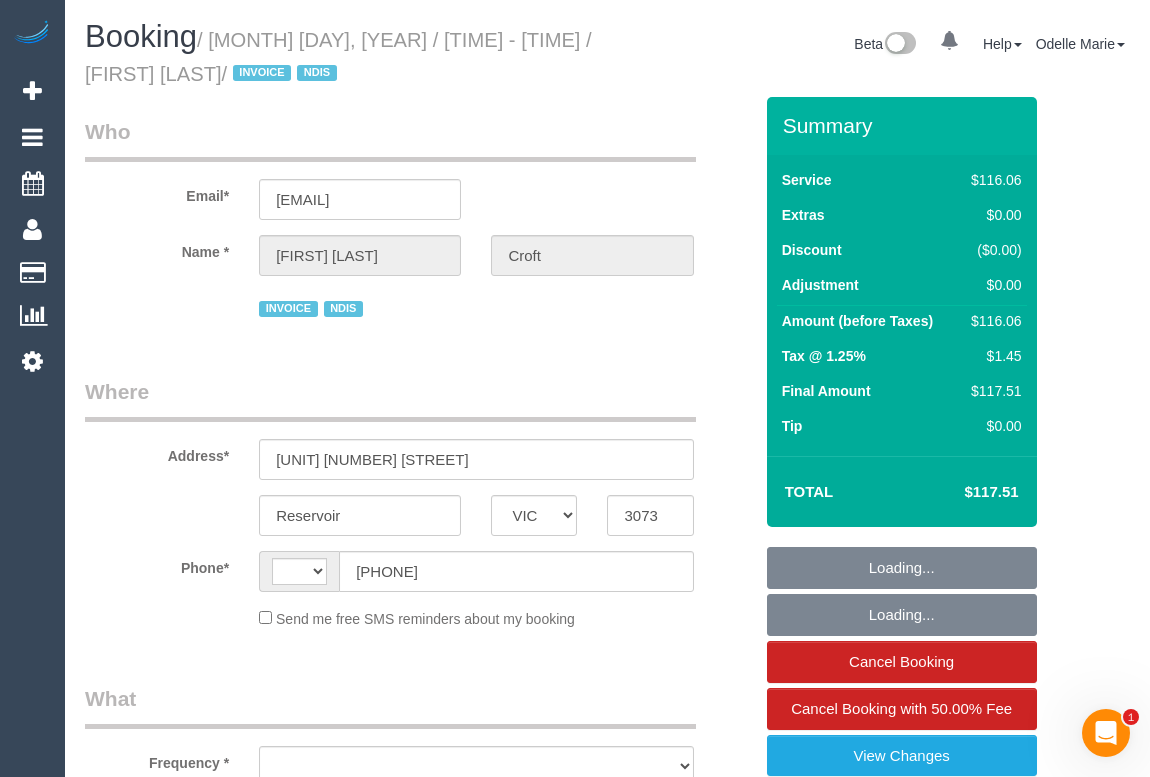select on "number:12" 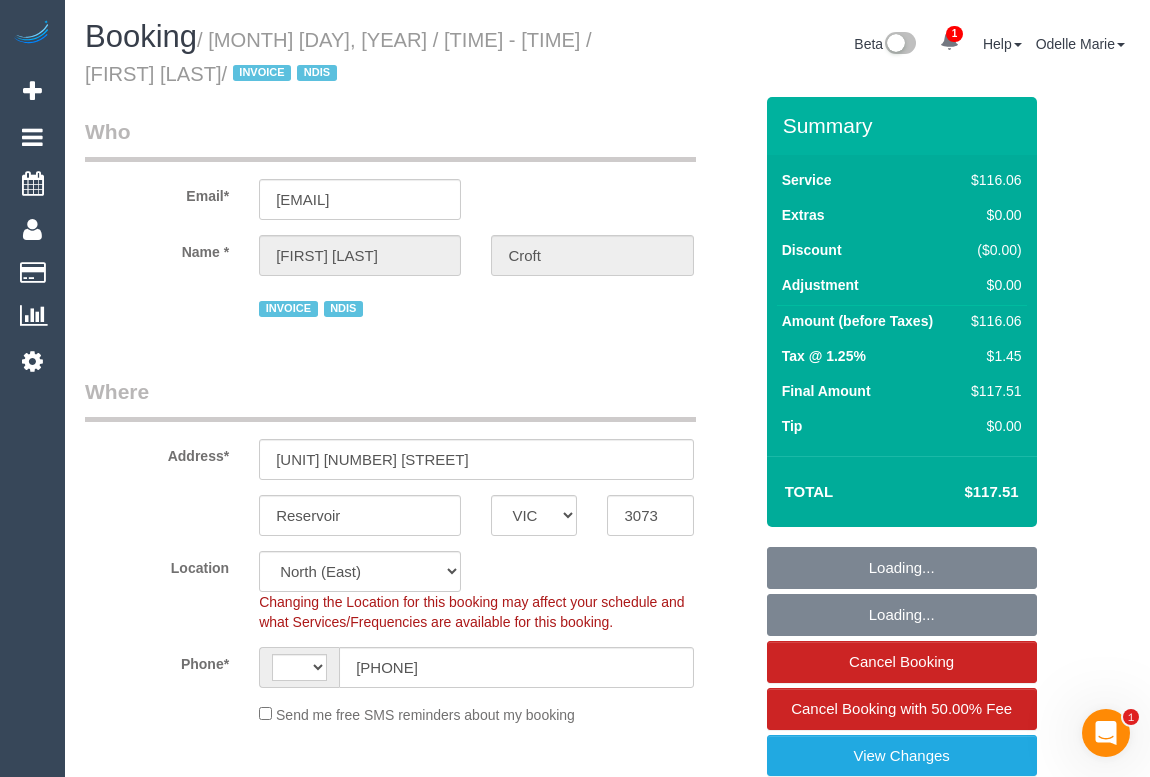 select on "object:497" 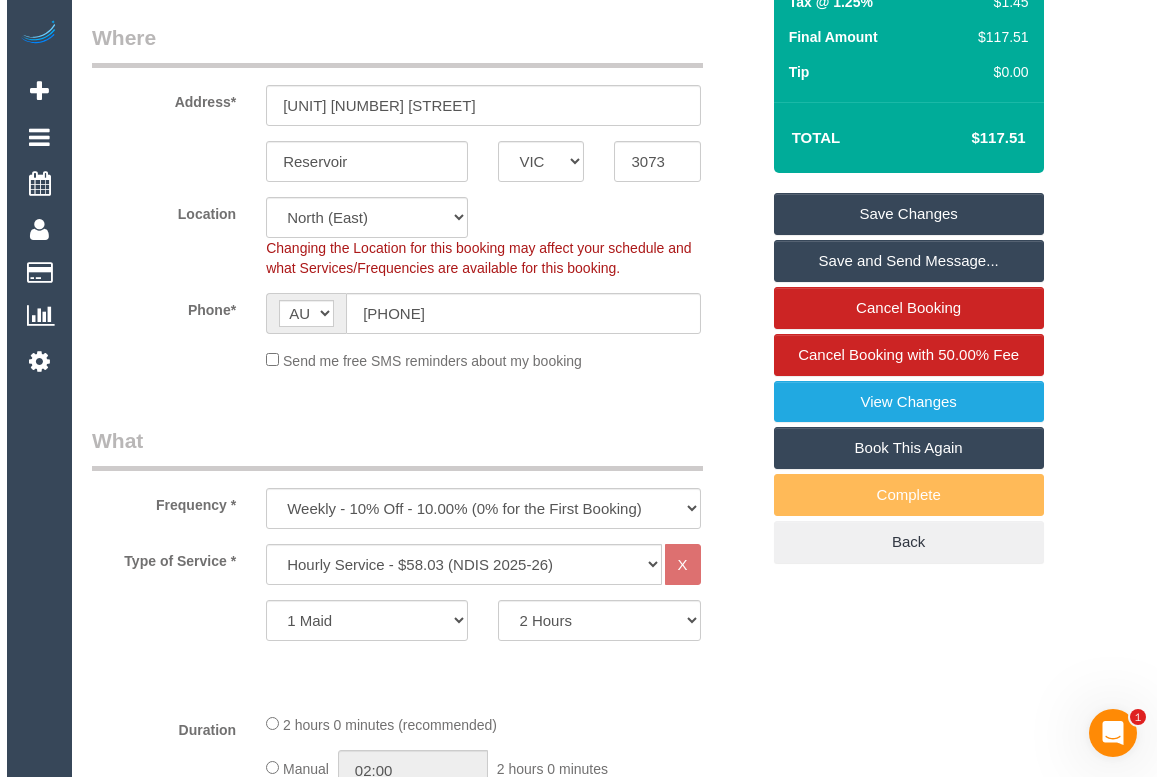 scroll, scrollTop: 0, scrollLeft: 0, axis: both 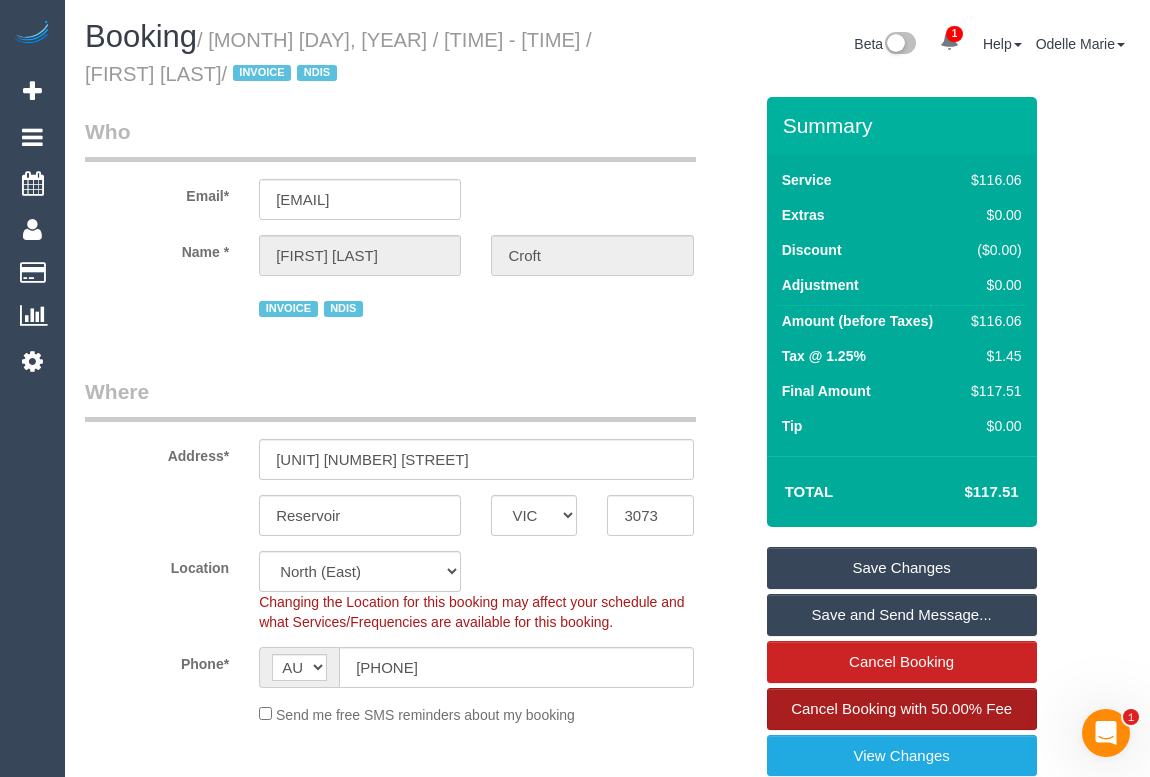 click on "Cancel Booking with 50.00% Fee" at bounding box center (901, 708) 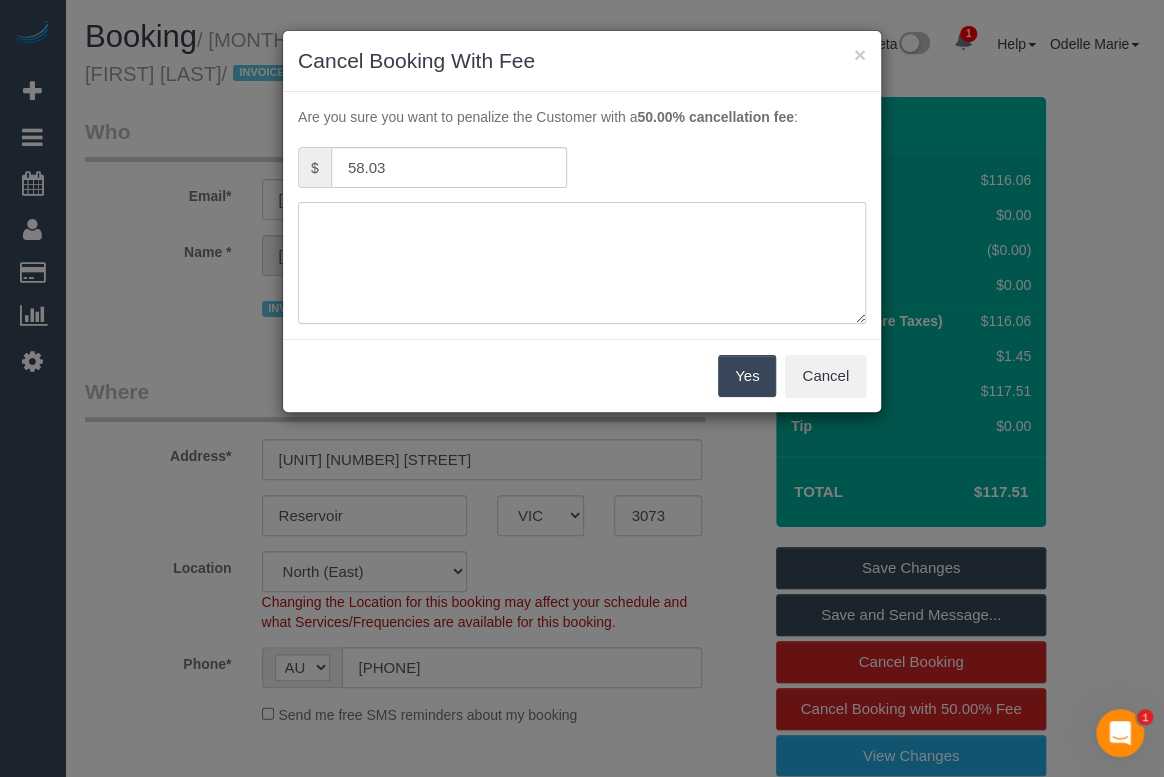 click at bounding box center [582, 263] 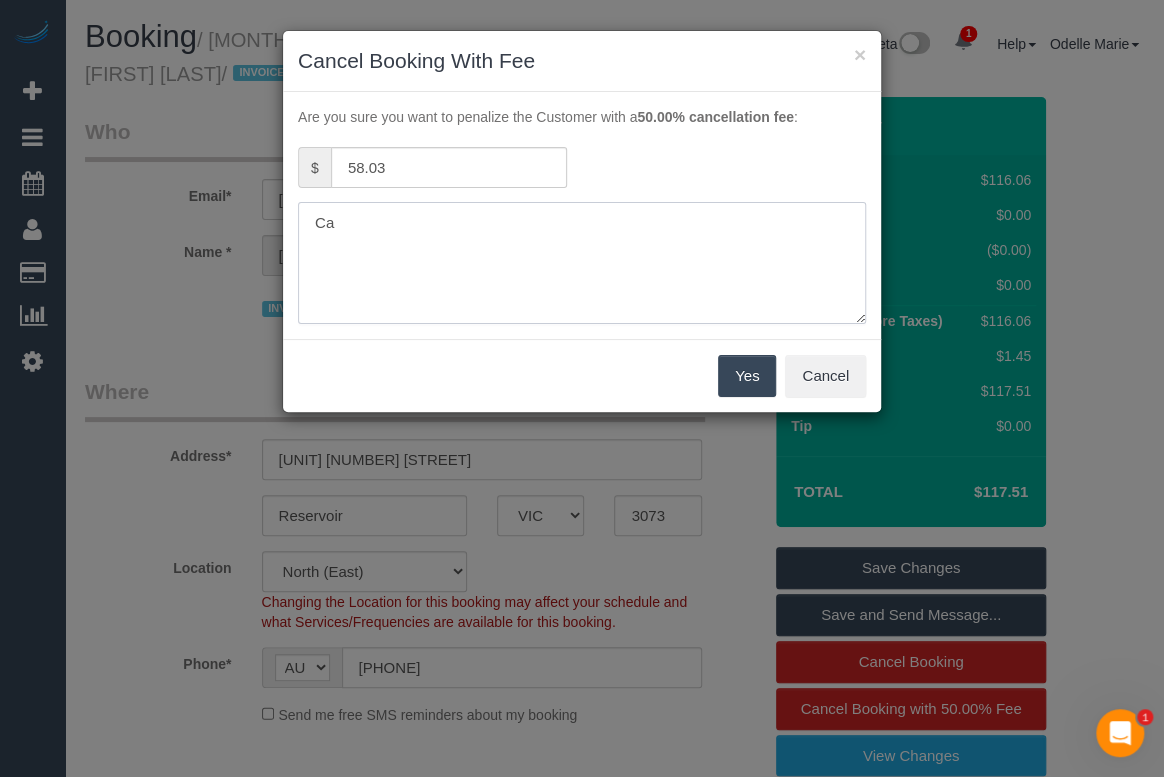 type on "C" 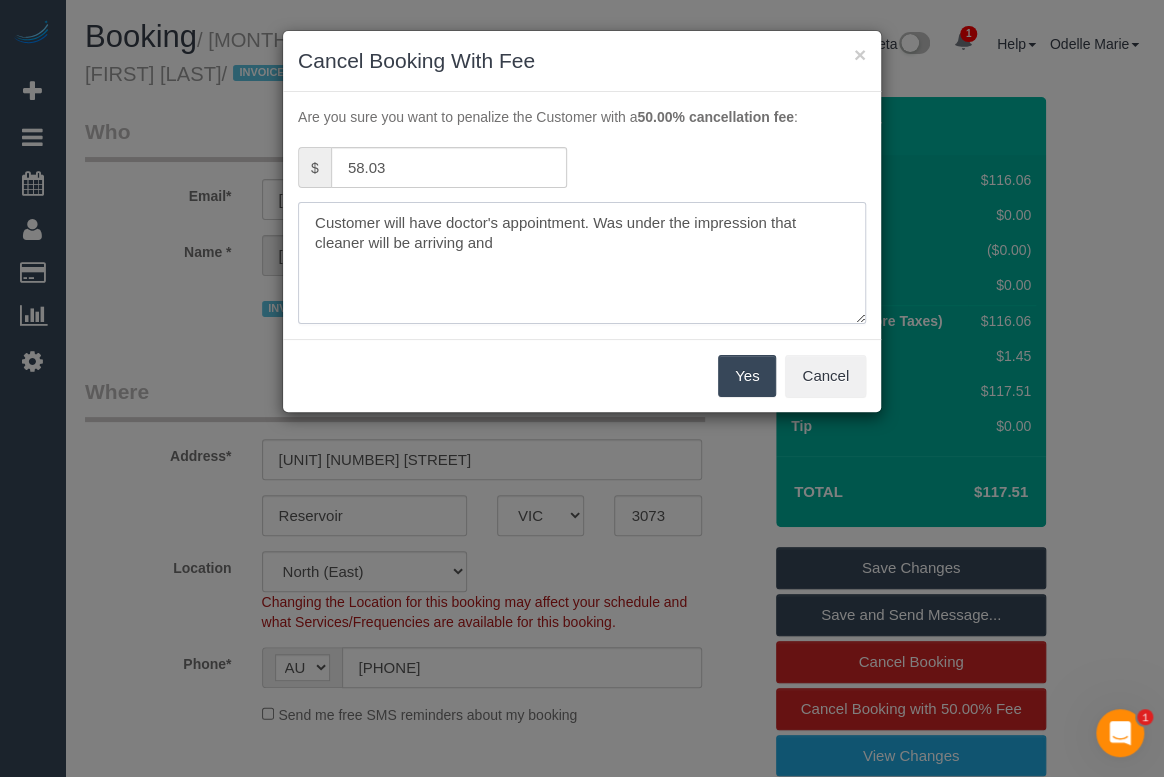 click at bounding box center [582, 263] 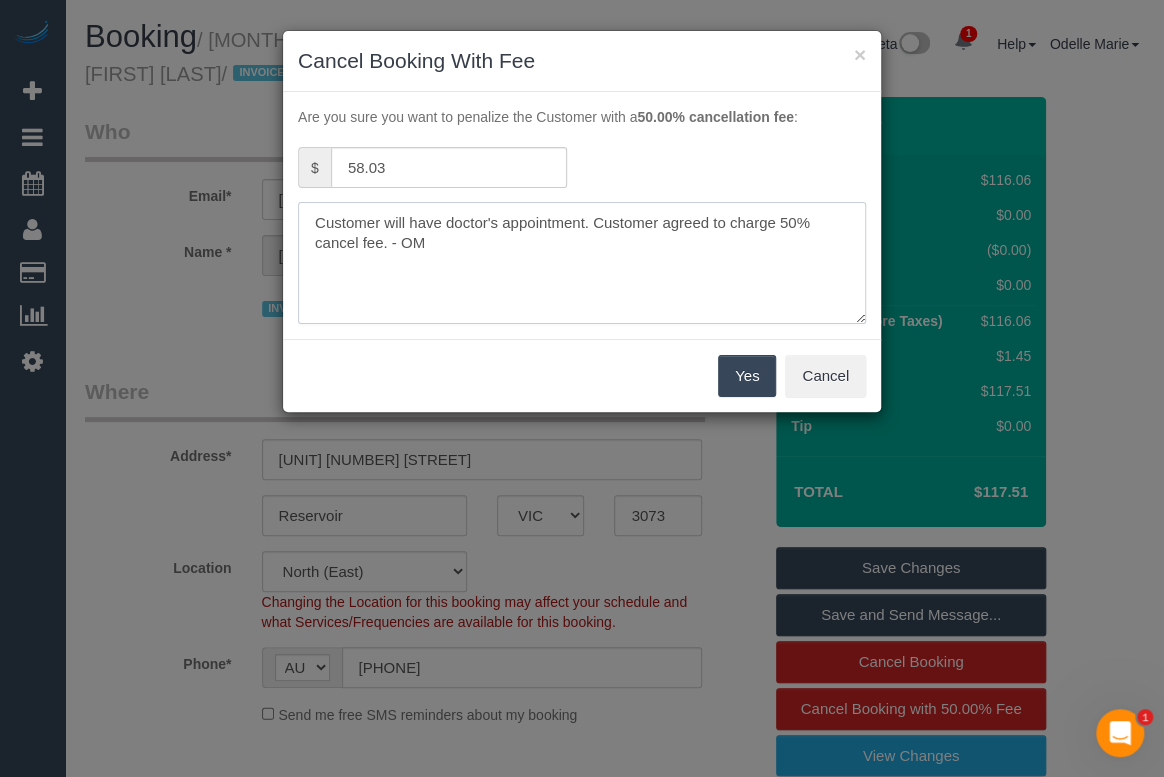 click at bounding box center [582, 263] 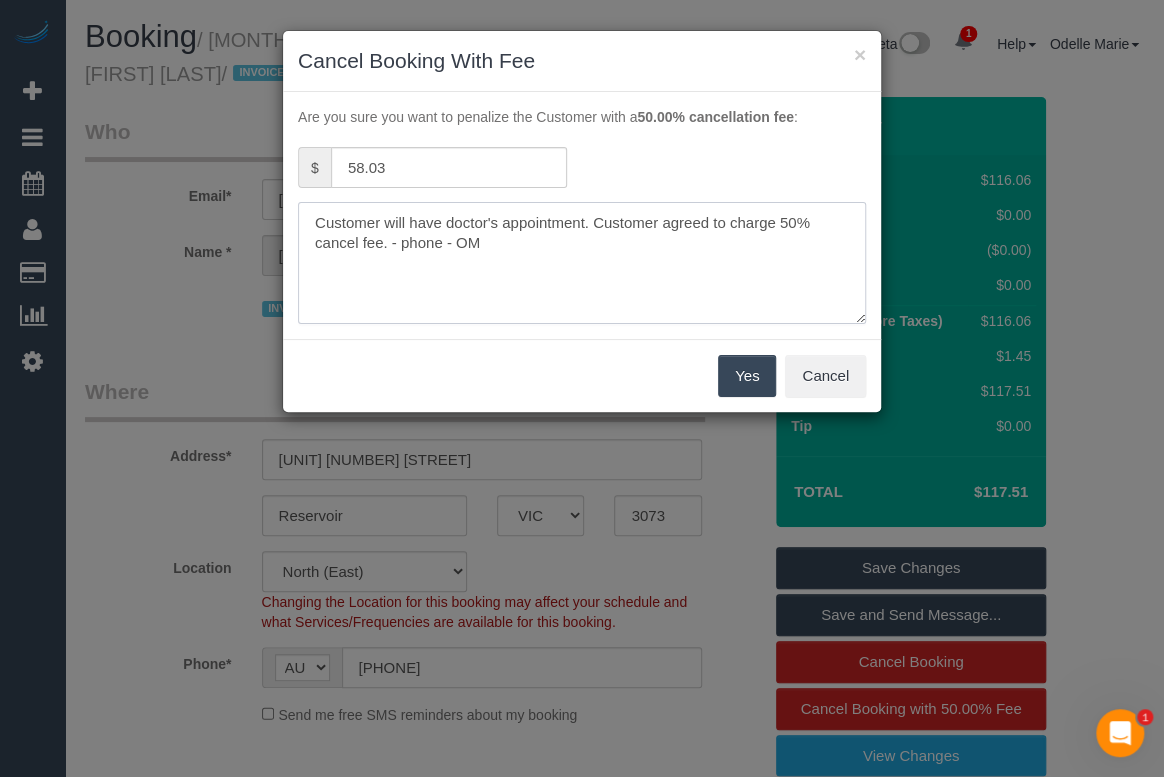 type on "Customer will have doctor's appointment. Customer agreed to charge 50% cancel fee. - phone - OM" 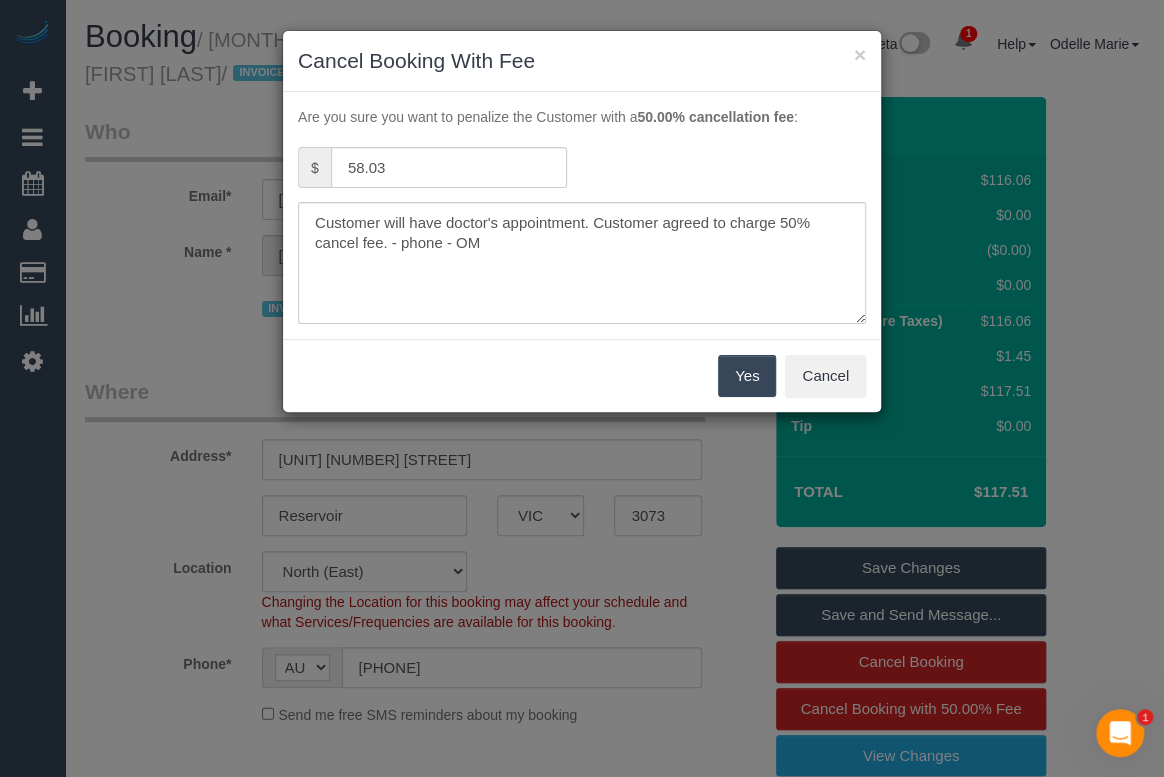 click on "Yes" at bounding box center (747, 376) 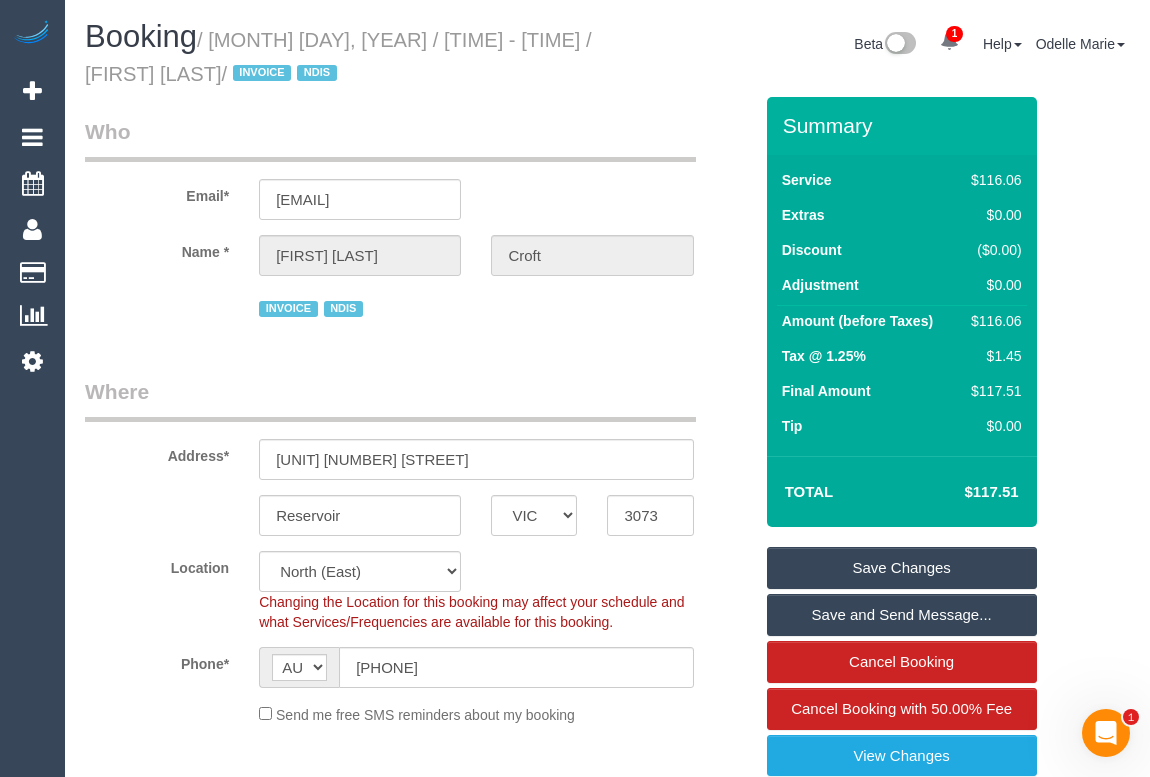 click on "Where" at bounding box center (390, 399) 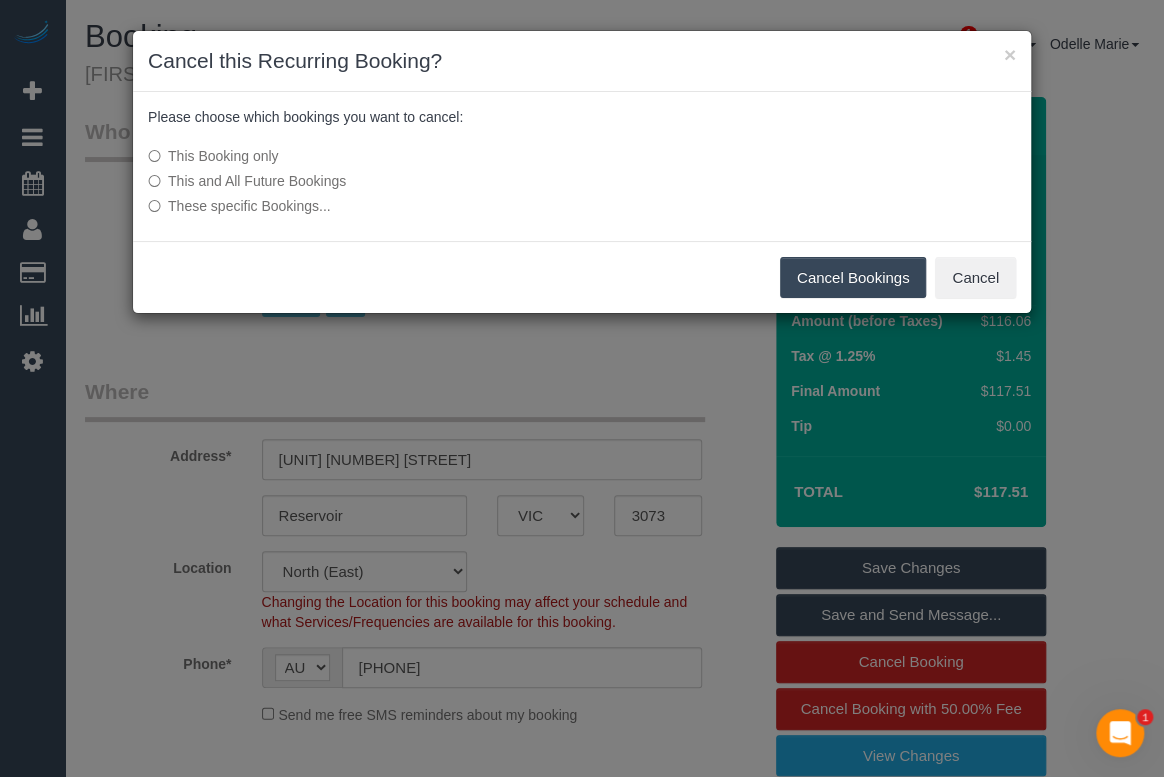 click on "Cancel Bookings" at bounding box center (853, 278) 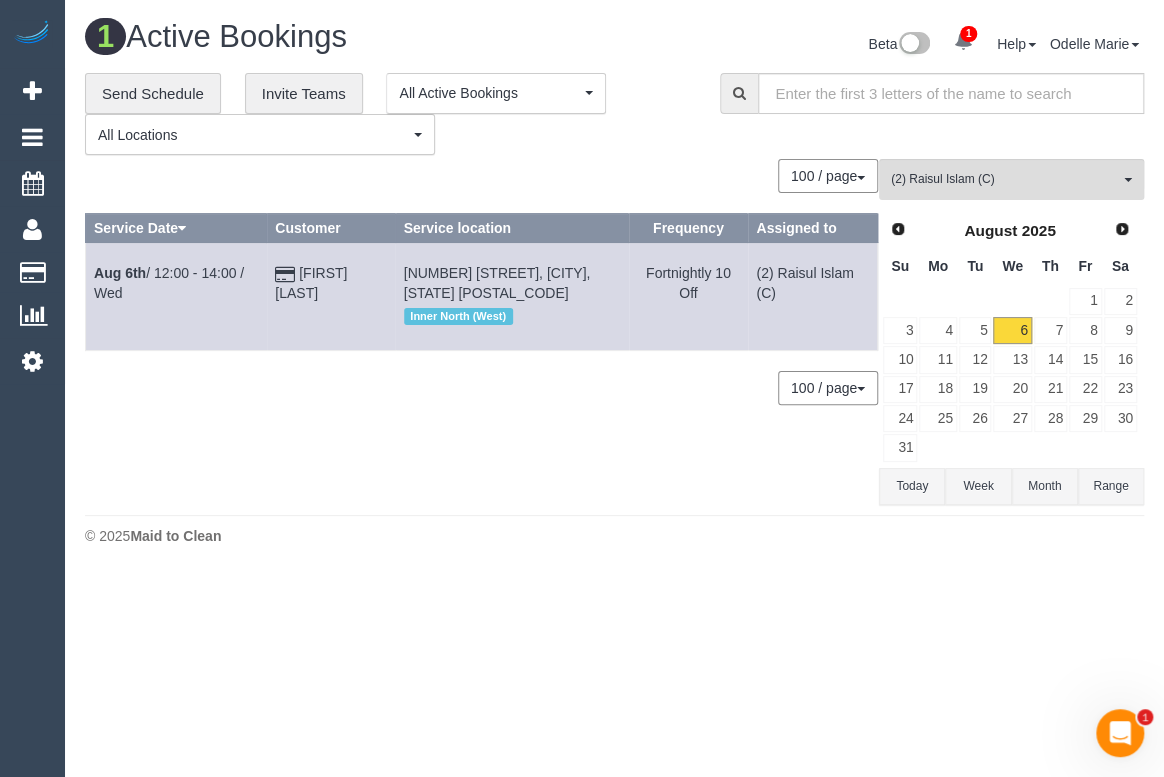 click on "1
Beta
Your Notifications
You have 0 alerts
×
You have 1  to charge for 17/06/2025
Add Booking
Bookings
Active Bookings
Cancelled Bookings
Quote Inquiries" at bounding box center [582, 388] 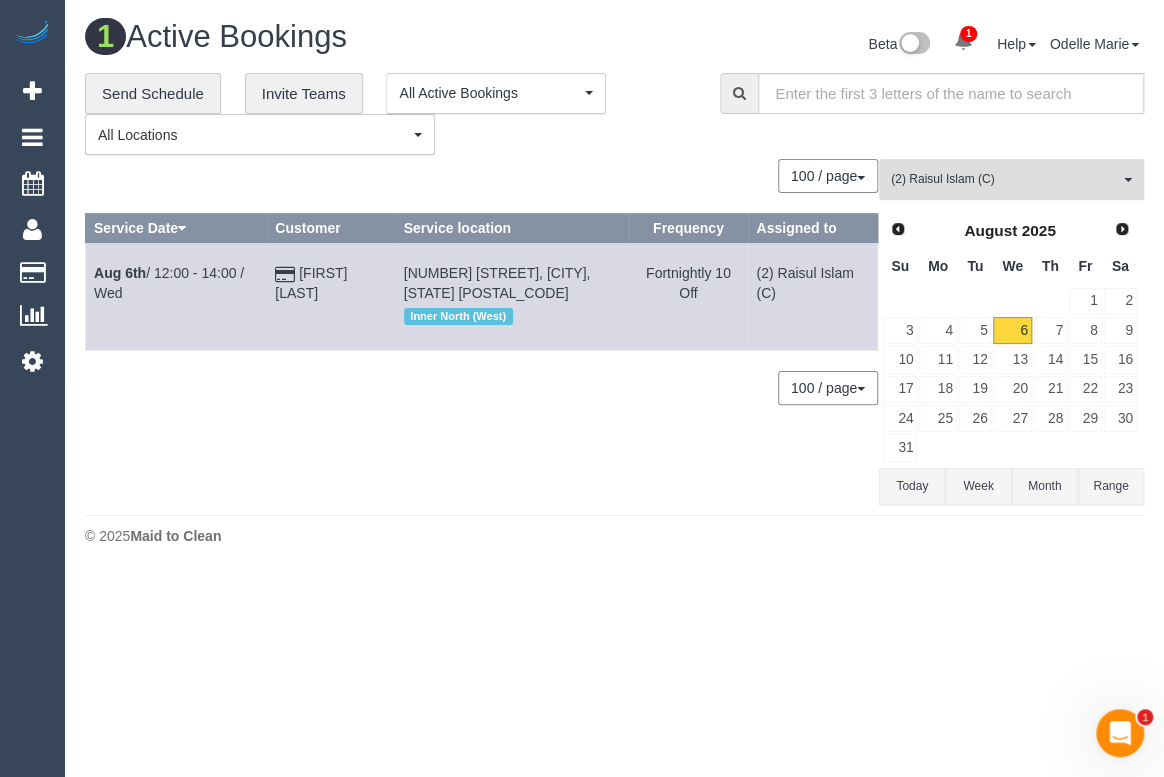 click on "(2) Raisul Islam (C)" at bounding box center (1005, 179) 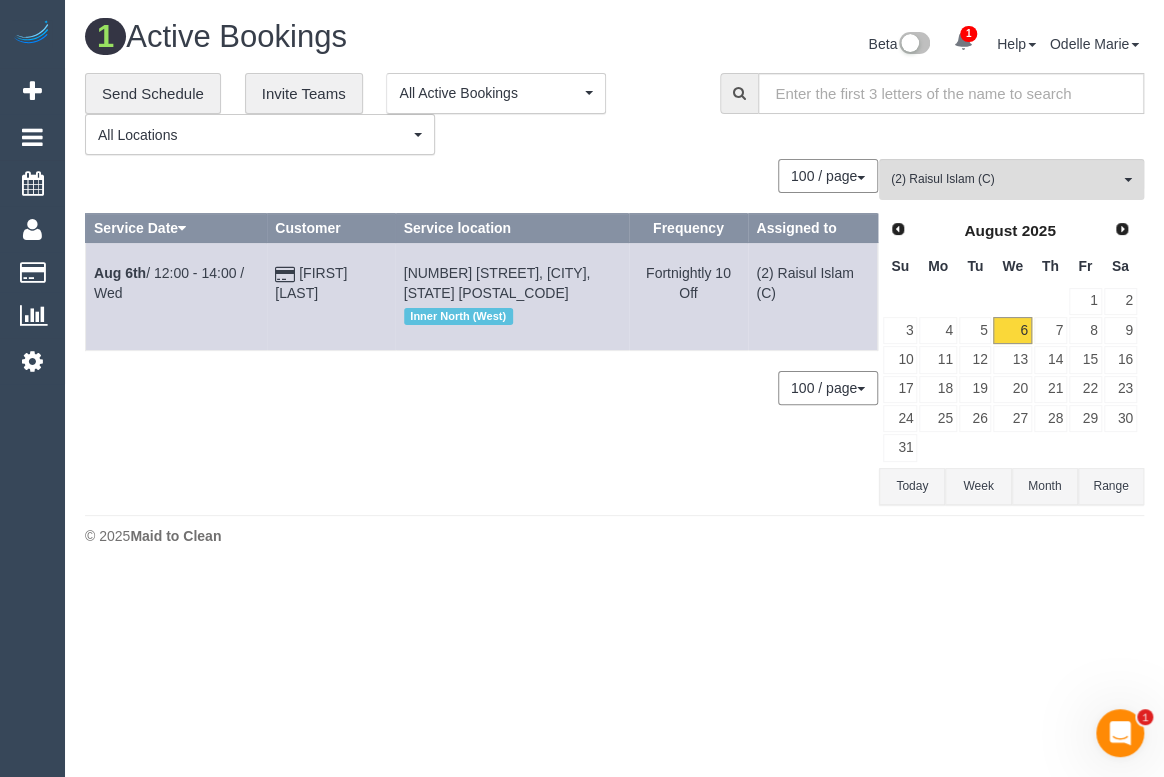 scroll, scrollTop: 1468, scrollLeft: 0, axis: vertical 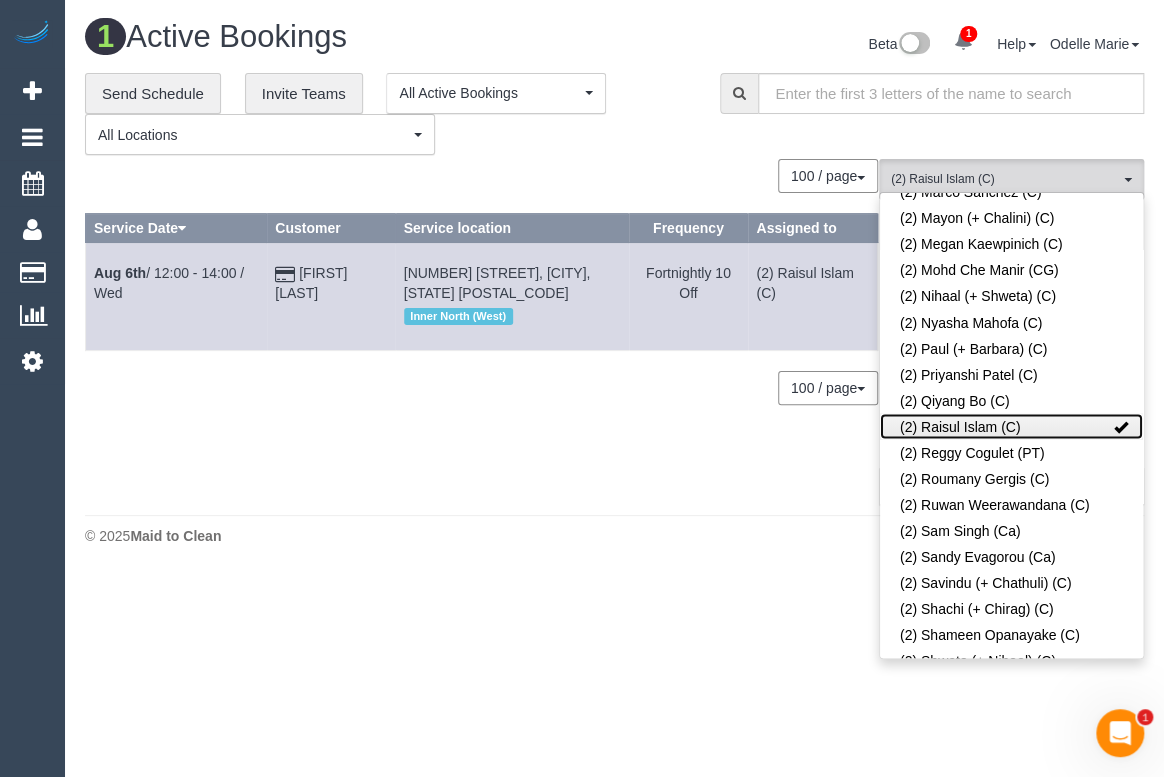 click at bounding box center (1121, 426) 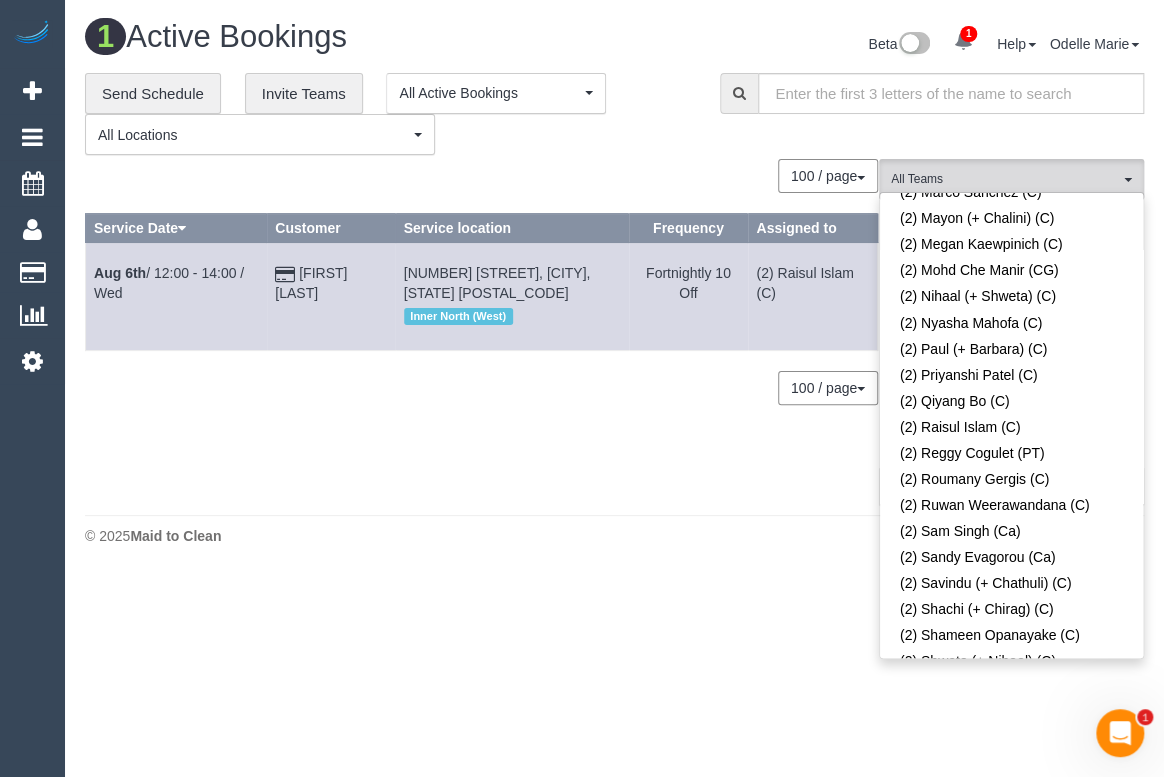 click on "**********" at bounding box center (387, 114) 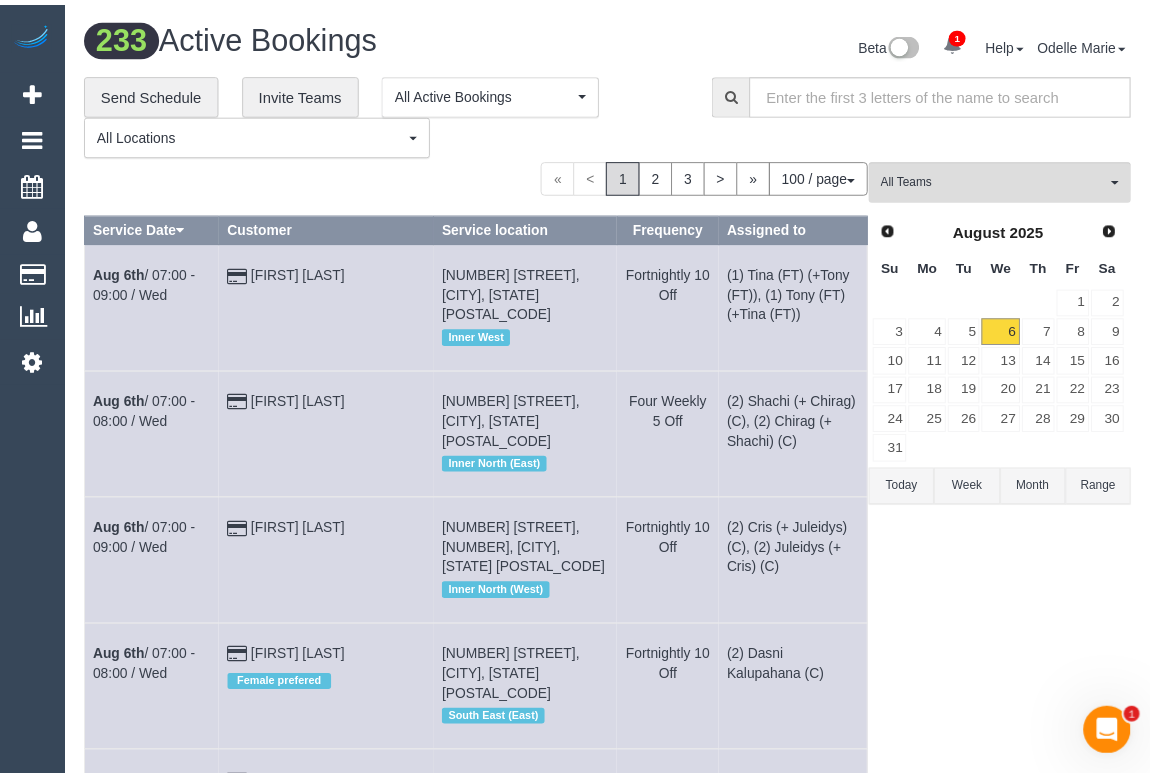 scroll, scrollTop: 3188, scrollLeft: 0, axis: vertical 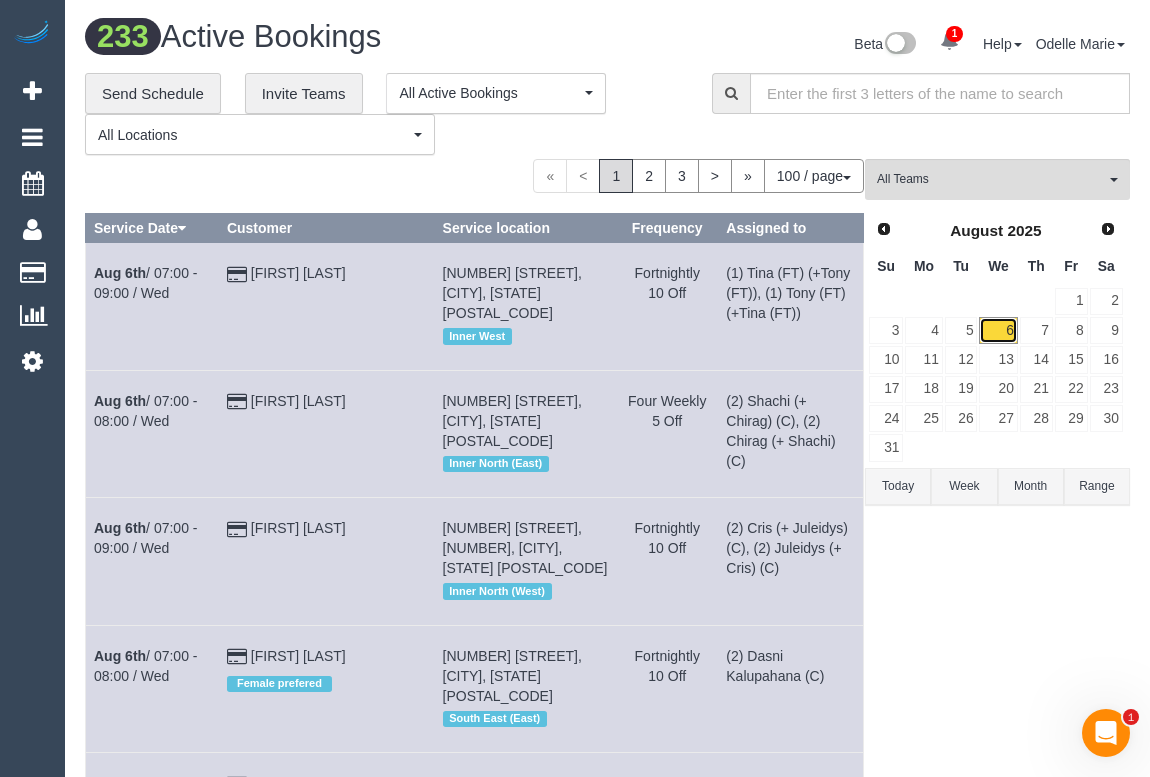 click on "6" at bounding box center [998, 330] 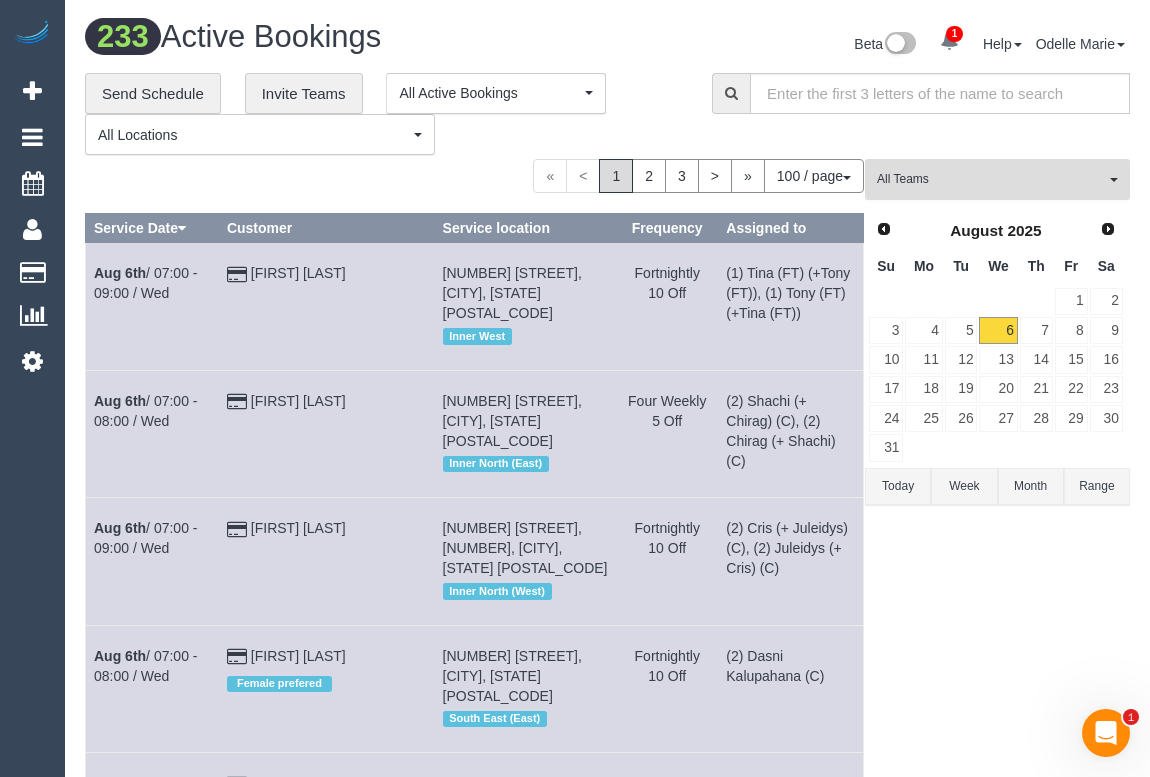 click on "All Teams" at bounding box center [991, 179] 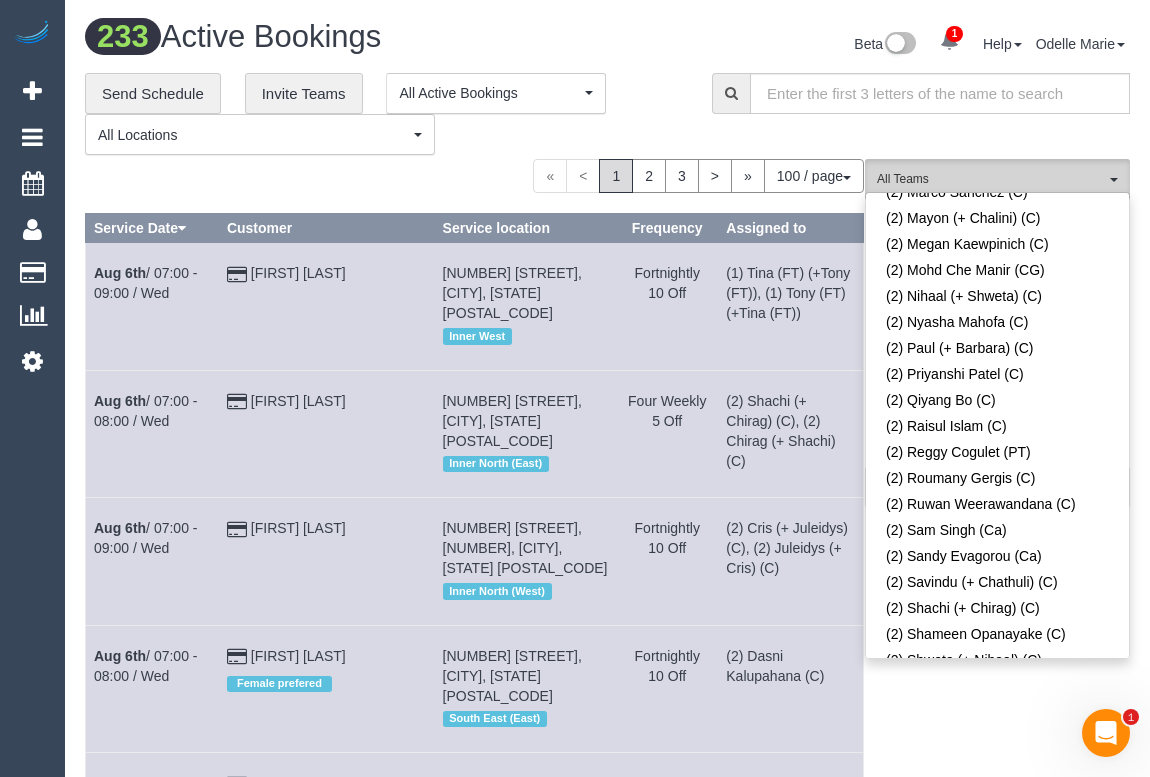 scroll, scrollTop: 0, scrollLeft: 0, axis: both 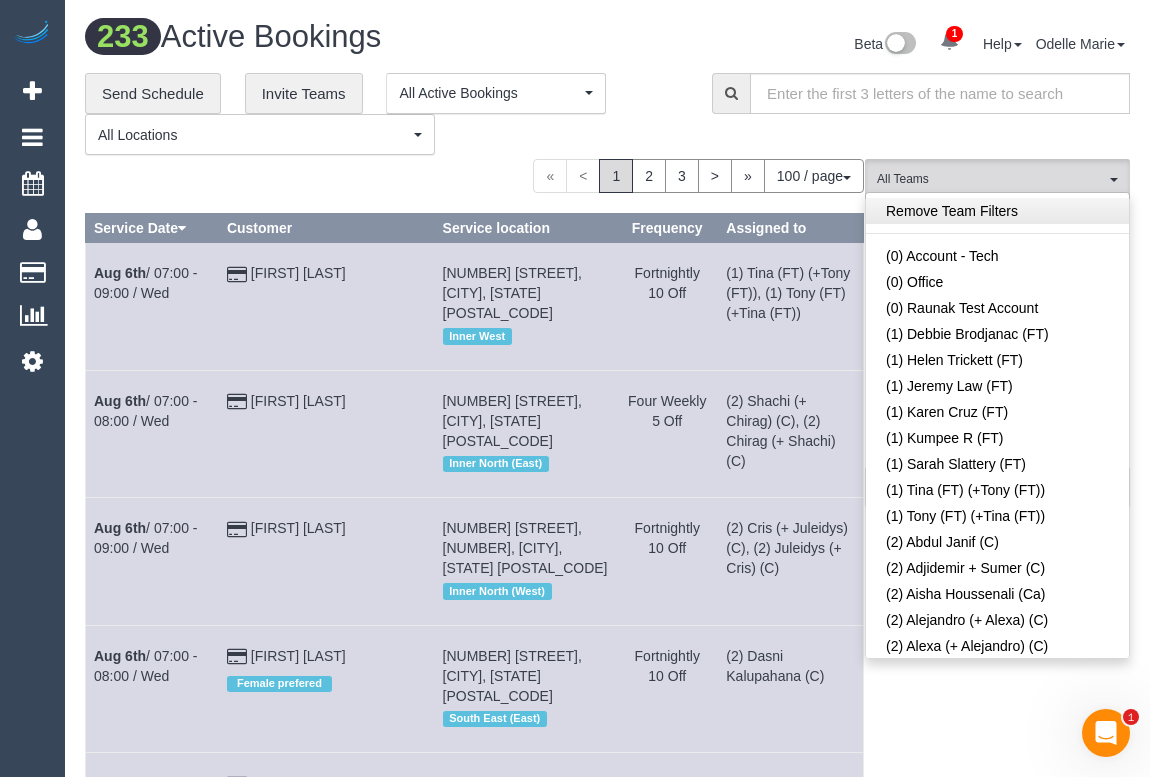 click on "Remove Team Filters" at bounding box center [997, 211] 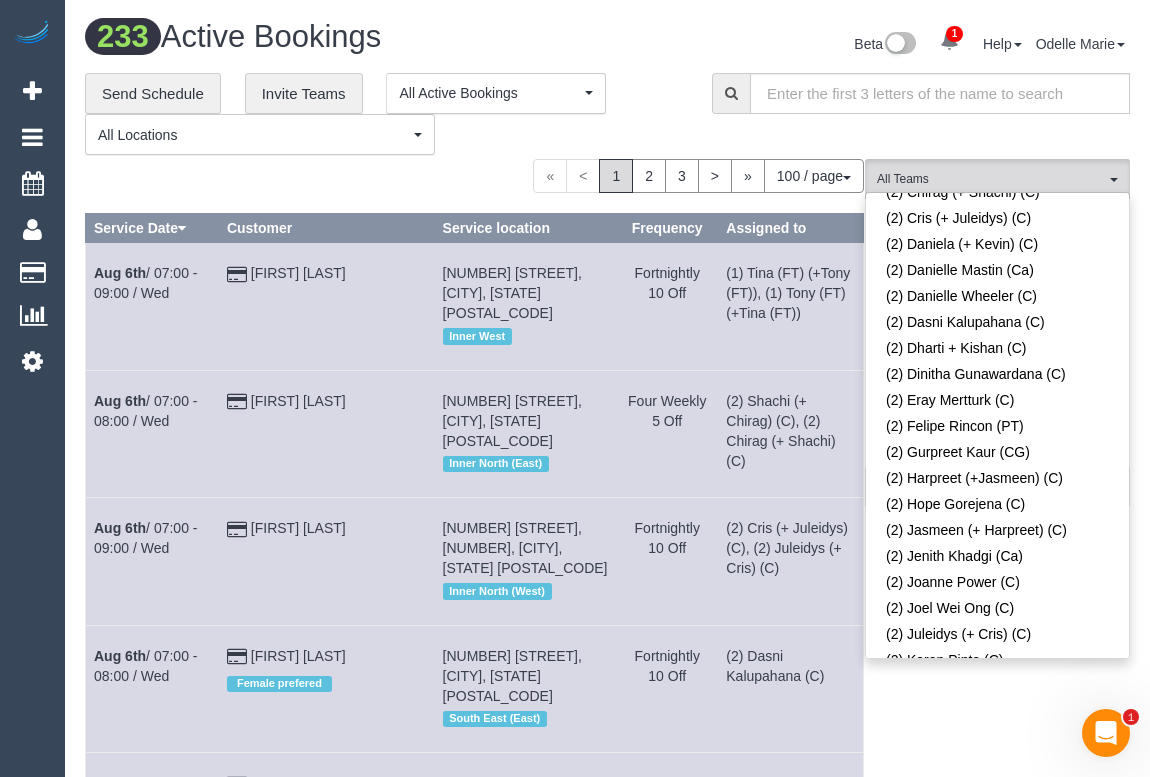 scroll, scrollTop: 2715, scrollLeft: 0, axis: vertical 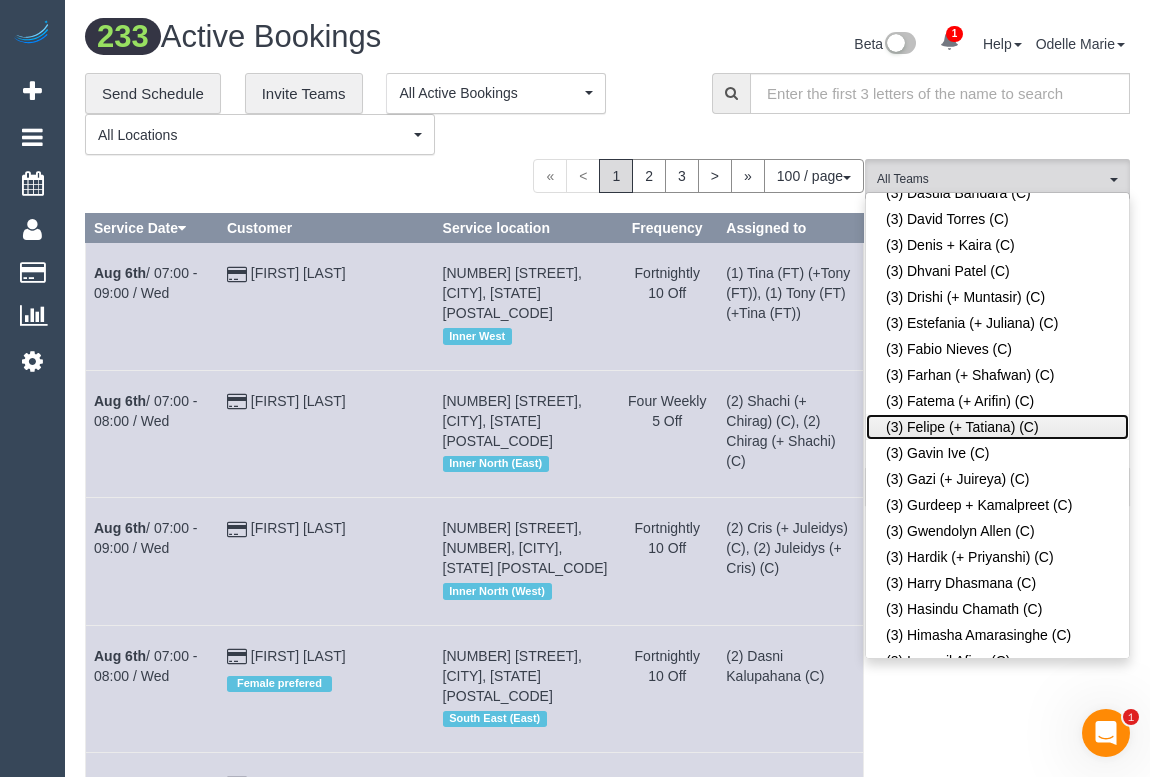 click on "(3) Felipe (+ Tatiana) (C)" at bounding box center [997, 427] 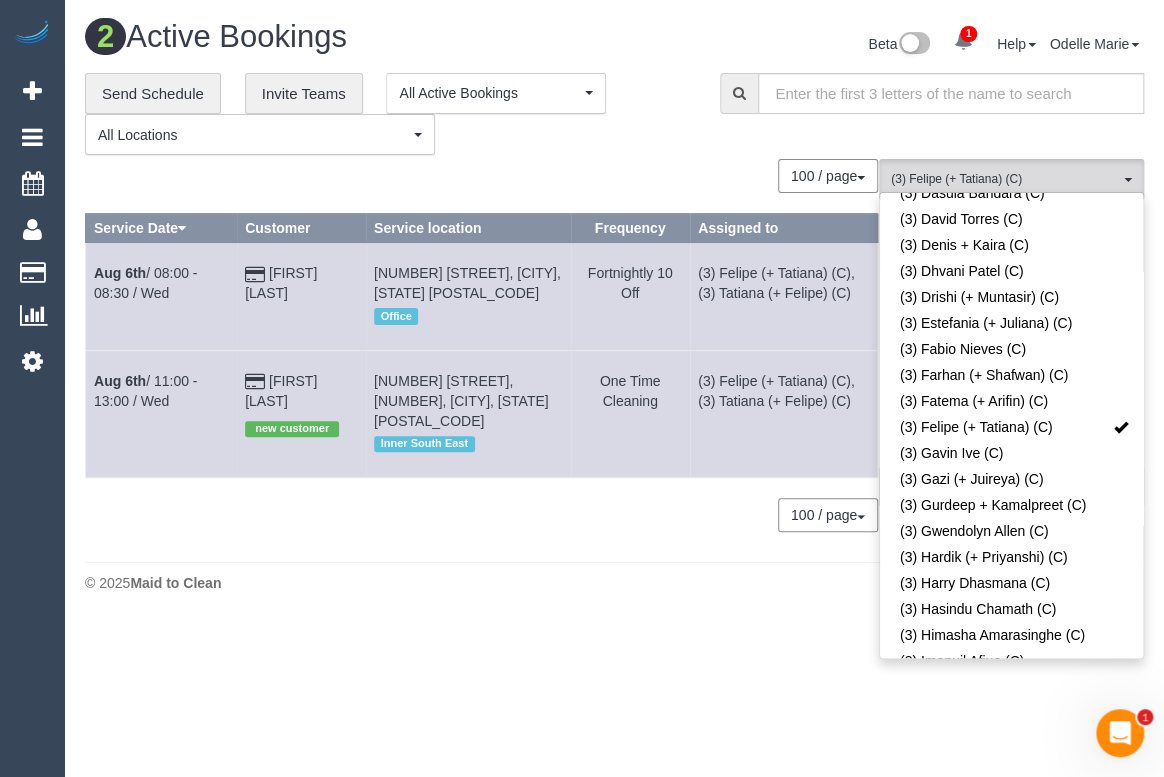 click on "2  Active Bookings
Beta
1
Your Notifications
You have 0 alerts
×
You have 1  to charge for [DATE]
Help
Help Docs
Take a Tour
Contact Support
[FIRST] [LAST]
My Account
Change Password" at bounding box center (614, 311) 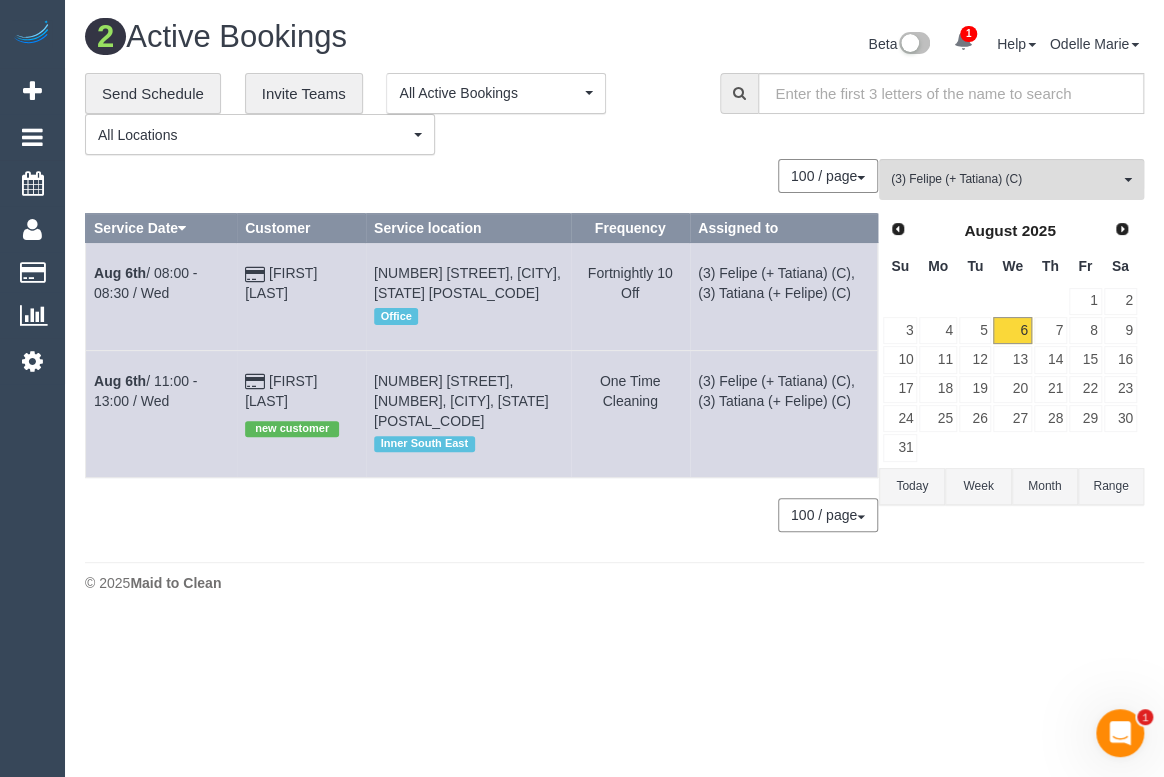 click on "0 Bookings found.
We couldn't find any bookings that matched your search.
Create a Booking
[MONTH] [DAY]
/ [TIME] - [TIME] / [DAY]
[FIRST] [LAST]" at bounding box center (482, 355) 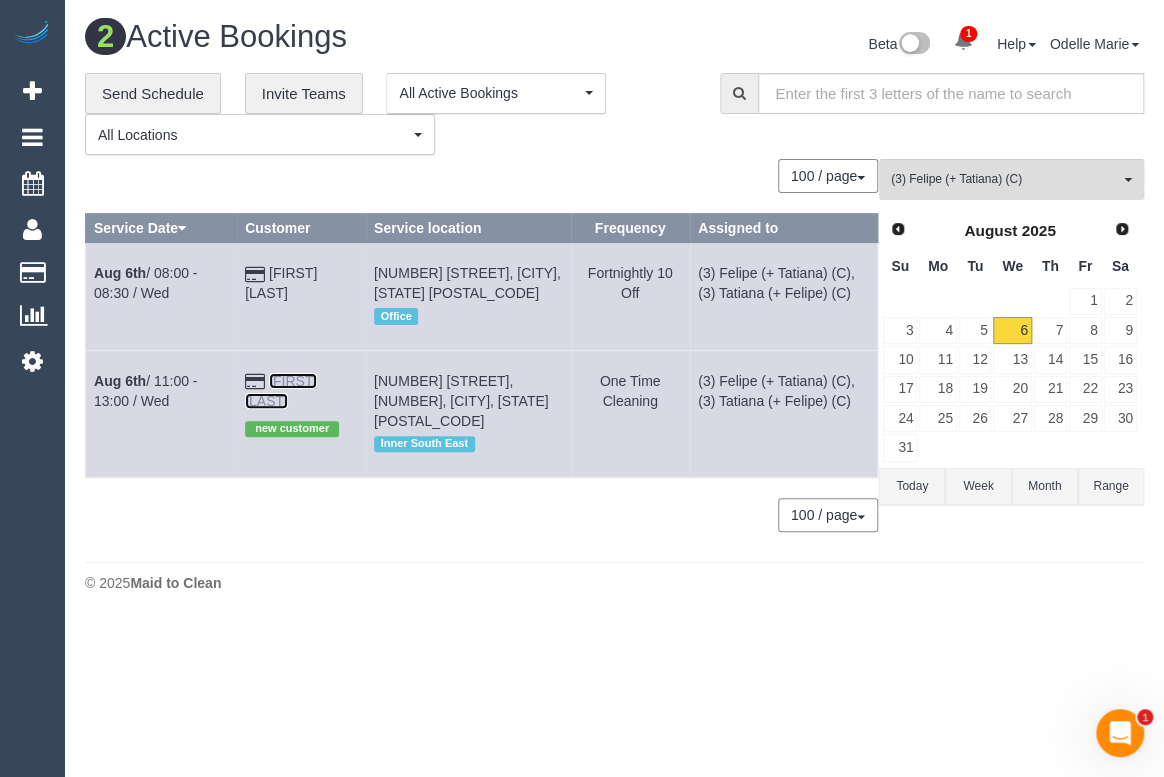 click on "[FIRST] [LAST]" at bounding box center (281, 391) 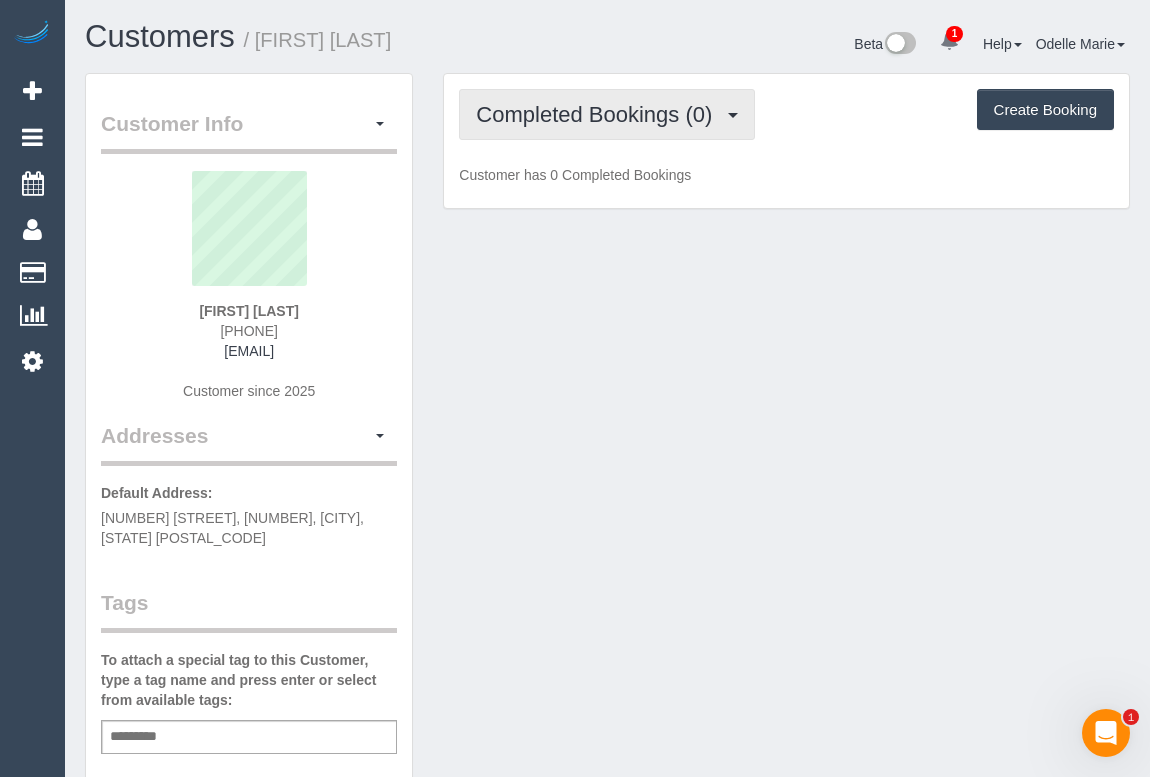 click on "Completed Bookings (0)" at bounding box center [599, 114] 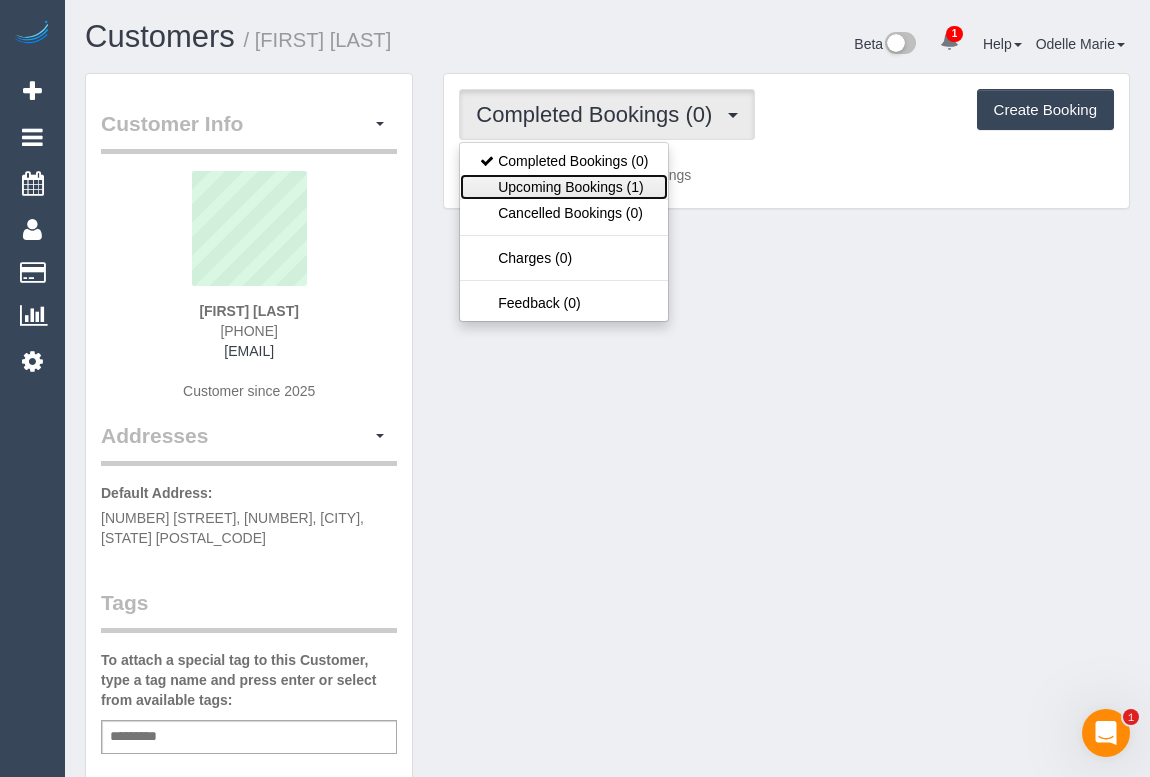 click on "Upcoming Bookings (1)" at bounding box center [564, 187] 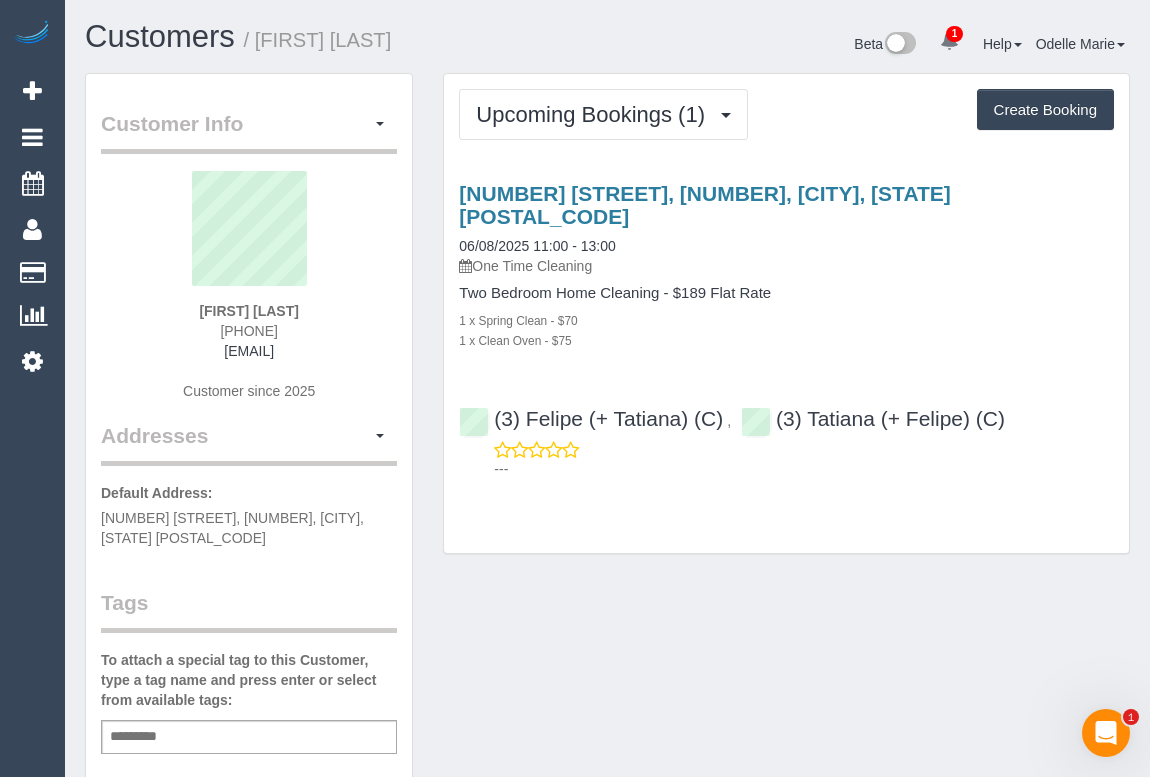 click on "Customer Info
Edit Contact Info
Send Message
Email Preferences
Special Sales Tax
View Changes
Mark as Unconfirmed
Block this Customer
Archive Account
Delete Account
[FIRST] [LAST]
[PHONE]" at bounding box center (607, 753) 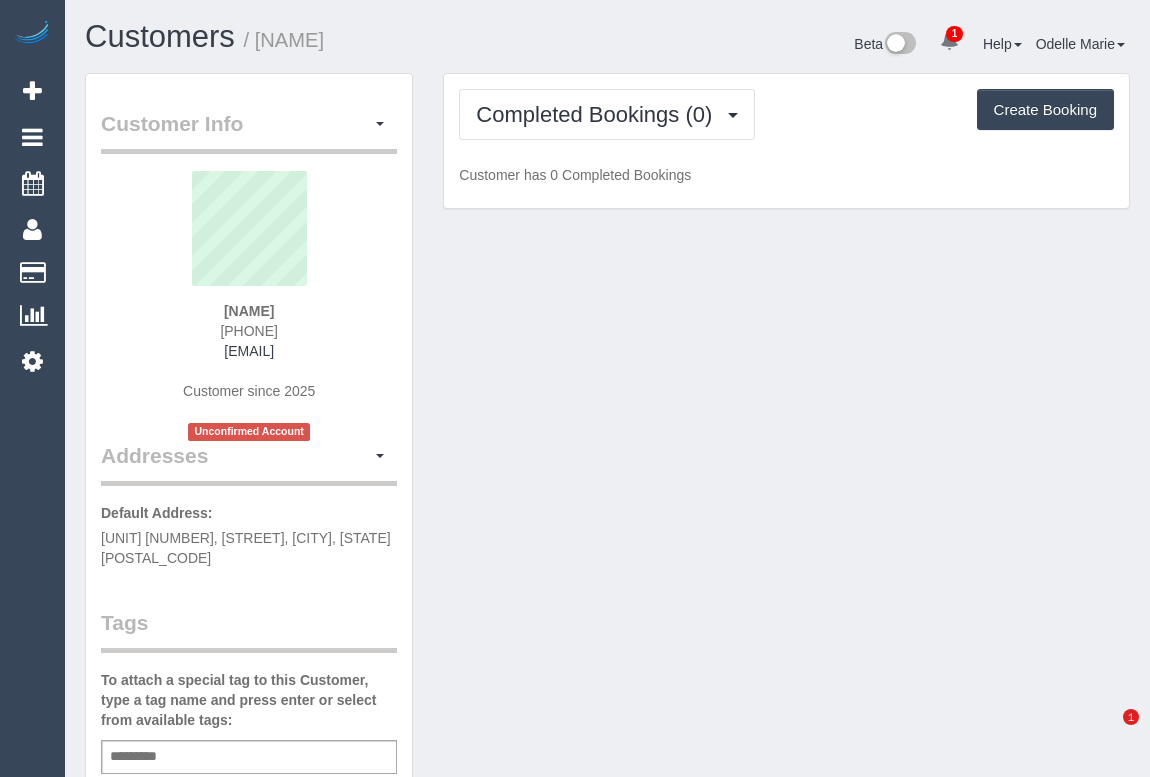 scroll, scrollTop: 0, scrollLeft: 0, axis: both 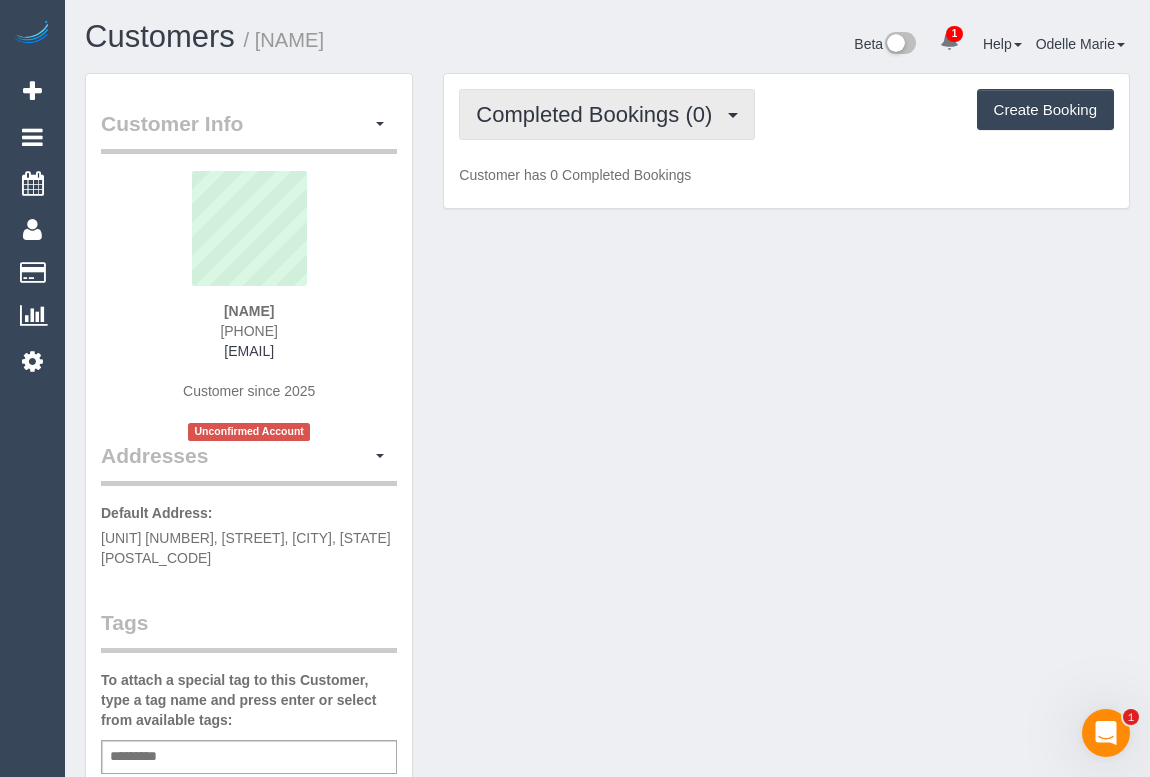 click on "Completed Bookings (0)" at bounding box center (599, 114) 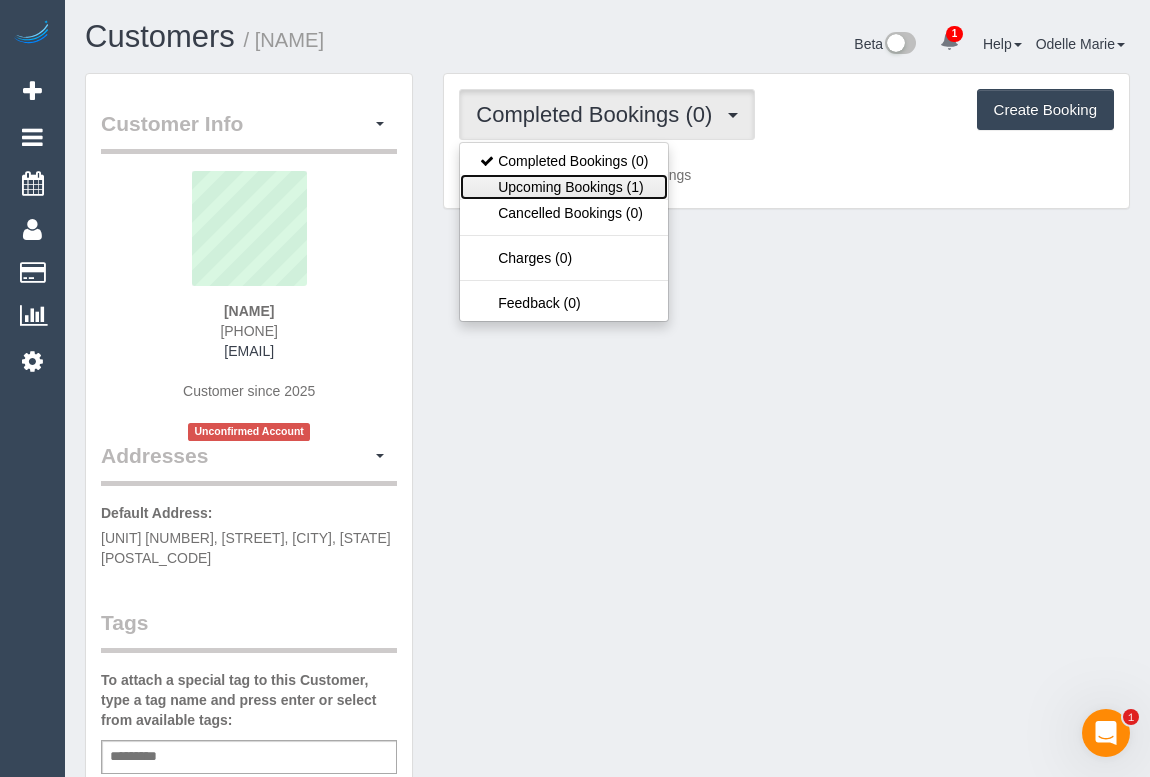 click on "Upcoming Bookings (1)" at bounding box center (564, 187) 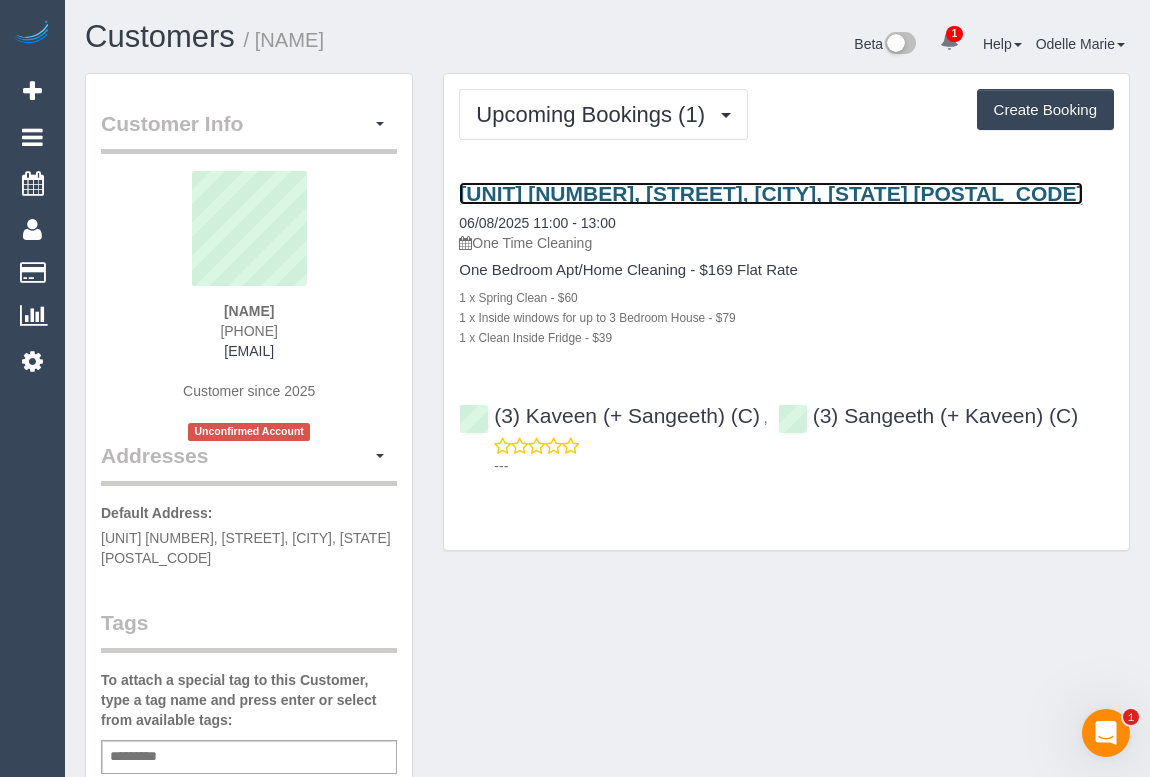 click on "Unit 4, 2a Burnie Street, Toorak, VIC 3142" at bounding box center (771, 193) 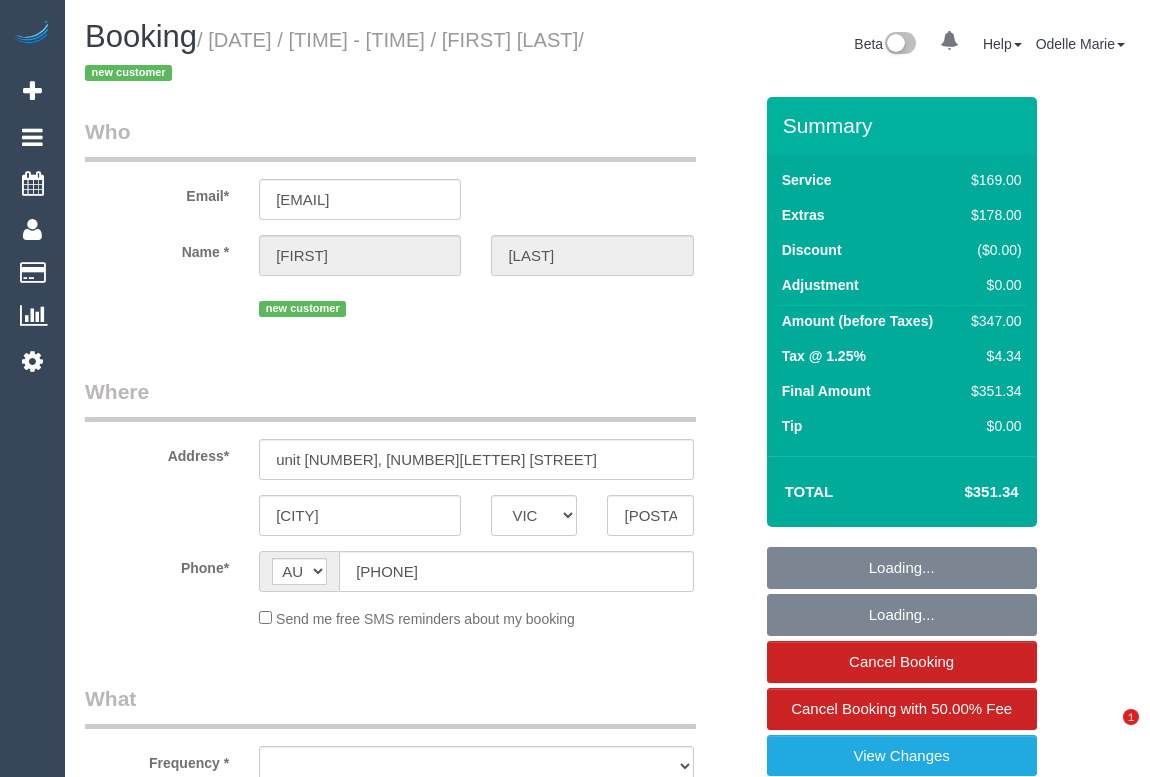 select on "VIC" 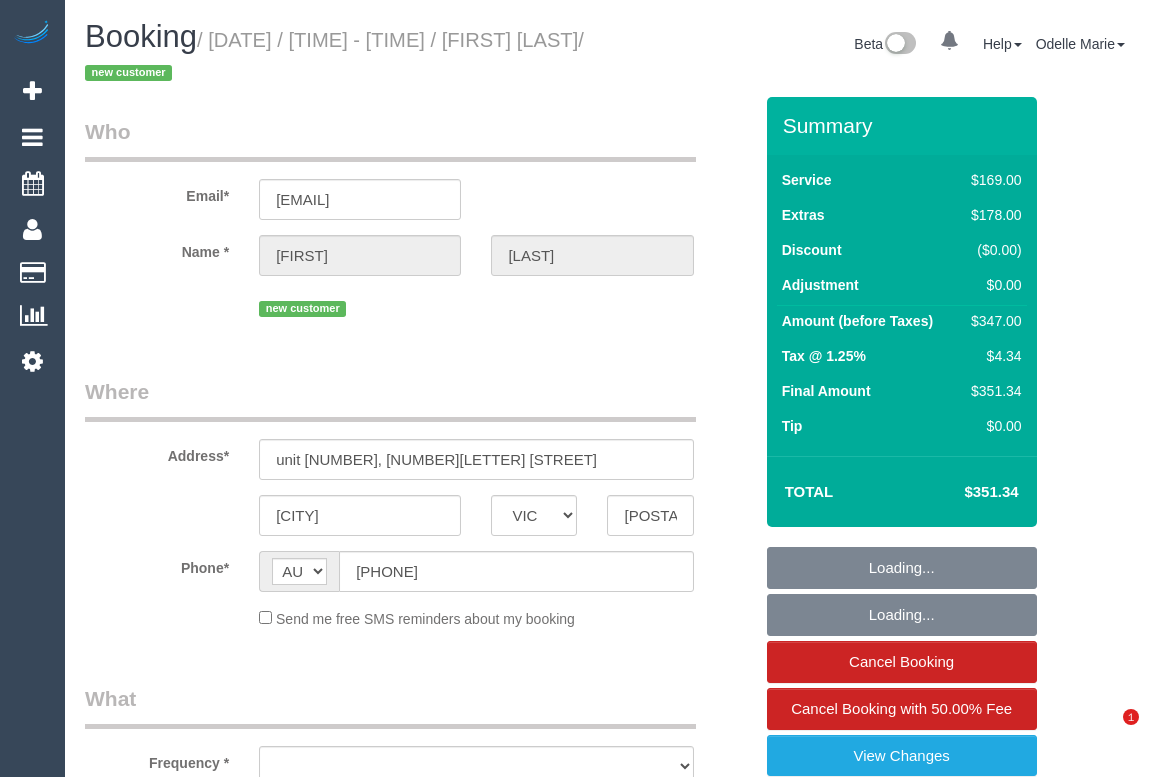 scroll, scrollTop: 0, scrollLeft: 0, axis: both 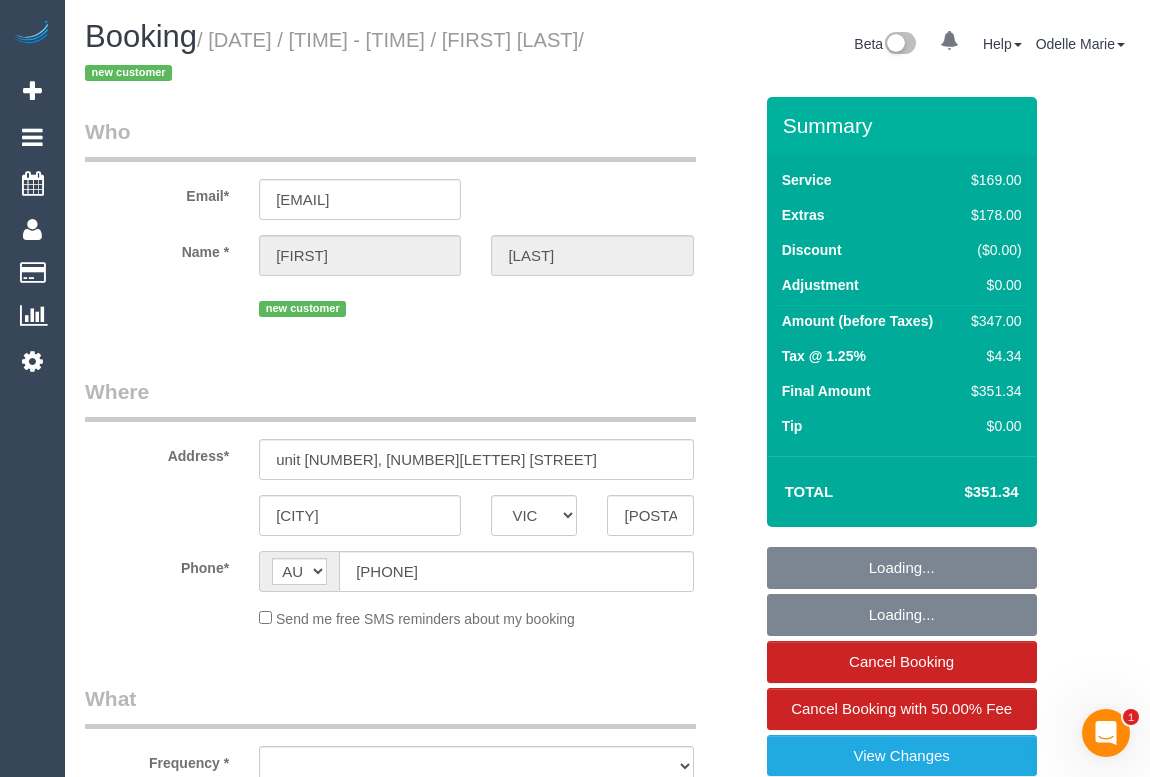 select on "object:611" 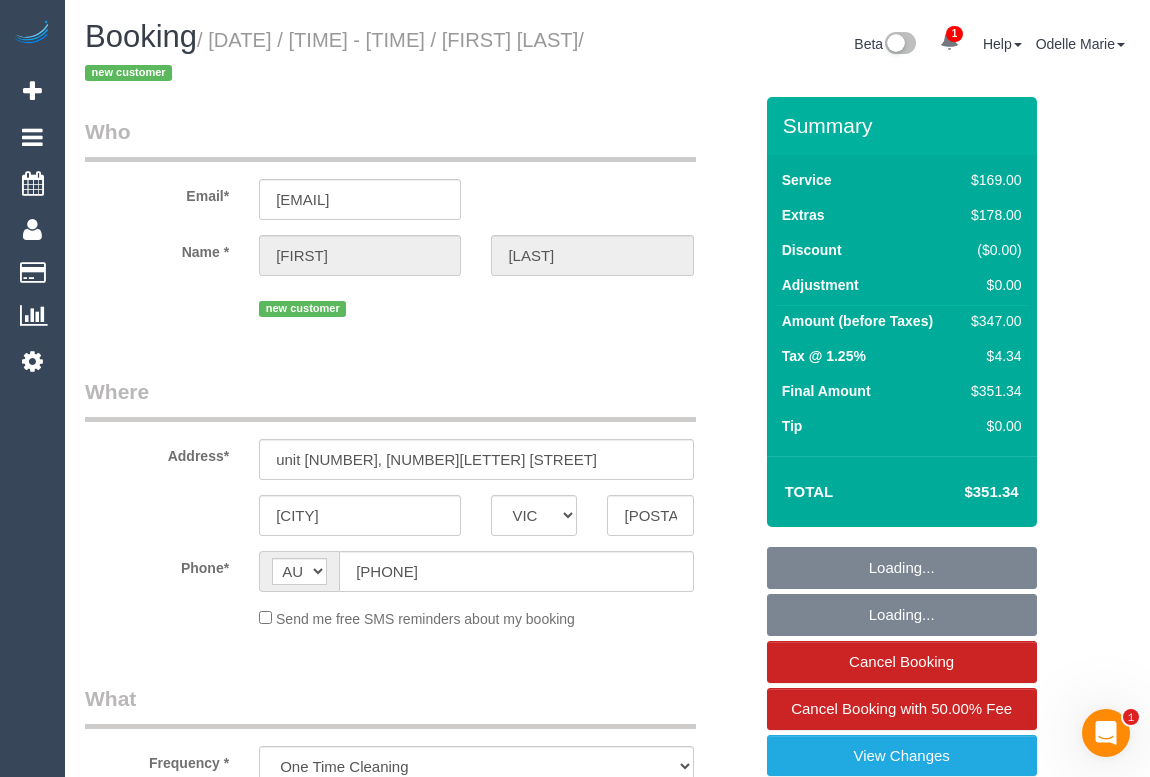 select on "number:28" 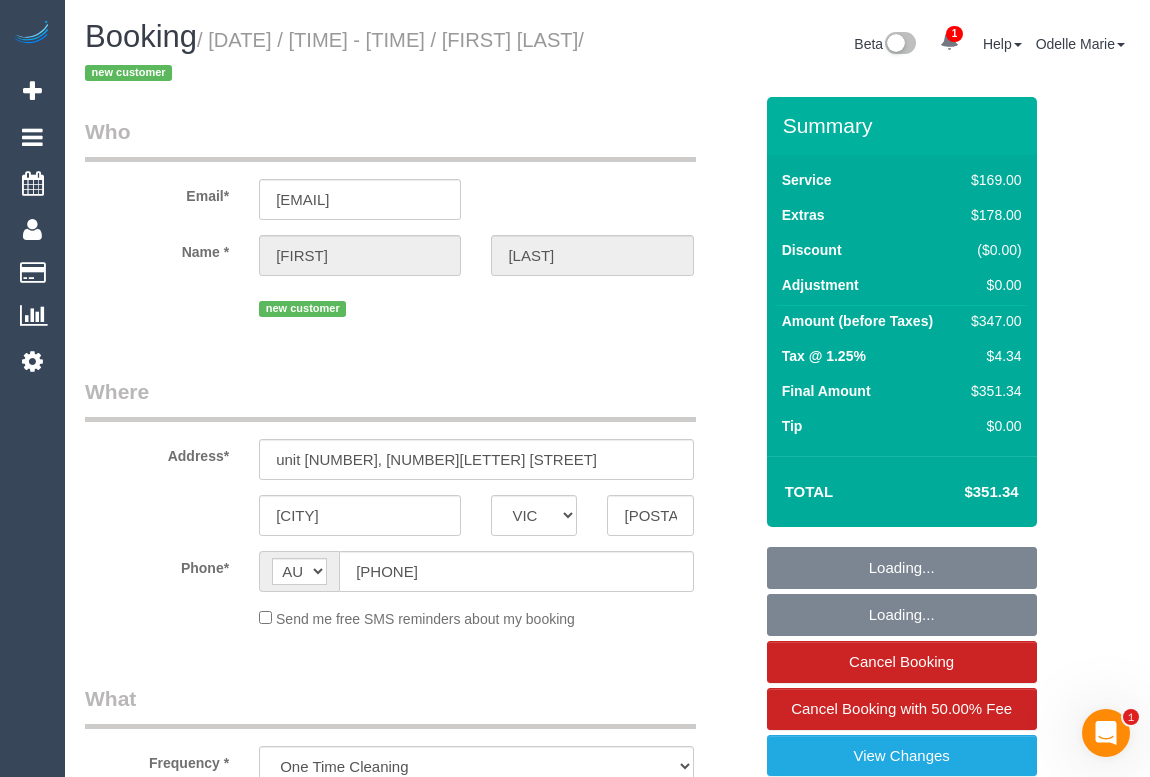 select on "number:14" 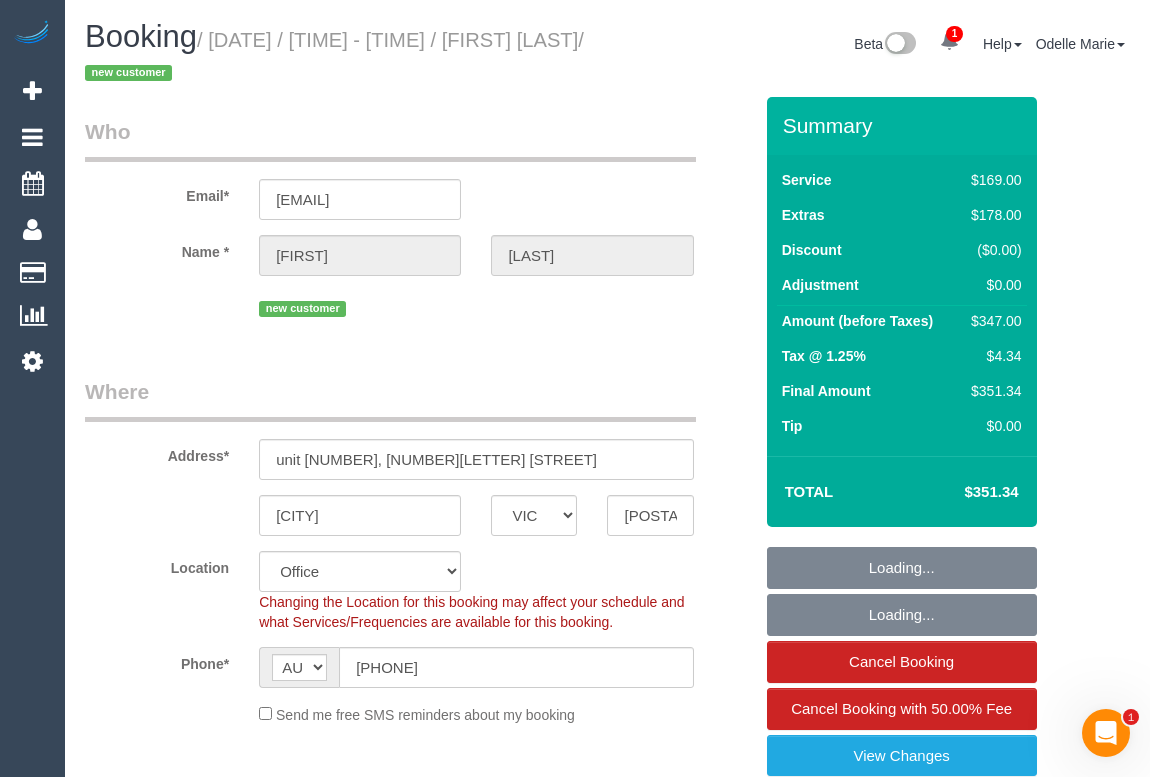 select on "object:860" 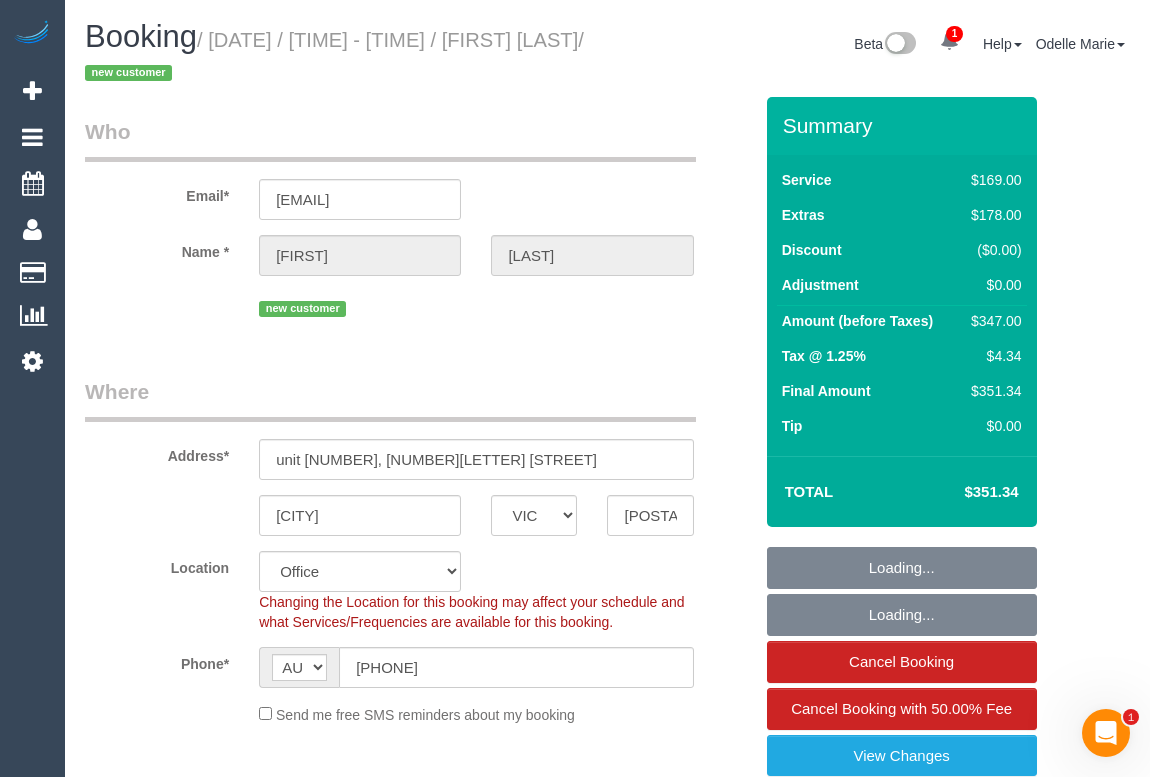 select on "string:stripe-pm_1Rq2RX2GScqysDRVrzKXhCqQ" 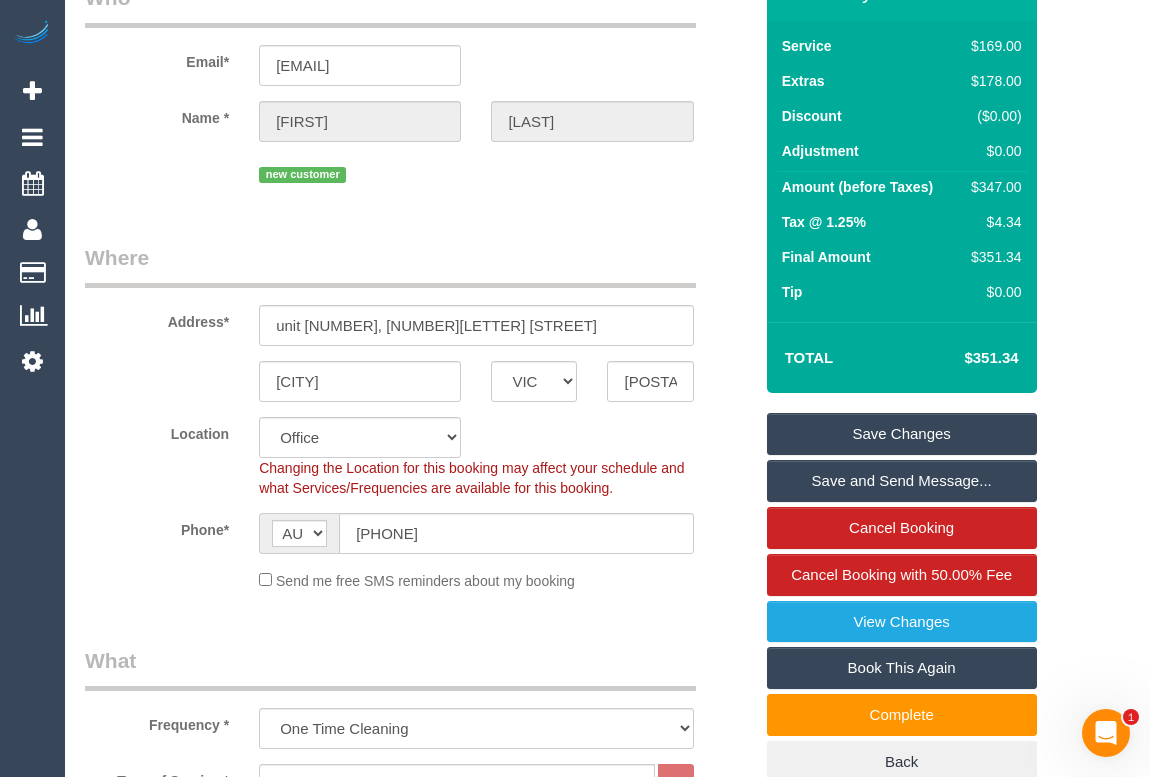 scroll, scrollTop: 0, scrollLeft: 0, axis: both 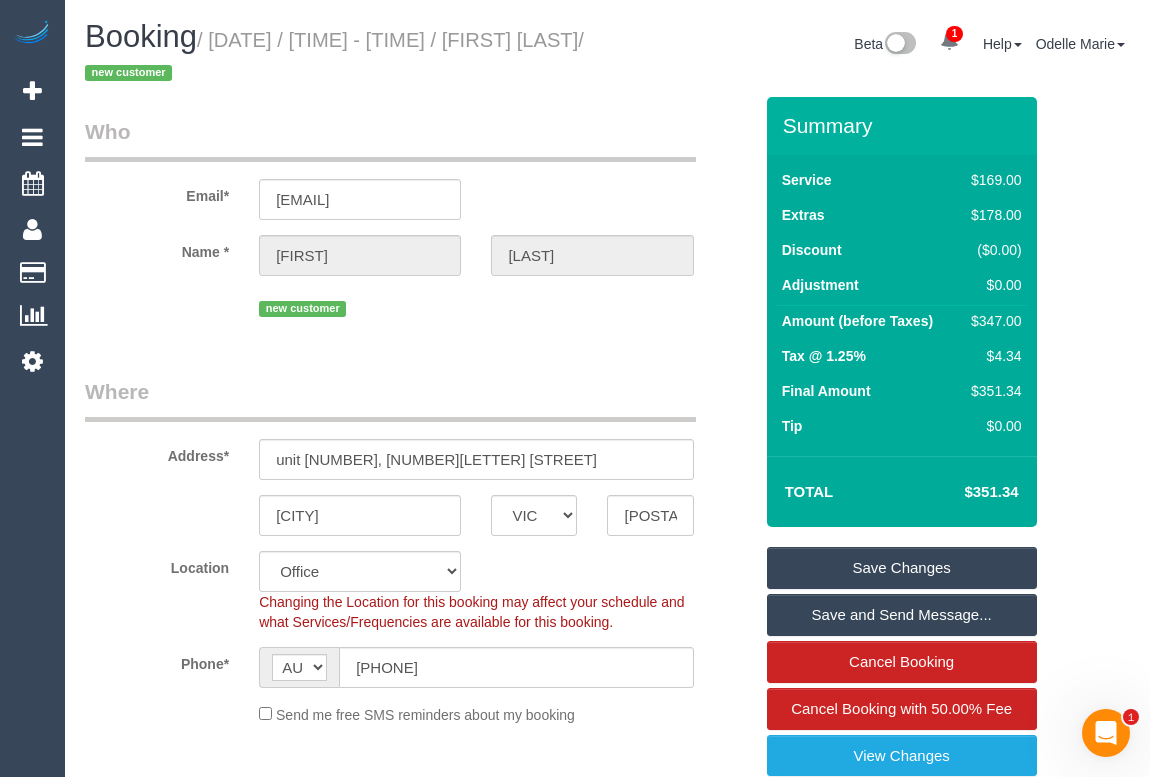 drag, startPoint x: 515, startPoint y: 32, endPoint x: 119, endPoint y: 72, distance: 398.01508 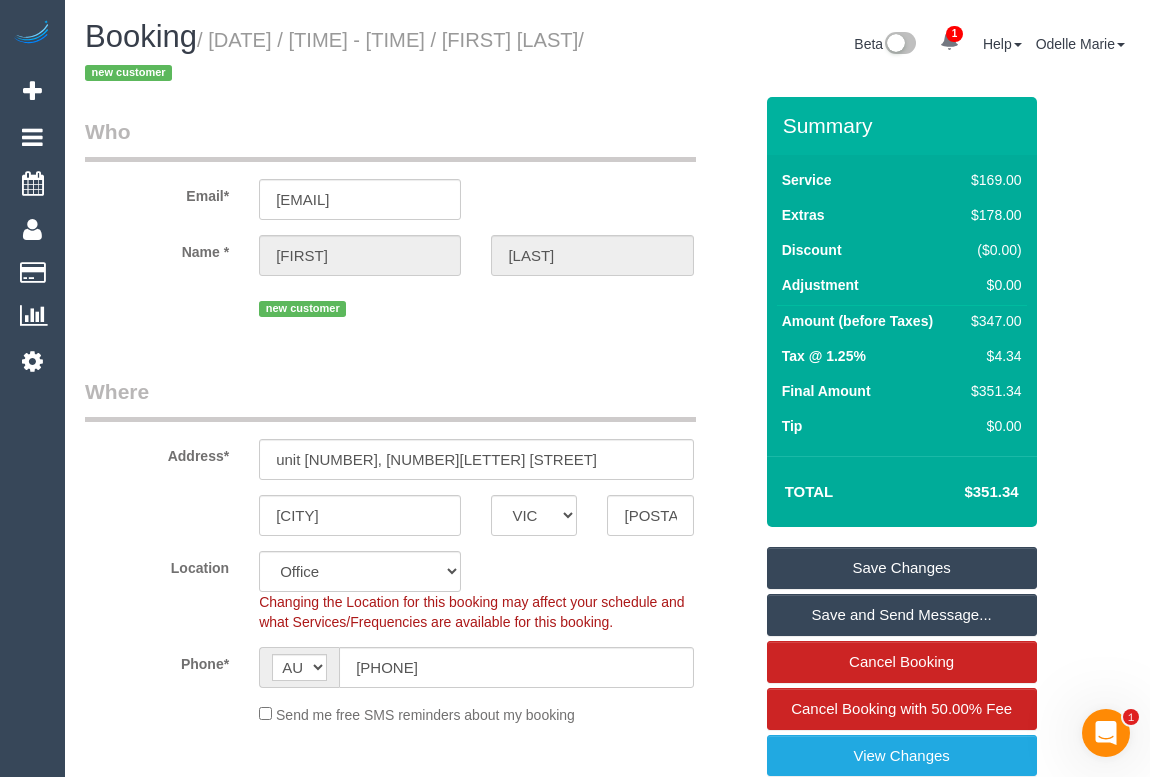click on "/ August 06, 2025 / 11:00 - 13:00 / Jakoby Neil
/
new customer" at bounding box center (334, 57) 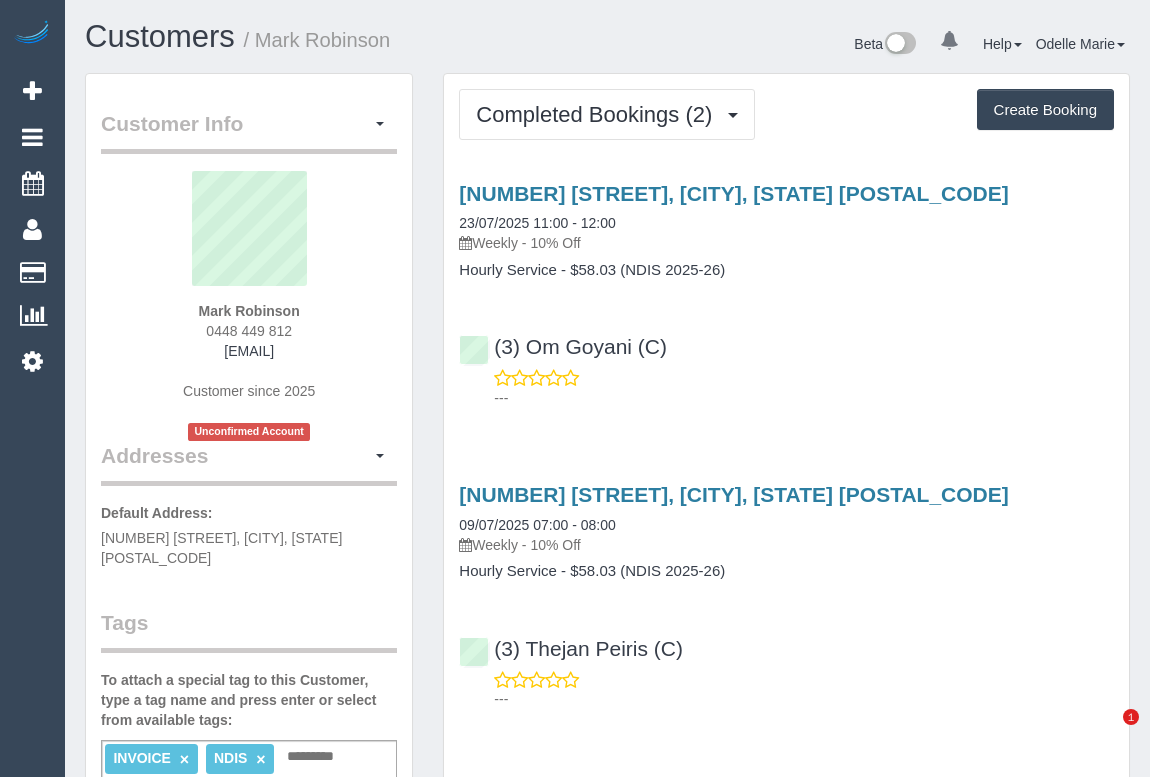 scroll, scrollTop: 0, scrollLeft: 0, axis: both 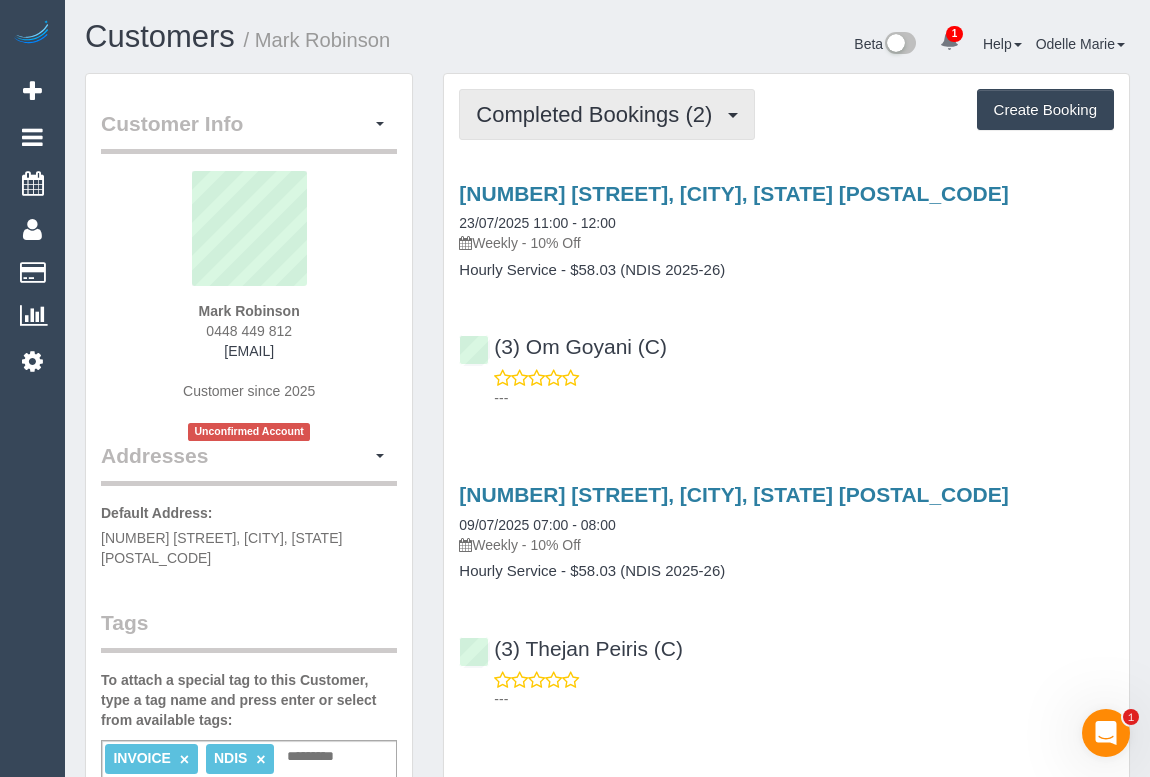 click on "Completed Bookings (2)" at bounding box center (599, 114) 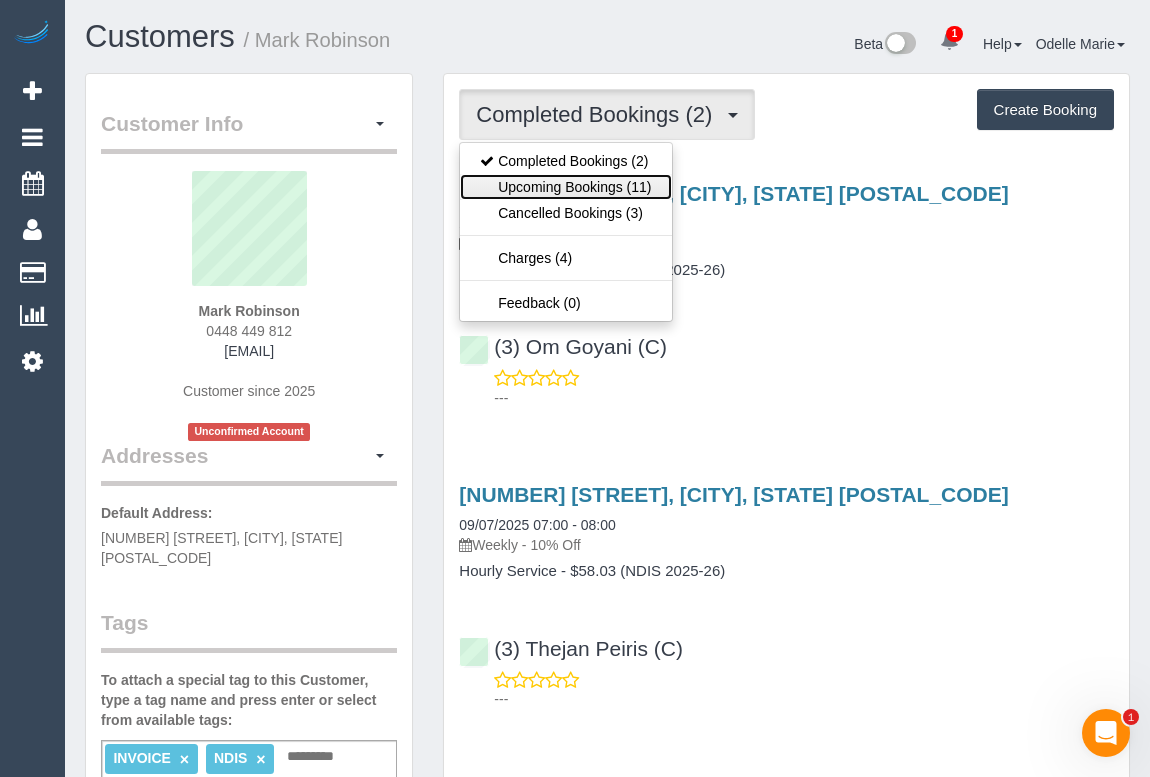 click on "Upcoming Bookings (11)" at bounding box center [565, 187] 